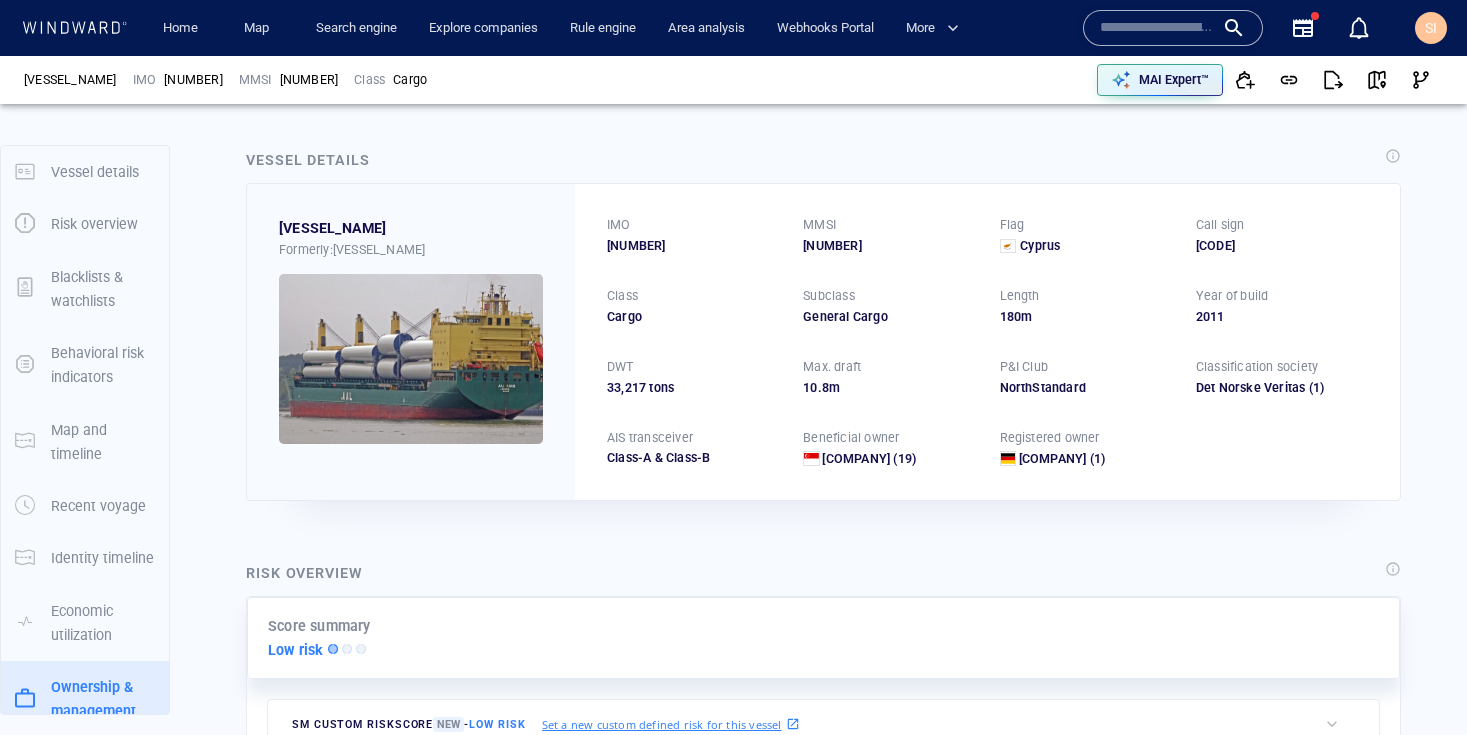 scroll, scrollTop: 0, scrollLeft: 0, axis: both 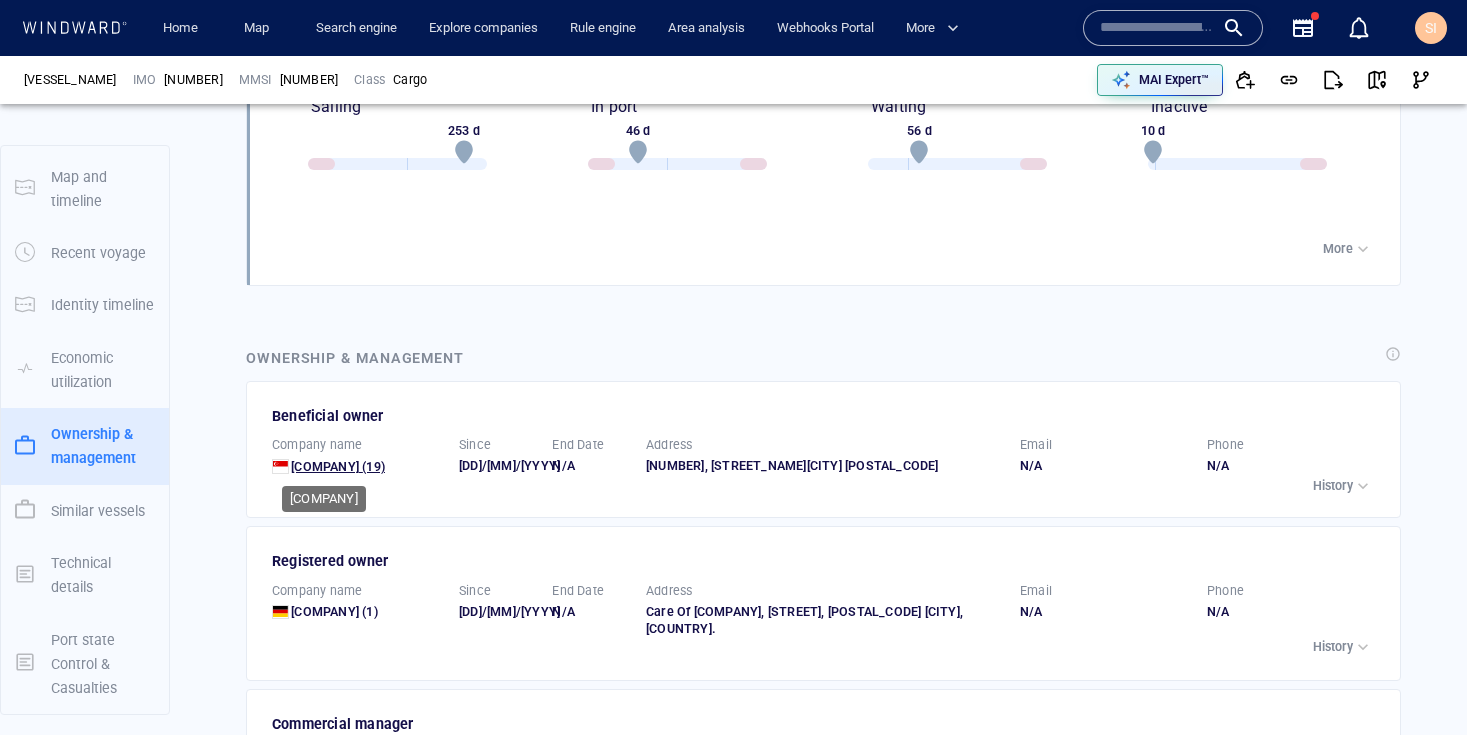 click on "Aal Marine Ltd." at bounding box center [325, 466] 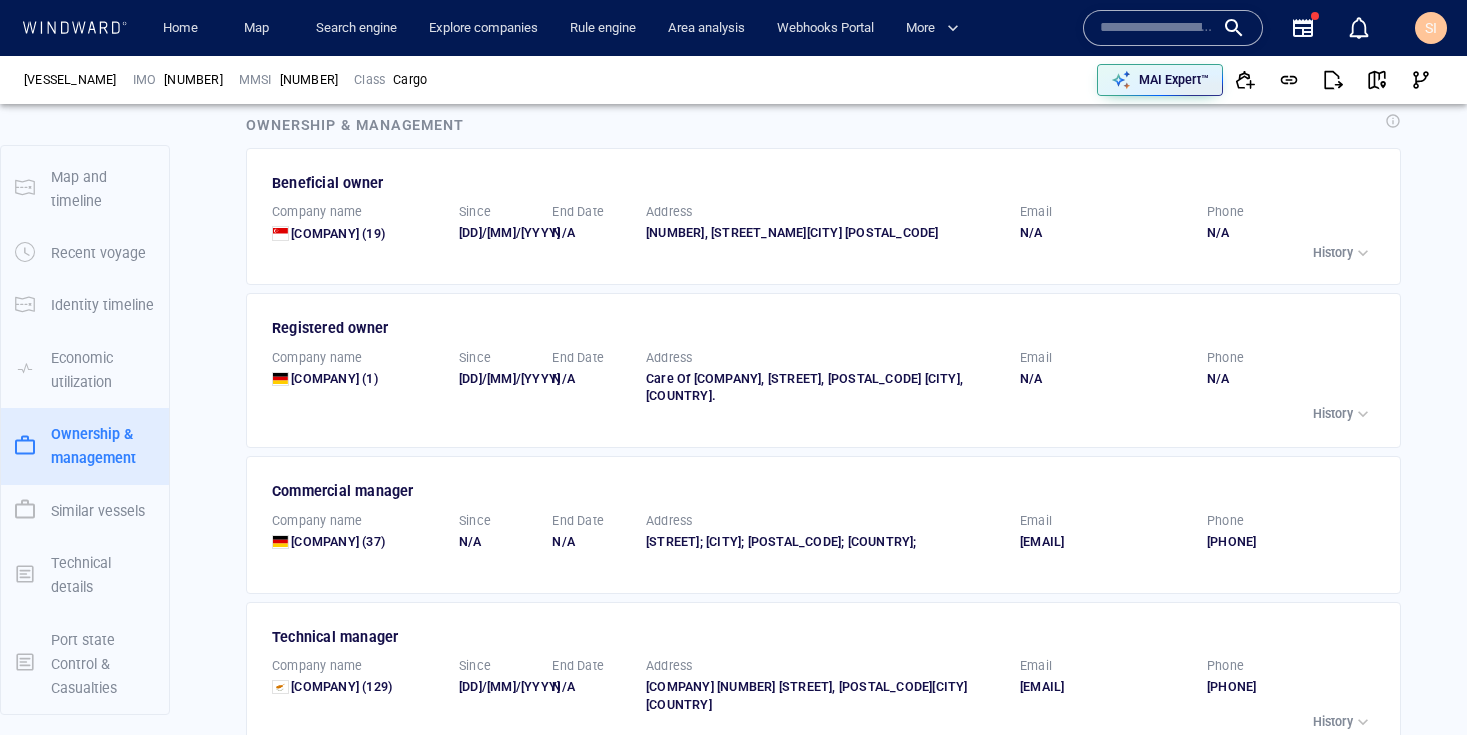 scroll, scrollTop: 2836, scrollLeft: 0, axis: vertical 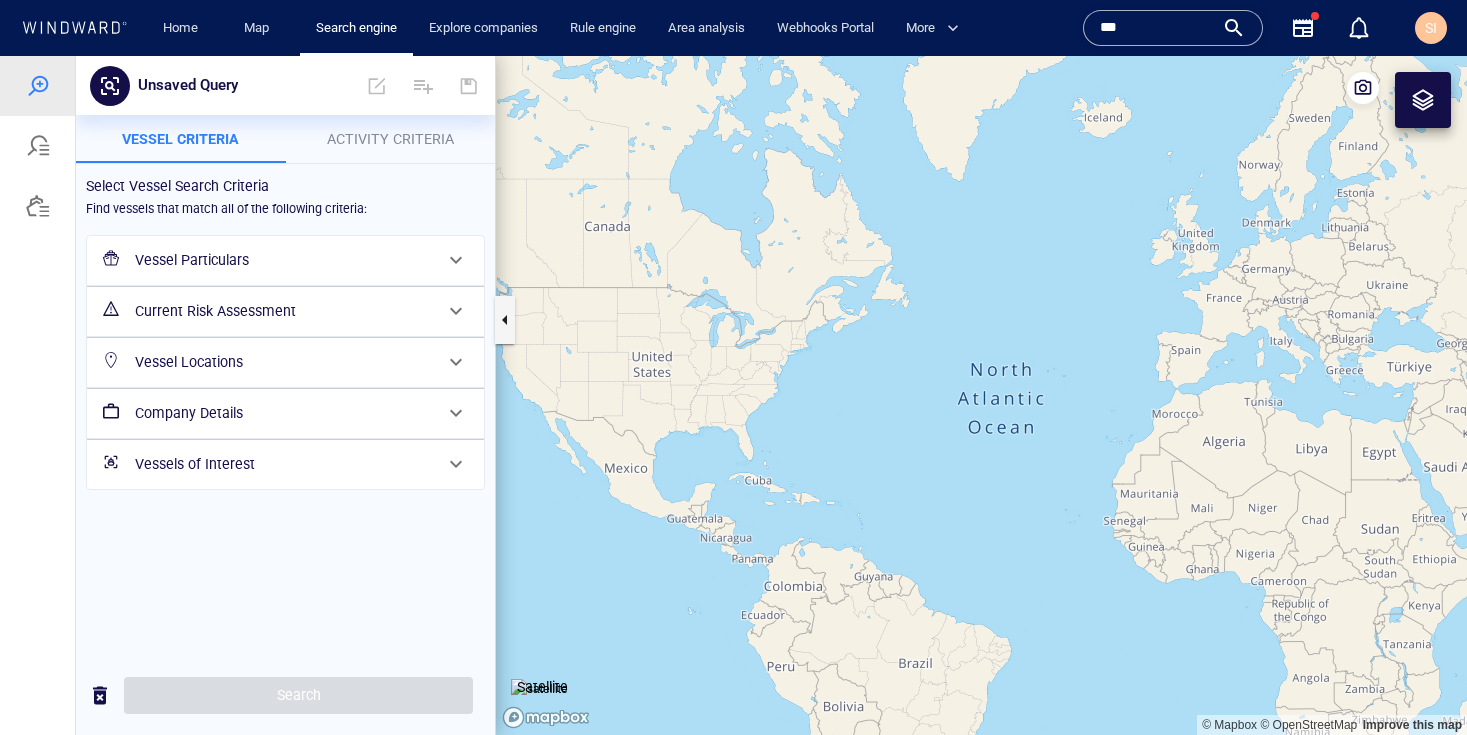 click on "Current Risk Assessment" at bounding box center (283, 311) 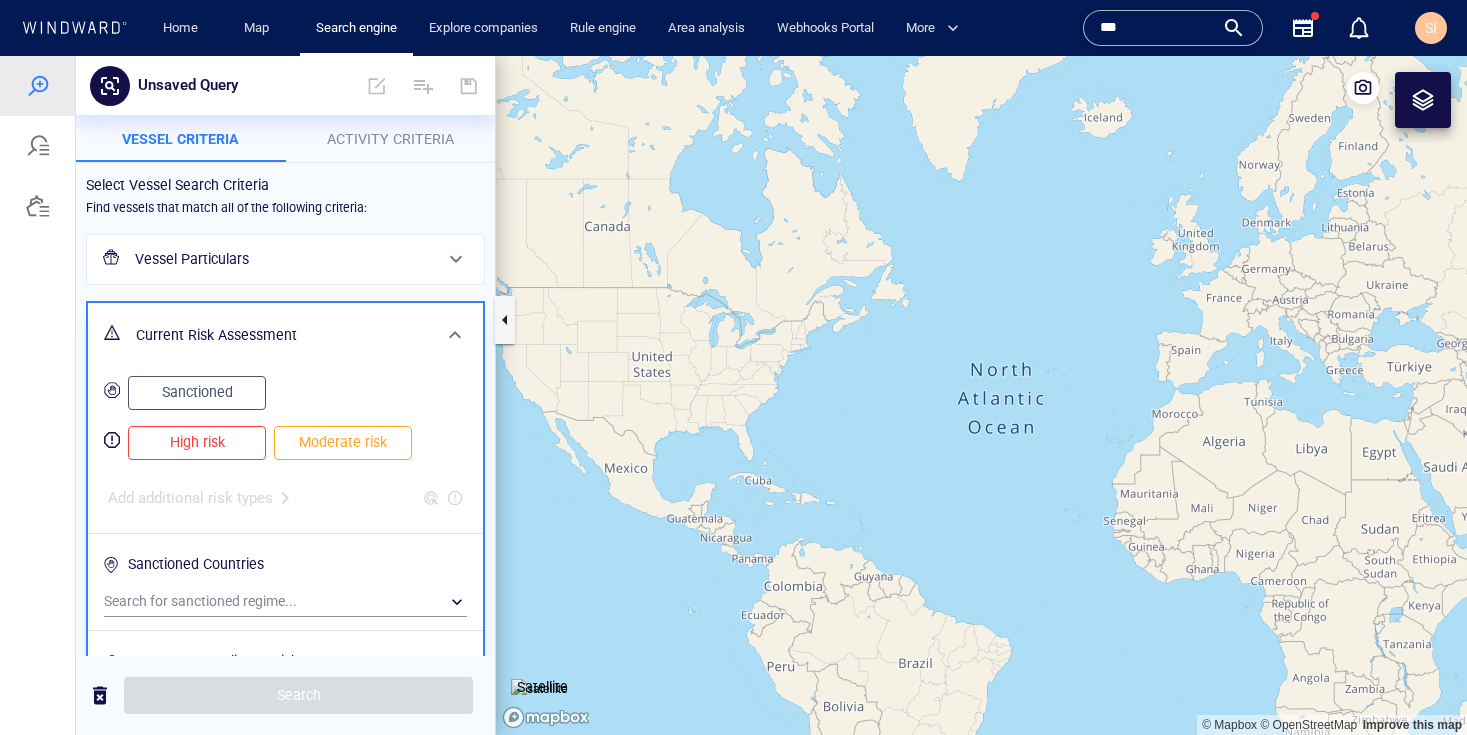 click on "Current Risk Assessment" at bounding box center (285, 335) 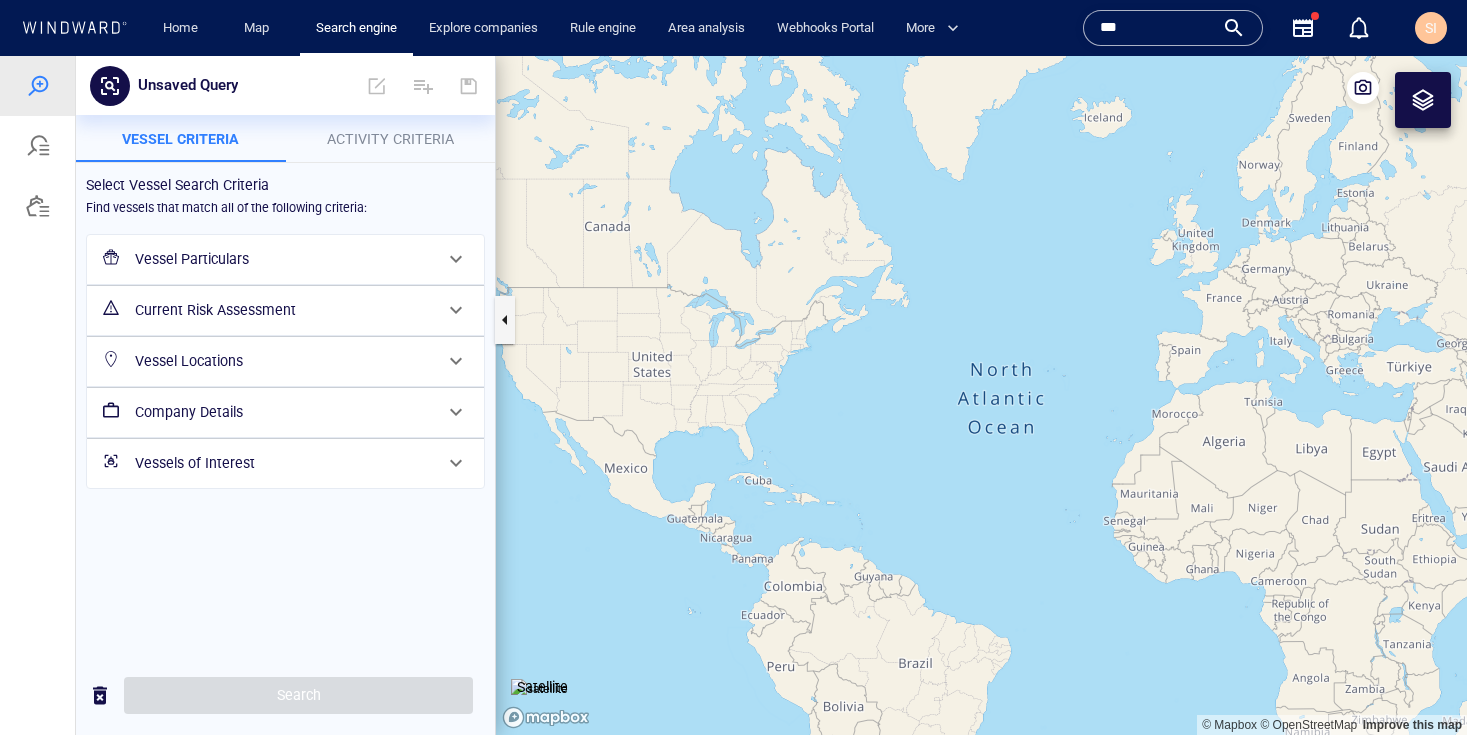 click on "Company Details" at bounding box center [283, 412] 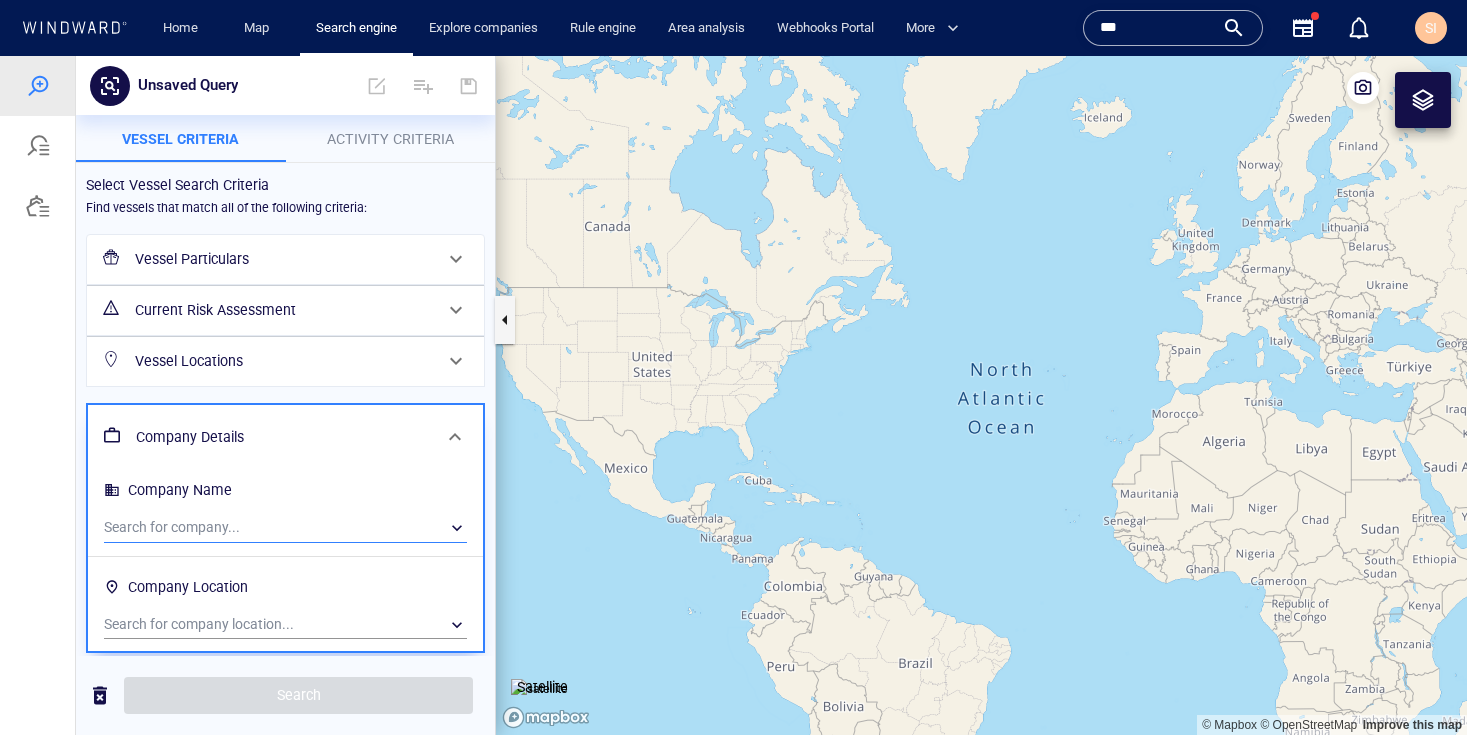 click on "​" at bounding box center [285, 528] 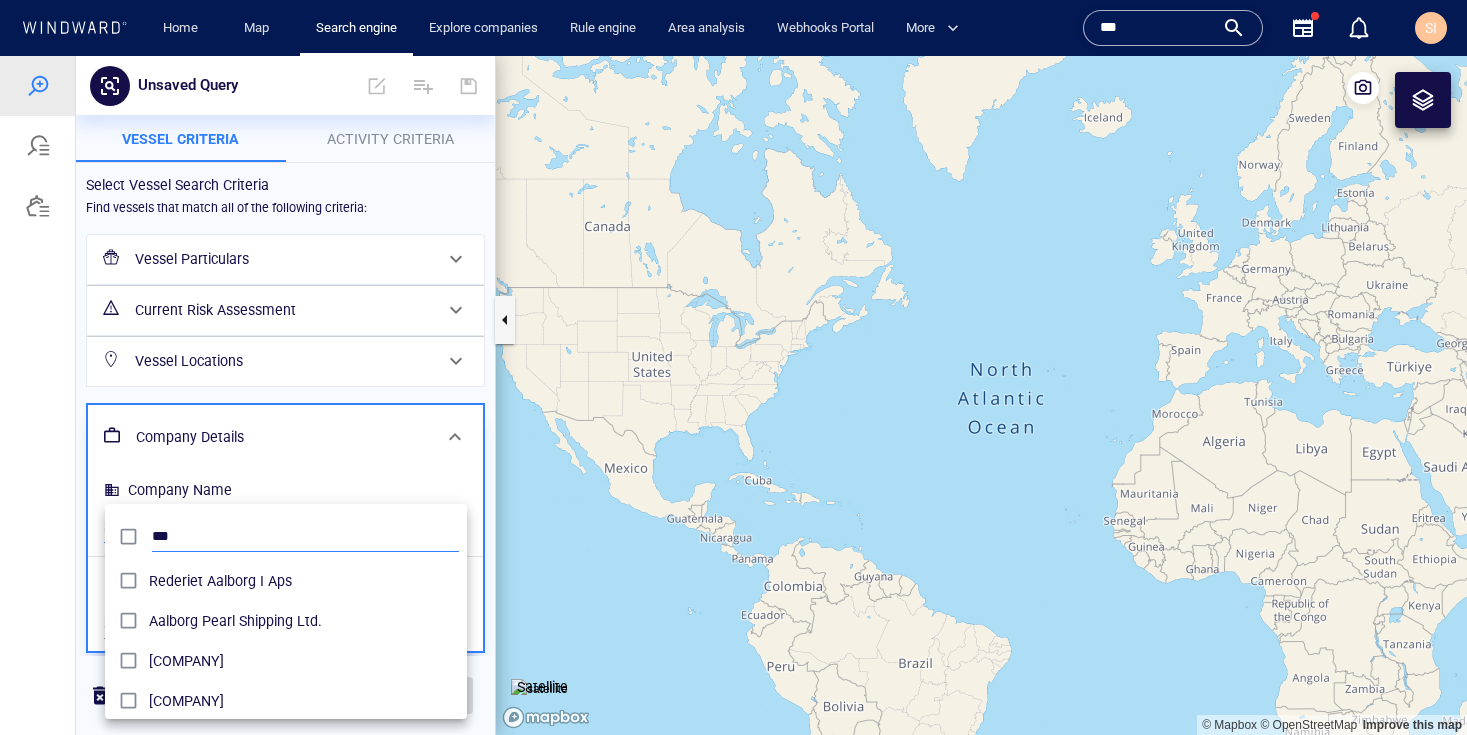 scroll, scrollTop: 15, scrollLeft: 16, axis: both 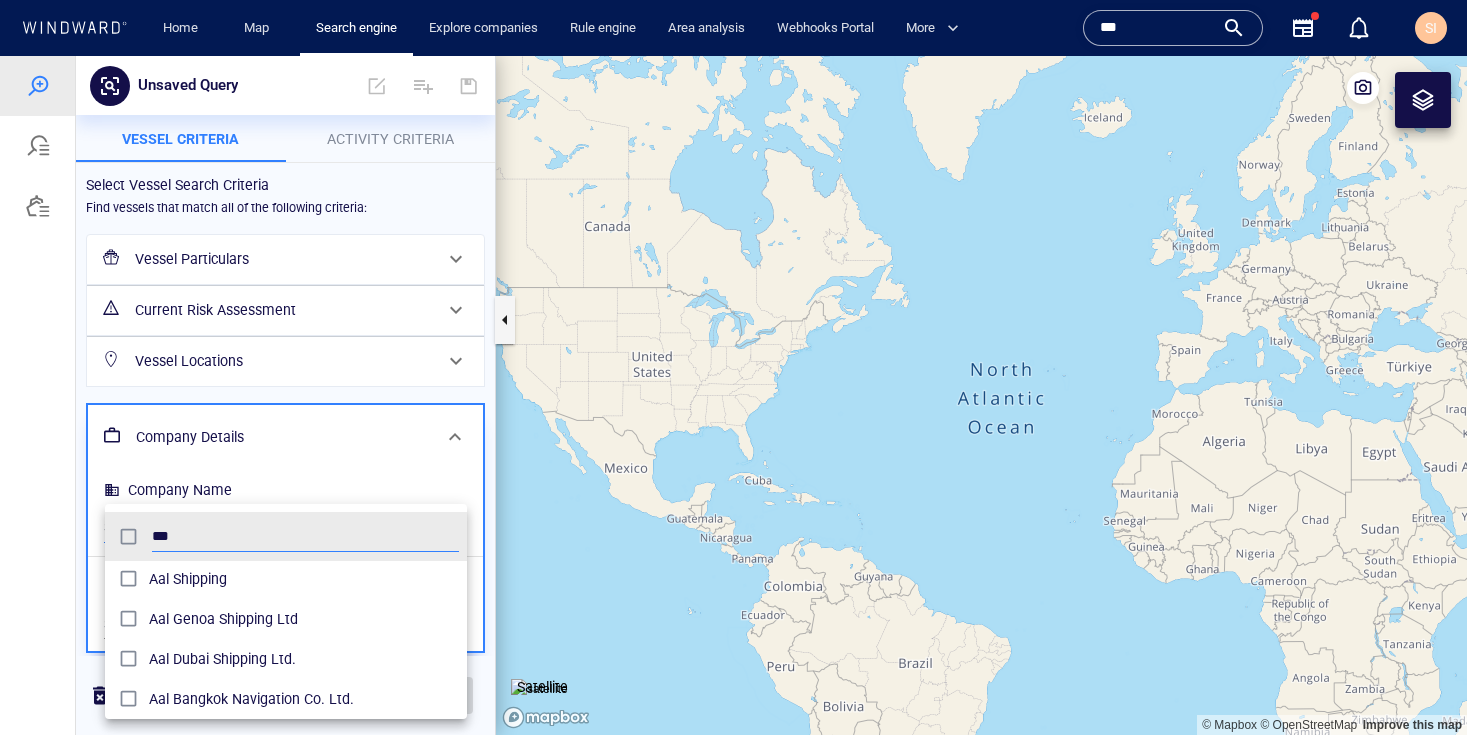 type on "***" 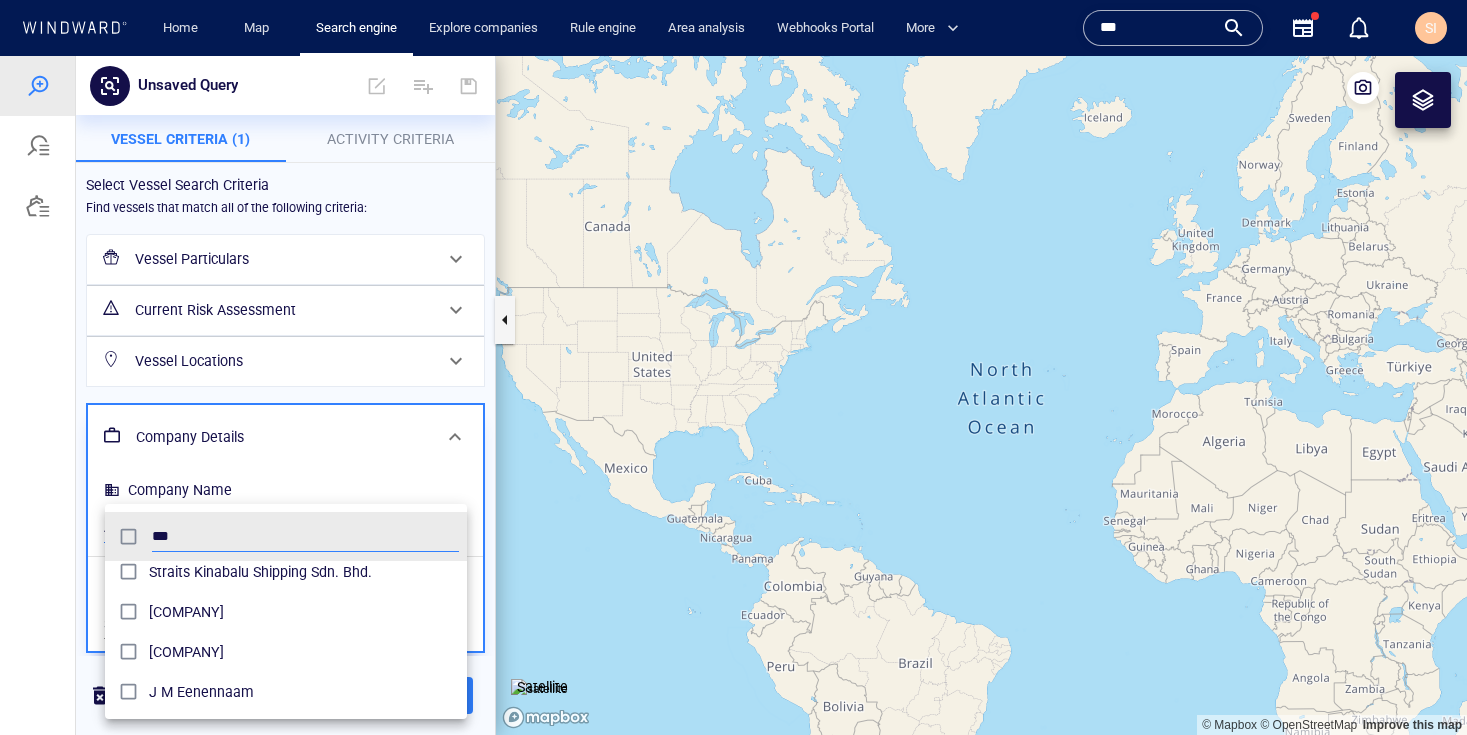 scroll, scrollTop: 1850, scrollLeft: 0, axis: vertical 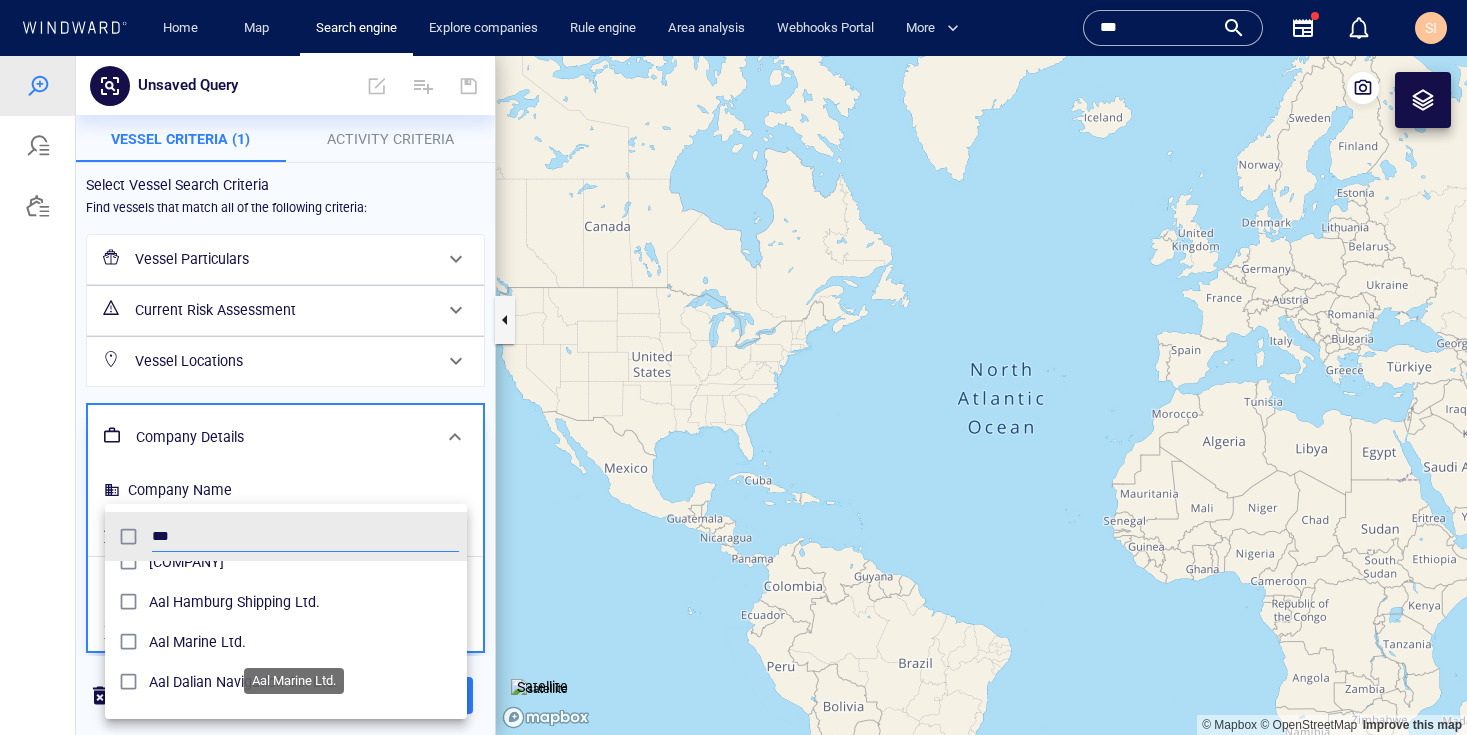 click on "Aal Marine Ltd." at bounding box center (304, 642) 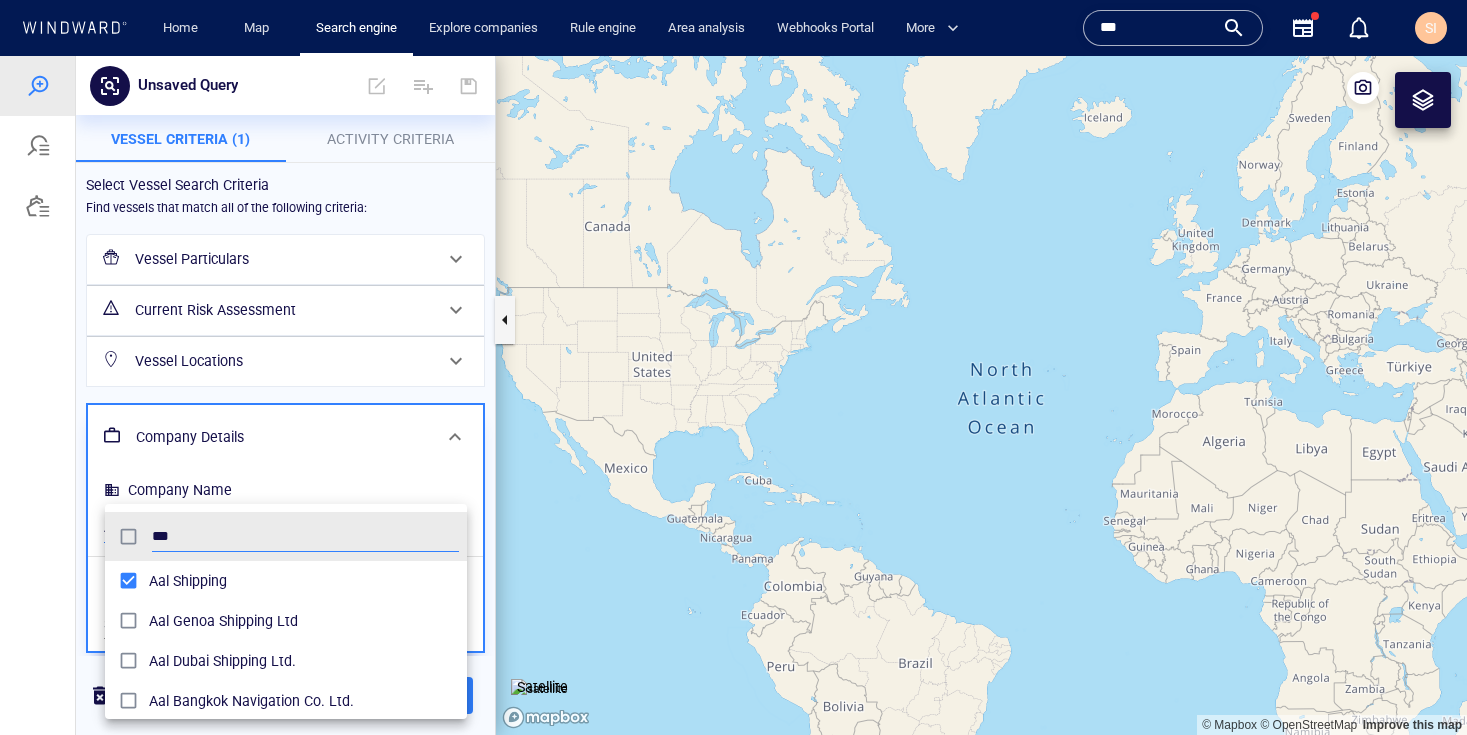 scroll, scrollTop: 237, scrollLeft: 0, axis: vertical 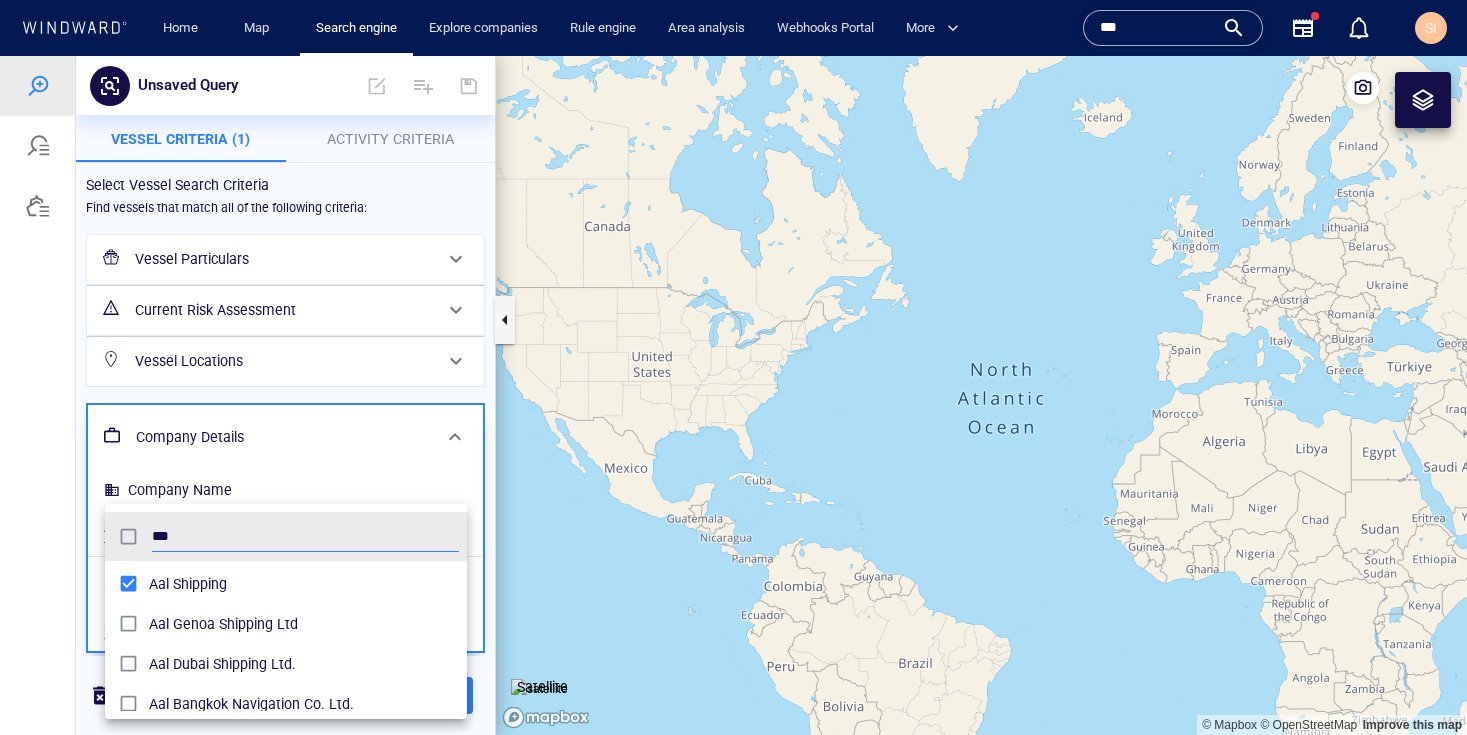 click at bounding box center [733, 395] 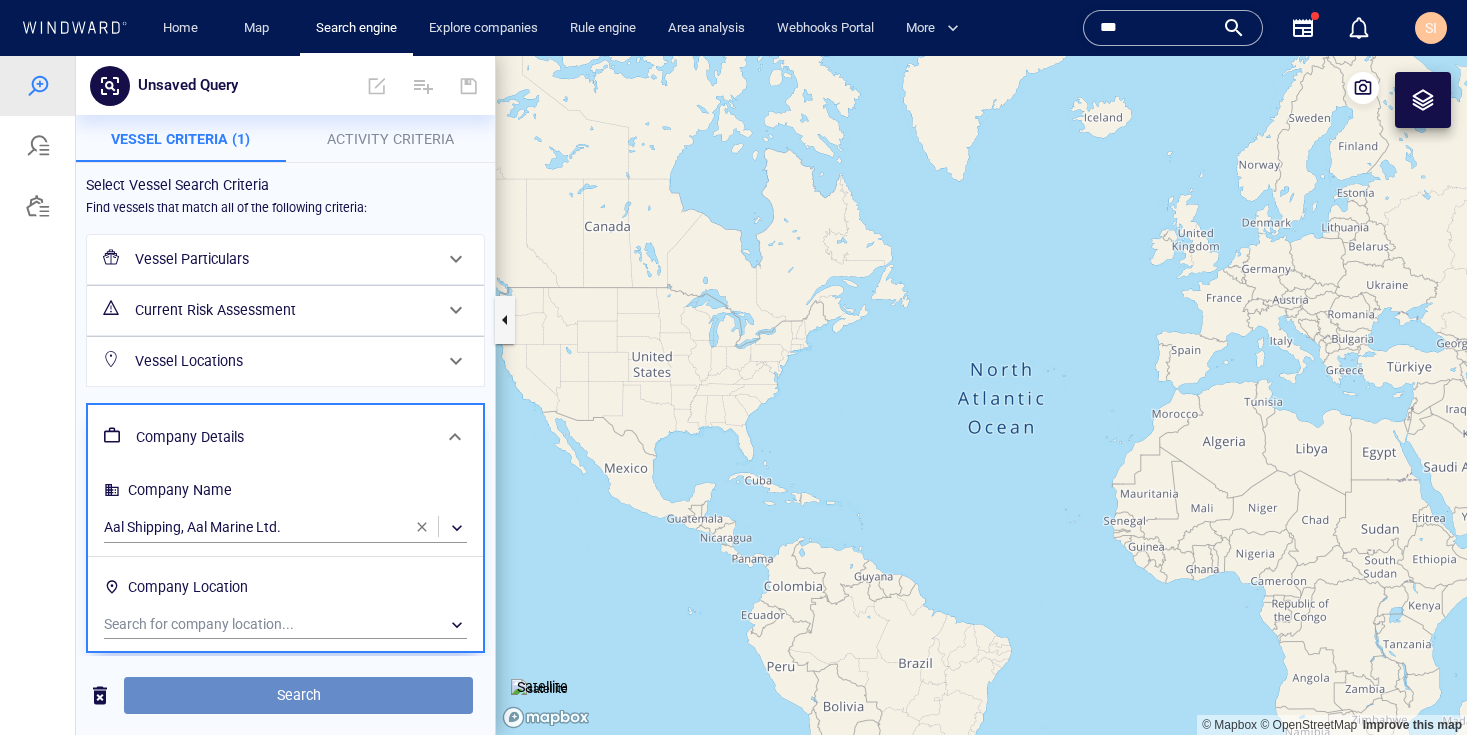 click on "Search" at bounding box center [298, 695] 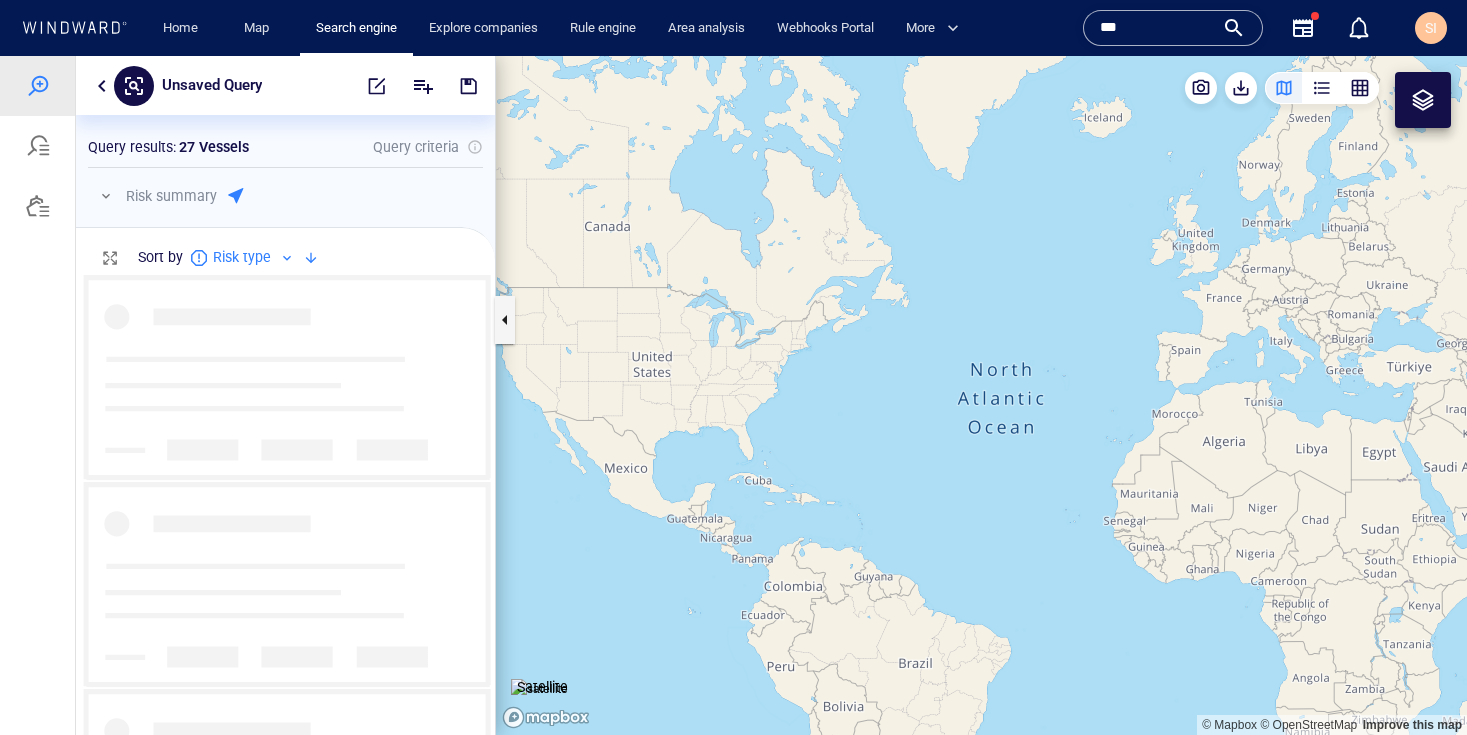 scroll, scrollTop: 15, scrollLeft: 16, axis: both 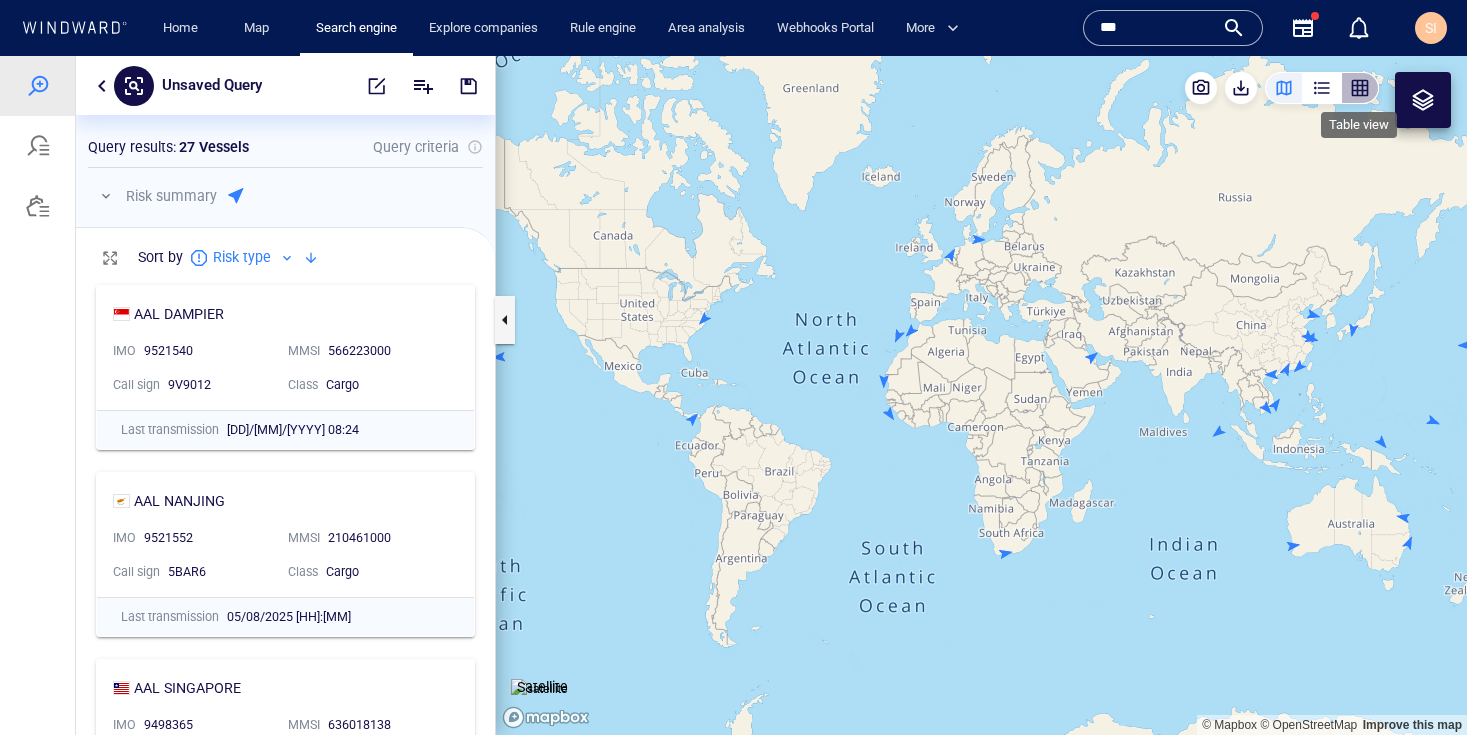 click at bounding box center (1360, 88) 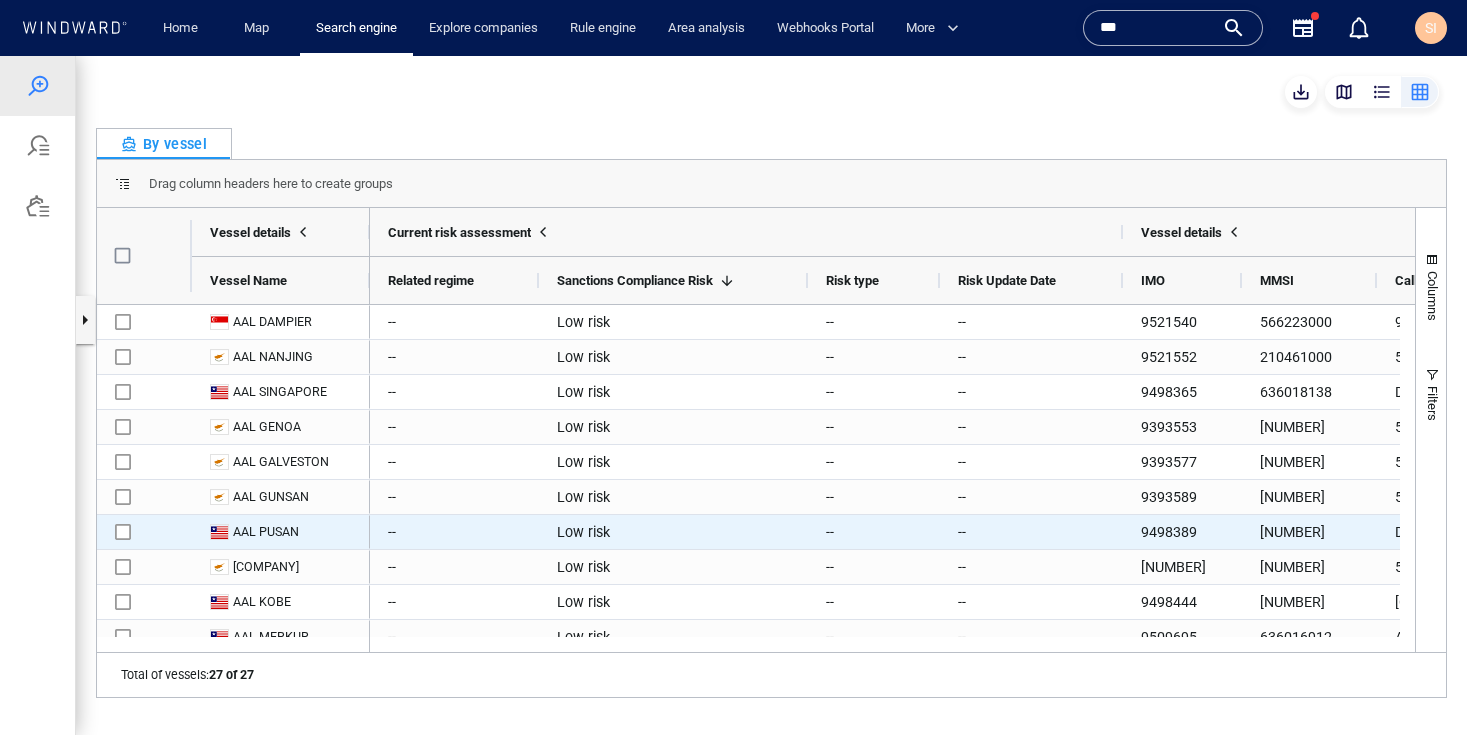 scroll, scrollTop: 547, scrollLeft: 0, axis: vertical 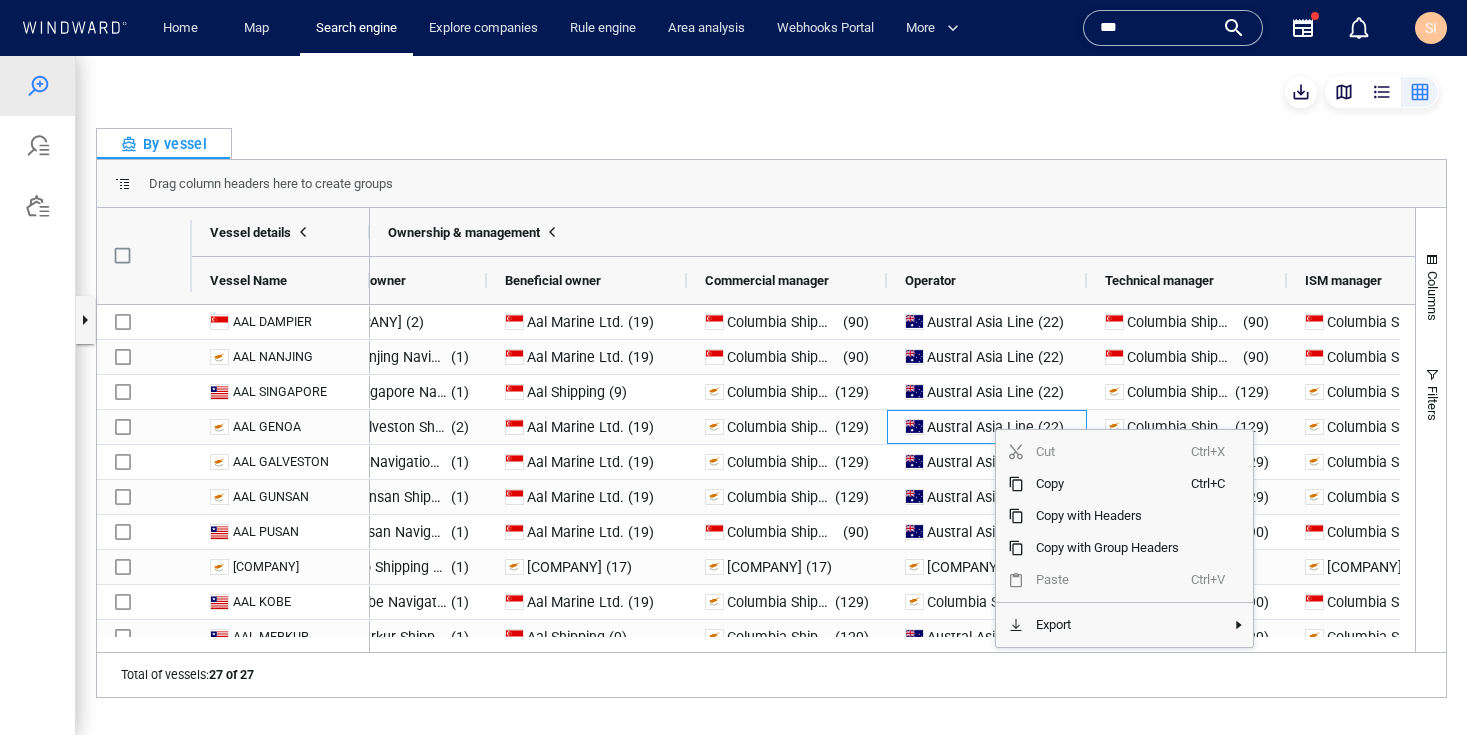 click on "Ownership & management" at bounding box center [987, 232] 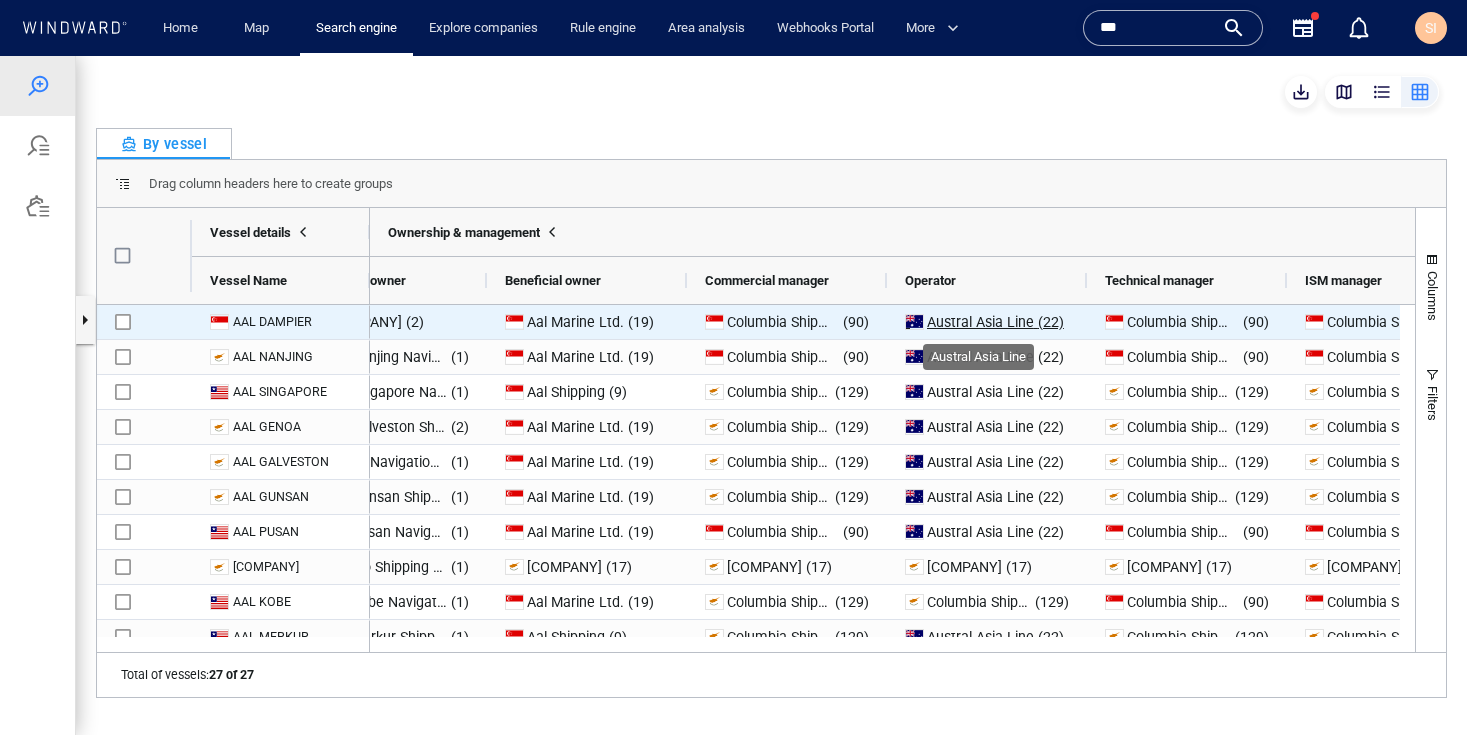 click on "Austral Asia Line" at bounding box center [980, 322] 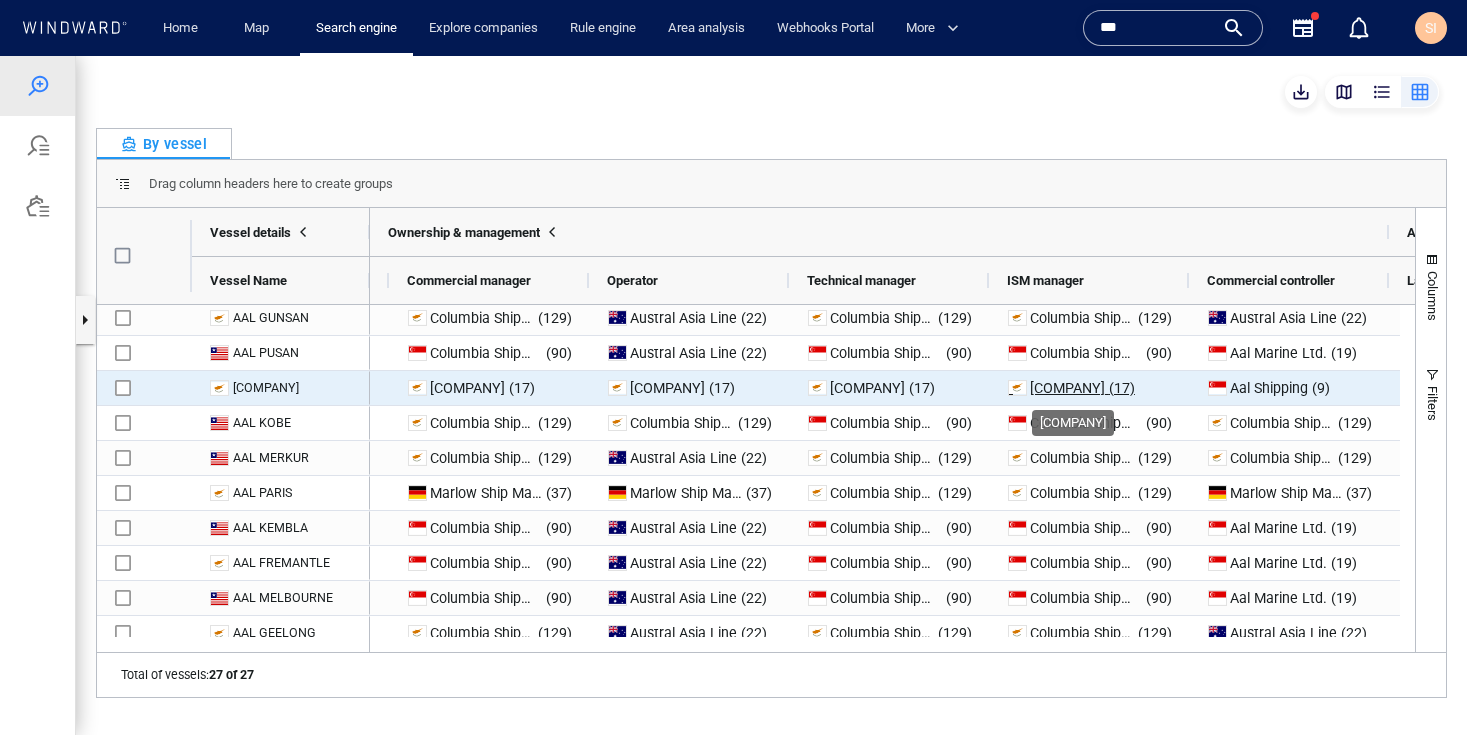 click on "Mastermind Shipmanagement Limited" at bounding box center [1067, 388] 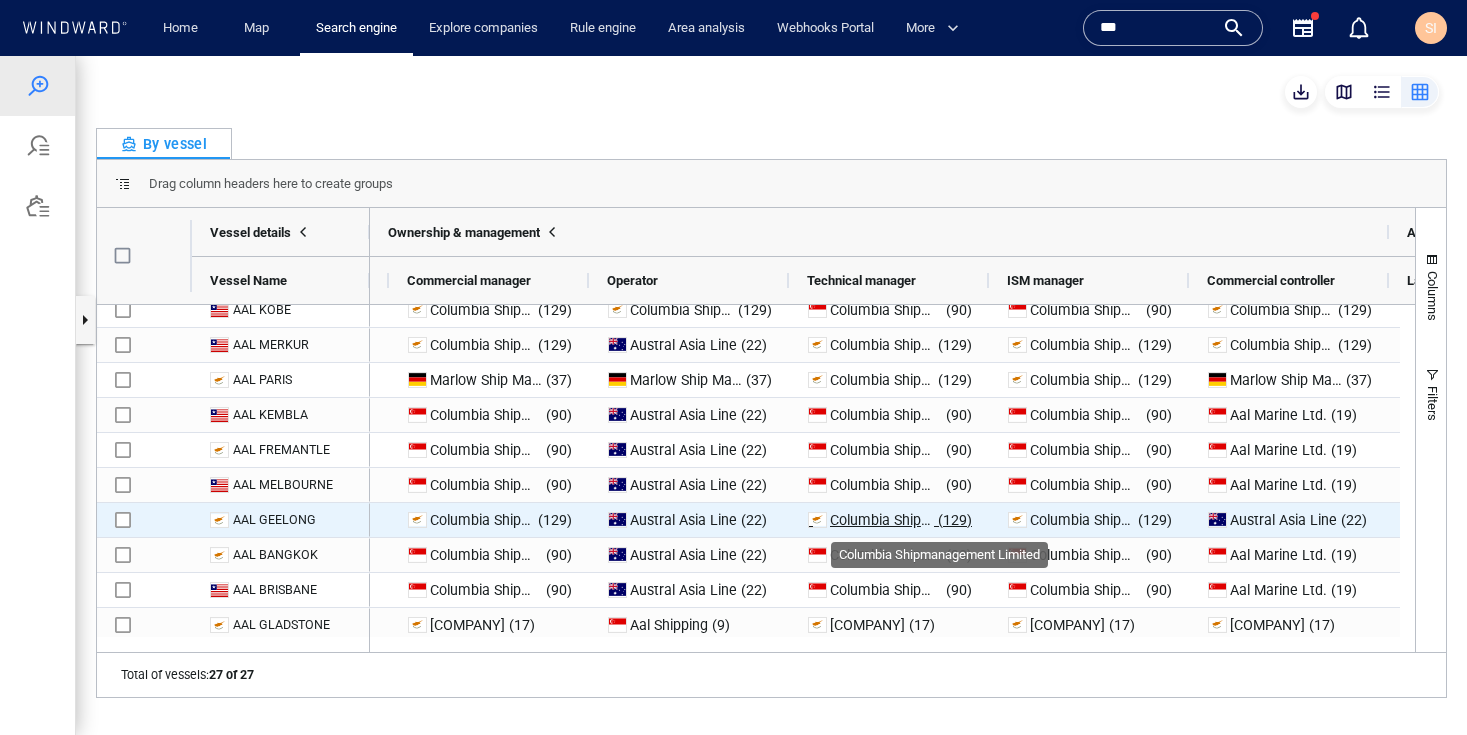 click on "Columbia Shipmanagement Limited" at bounding box center (945, 520) 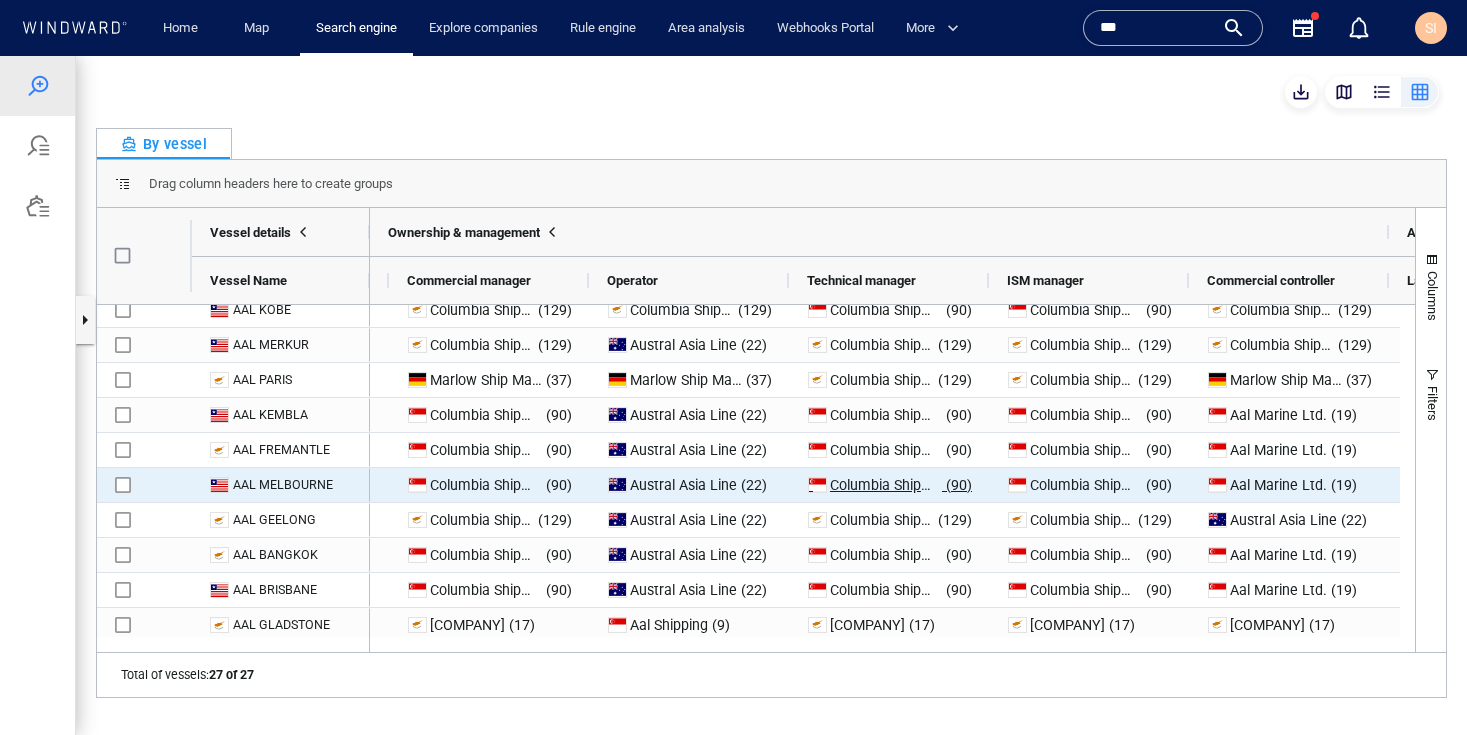 click on "Columbia Shipmanagement-sng" at bounding box center (886, 485) 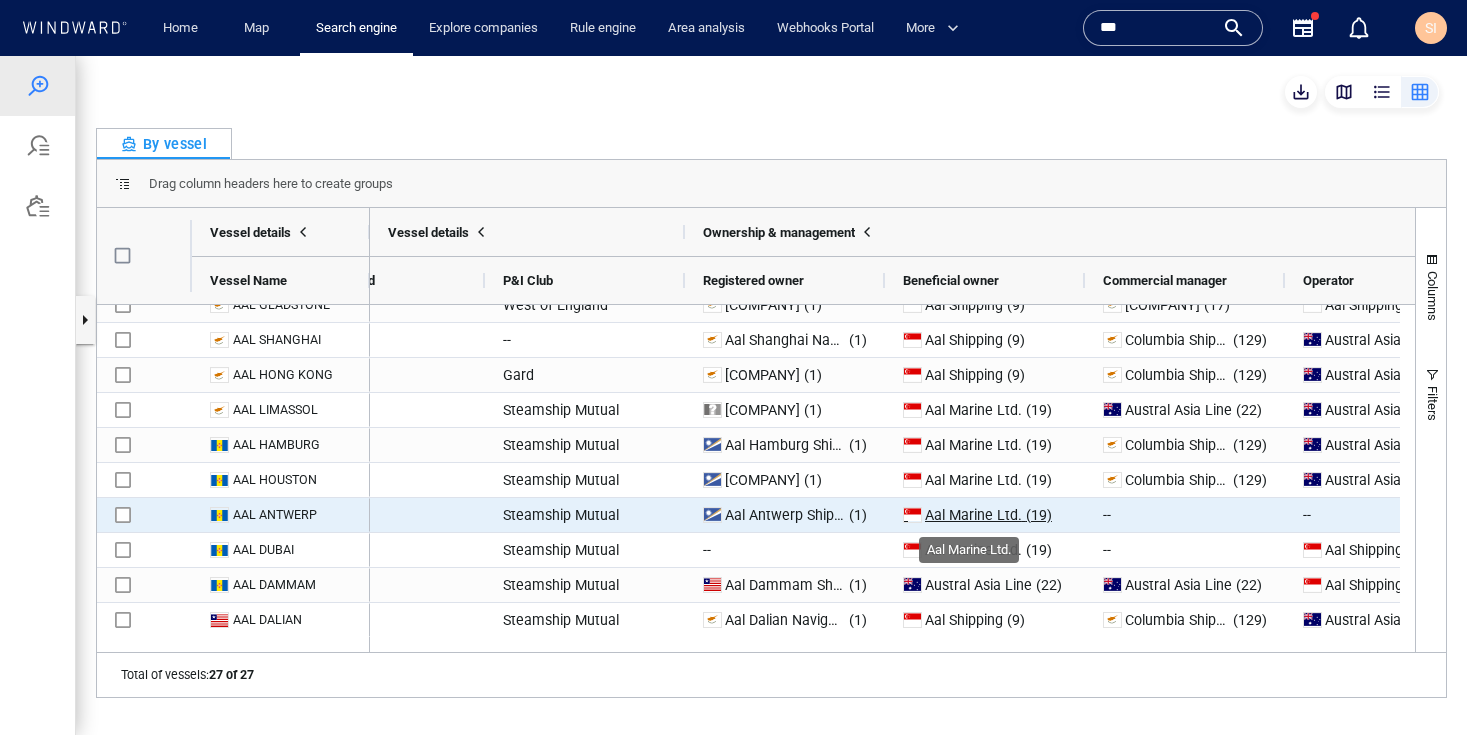 scroll, scrollTop: 0, scrollLeft: 2205, axis: horizontal 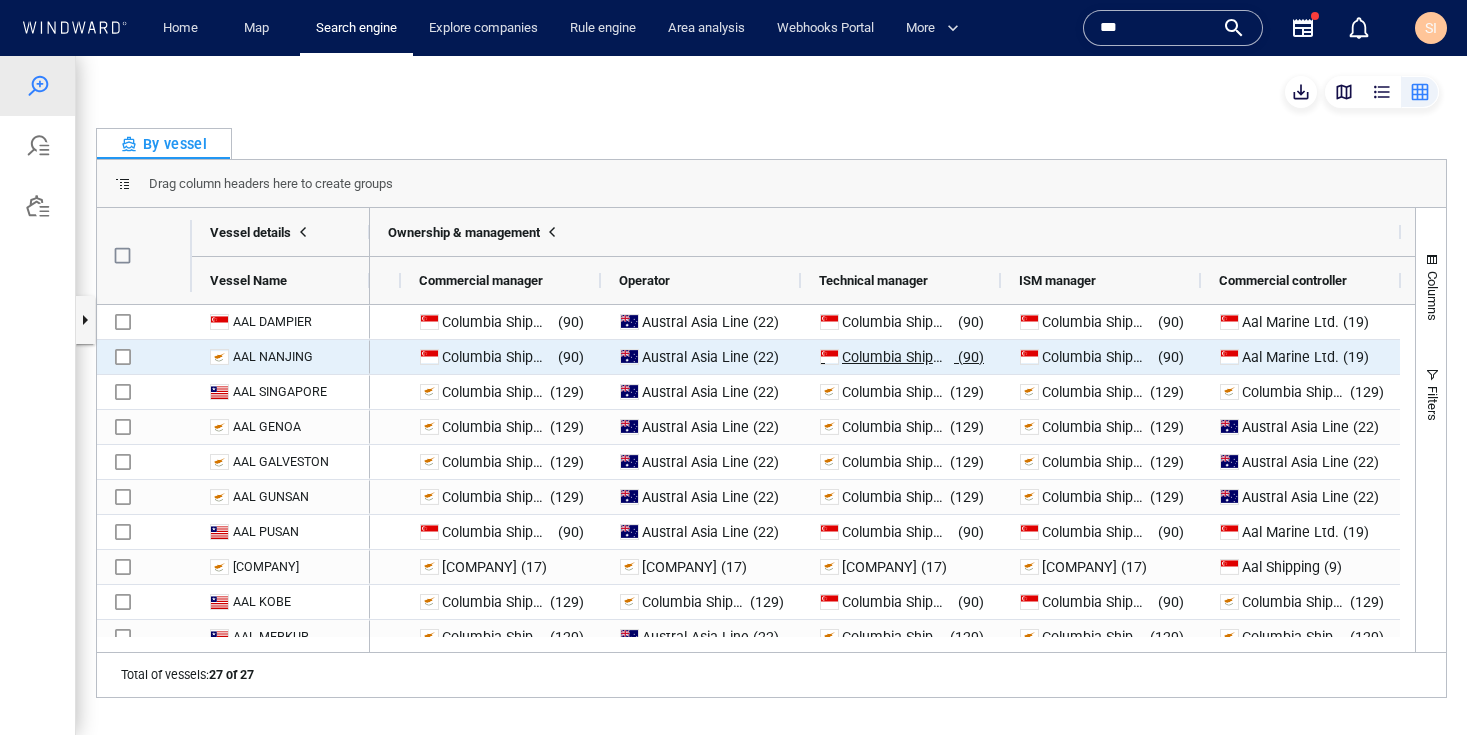 click on "Columbia Shipmanagement-sng" at bounding box center [898, 357] 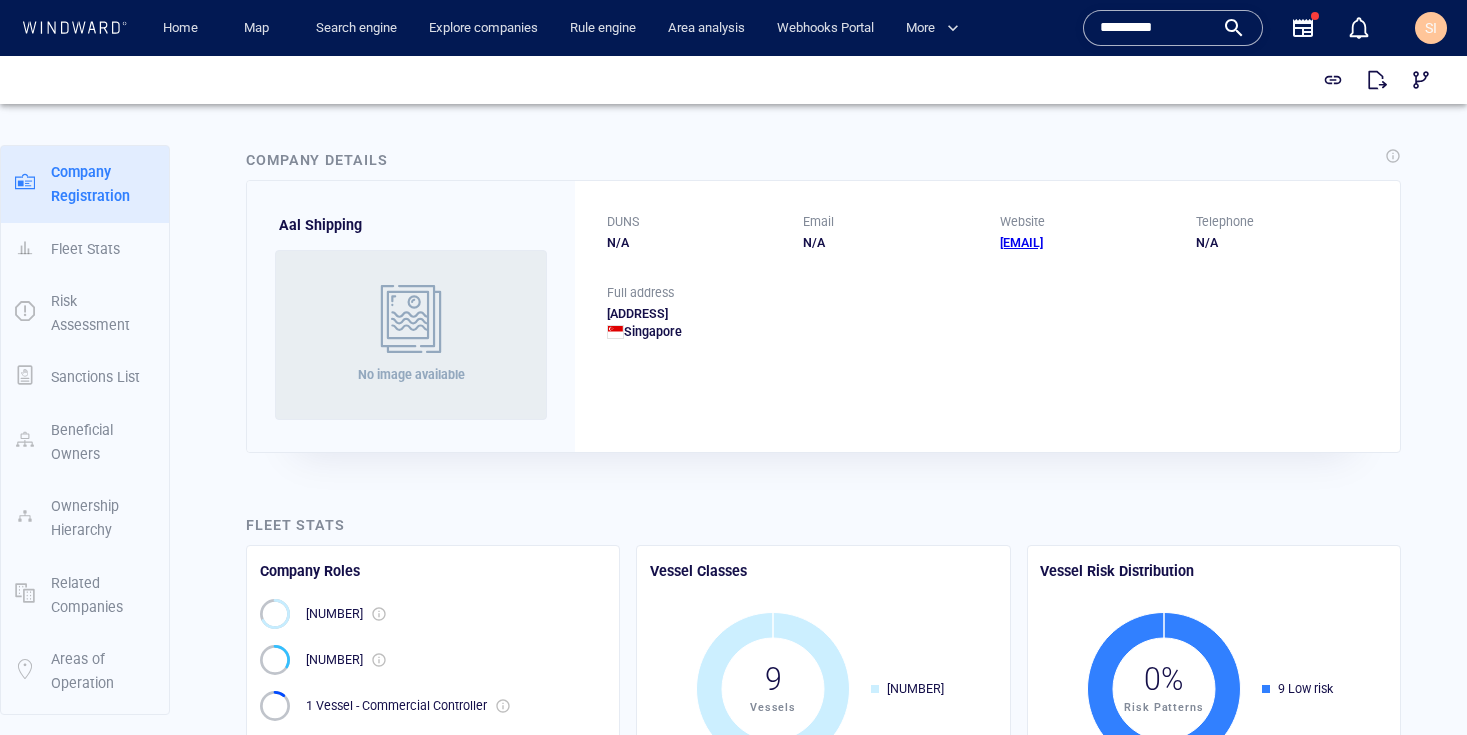 scroll, scrollTop: 0, scrollLeft: 0, axis: both 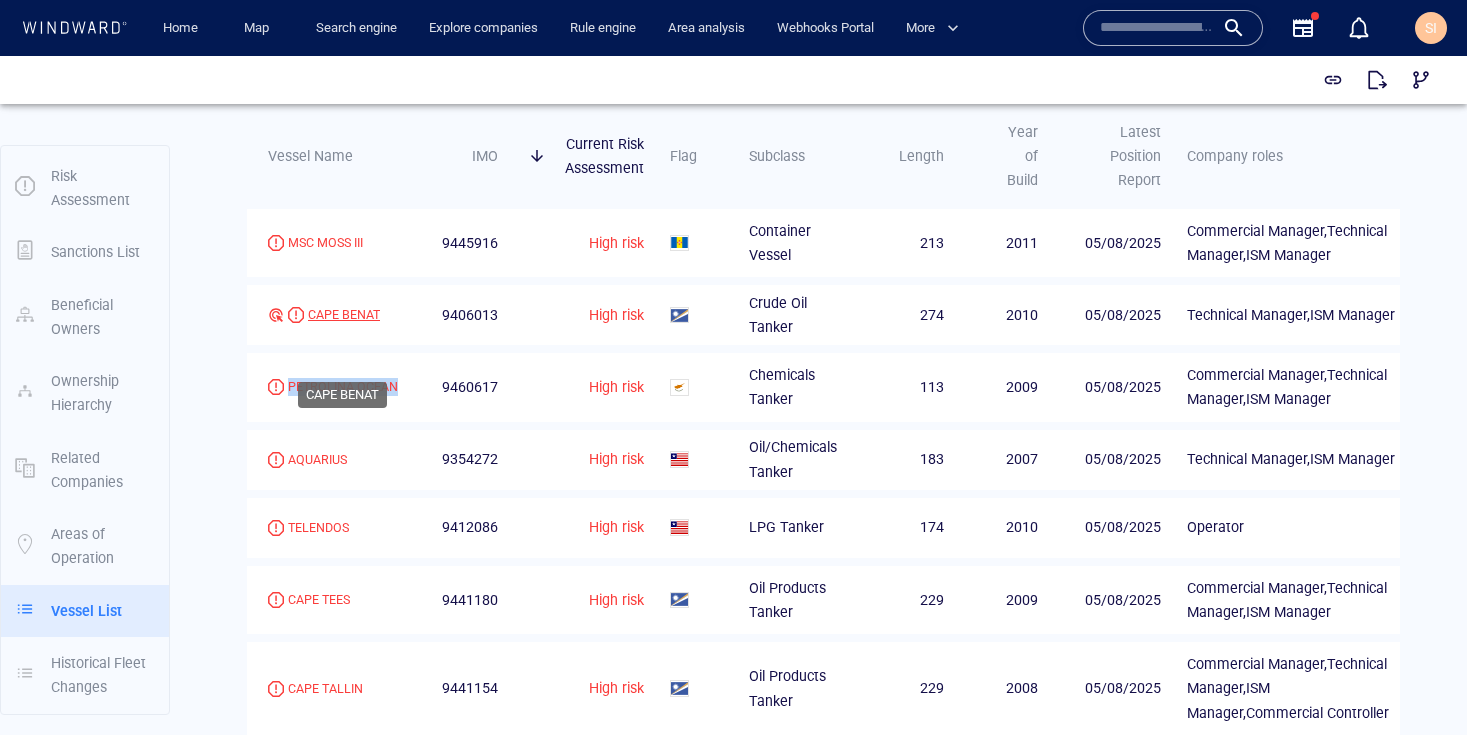 click on "CAPE BENAT" at bounding box center [344, 315] 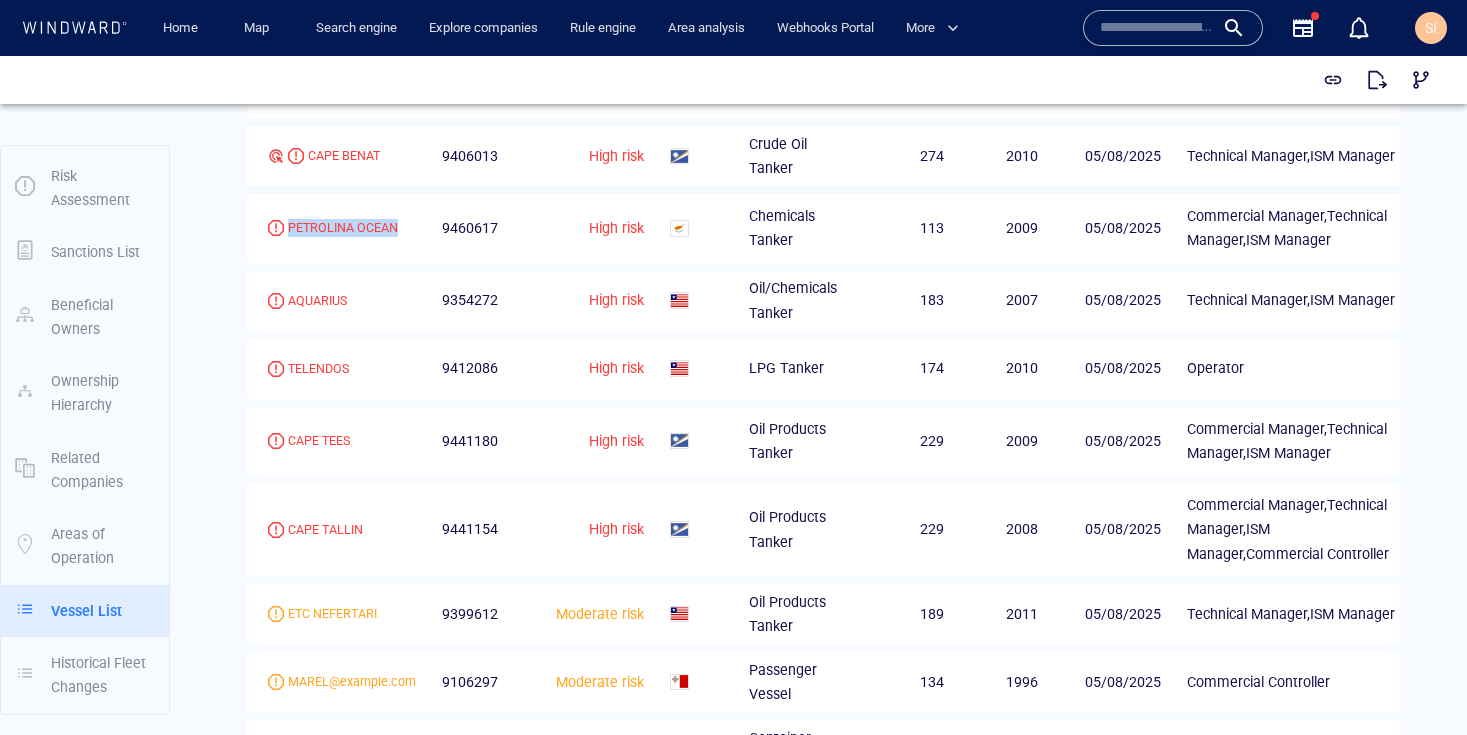 scroll, scrollTop: 3045, scrollLeft: 0, axis: vertical 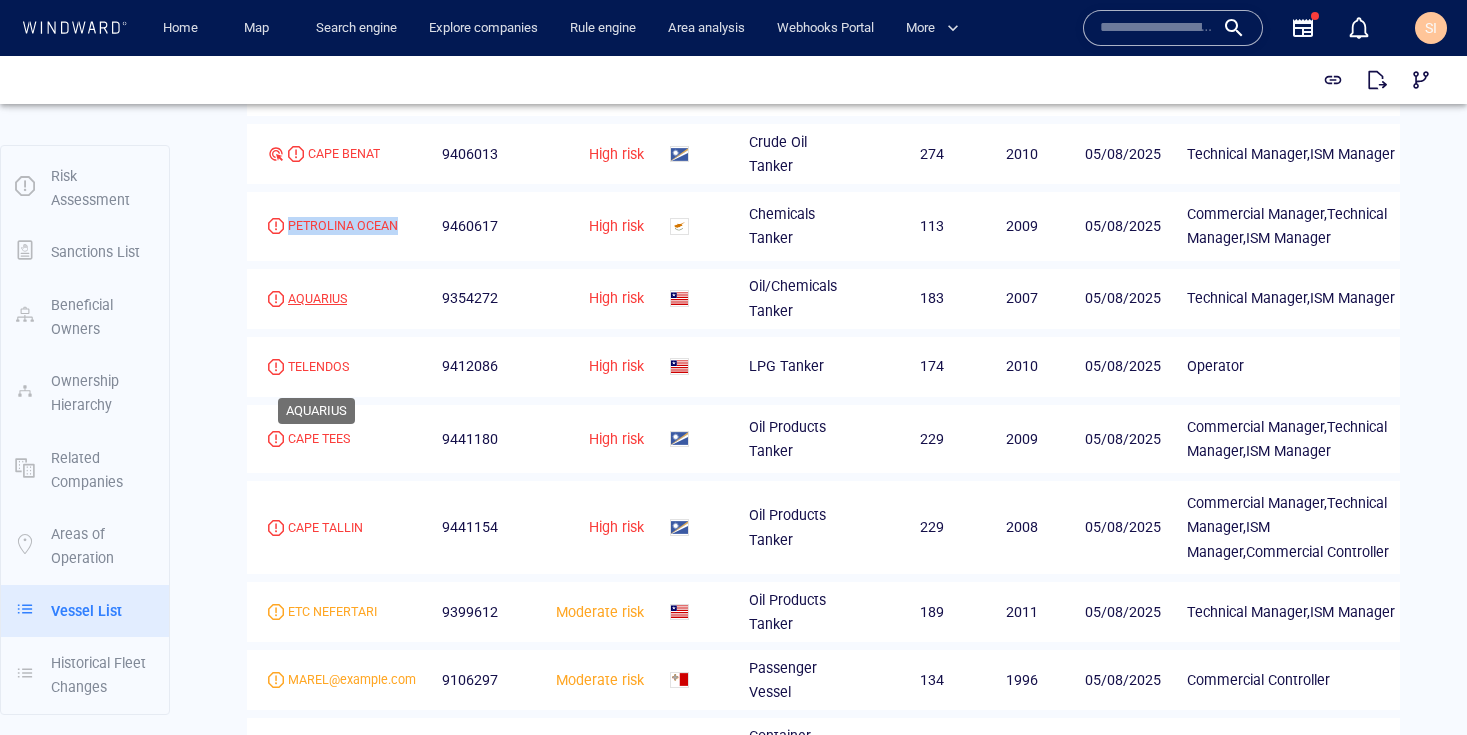 click on "AQUARIUS" at bounding box center (317, 299) 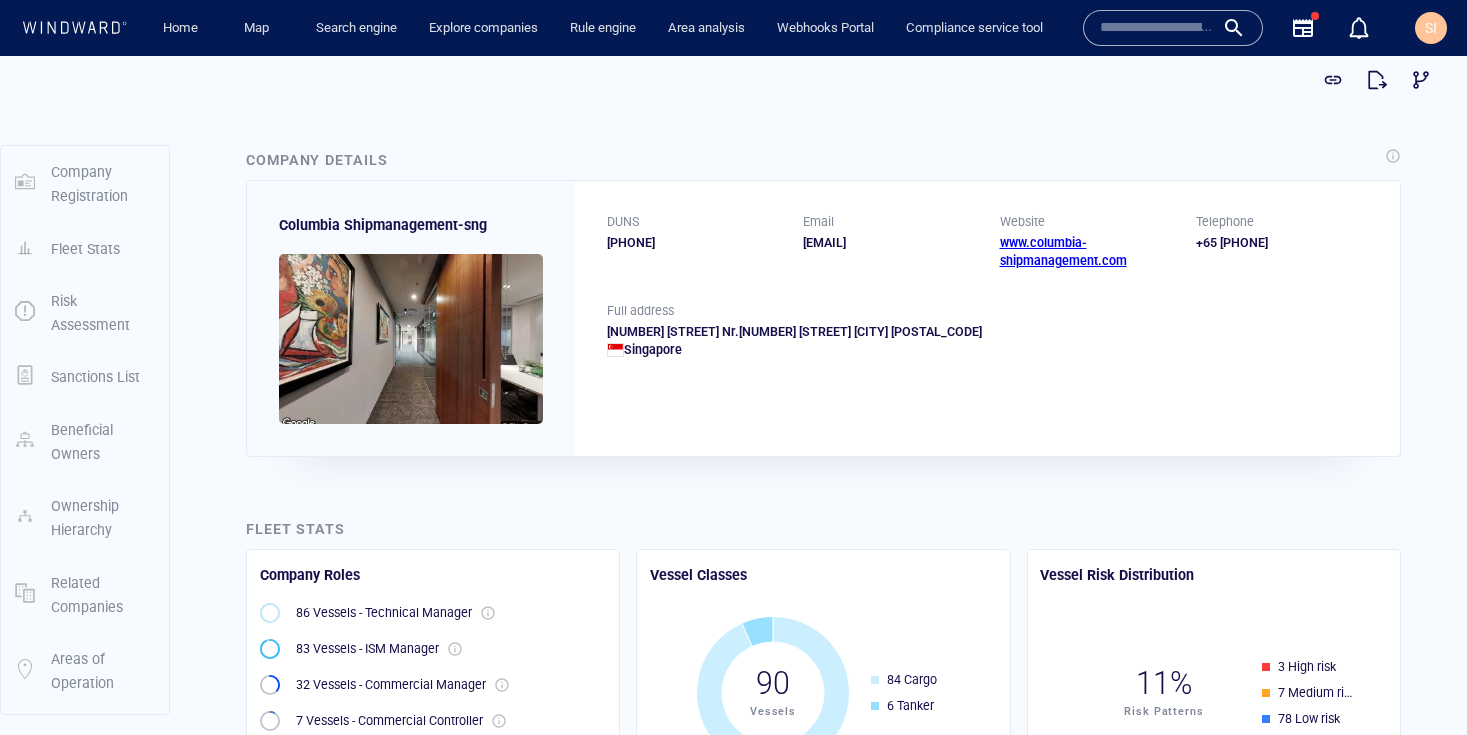scroll, scrollTop: 0, scrollLeft: 0, axis: both 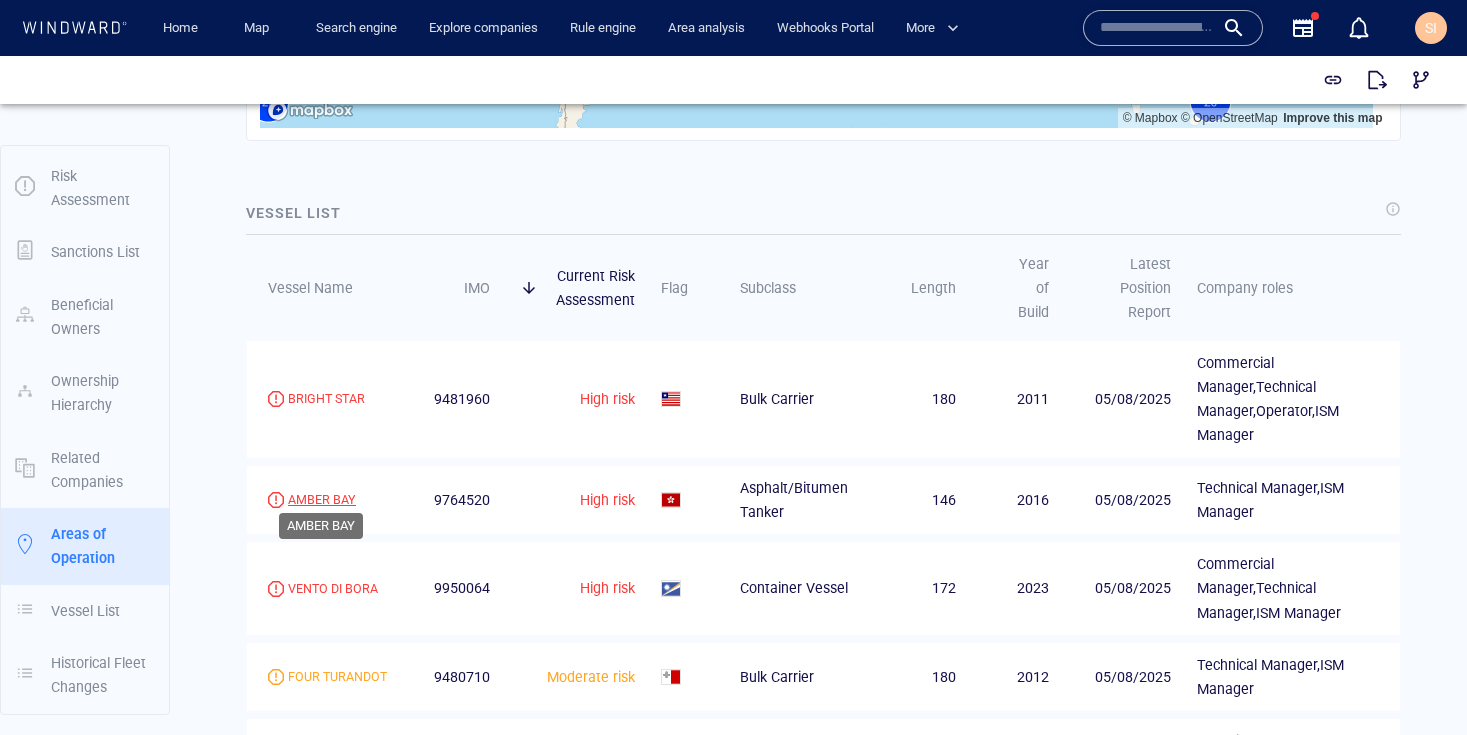 click on "AMBER BAY" at bounding box center (322, 500) 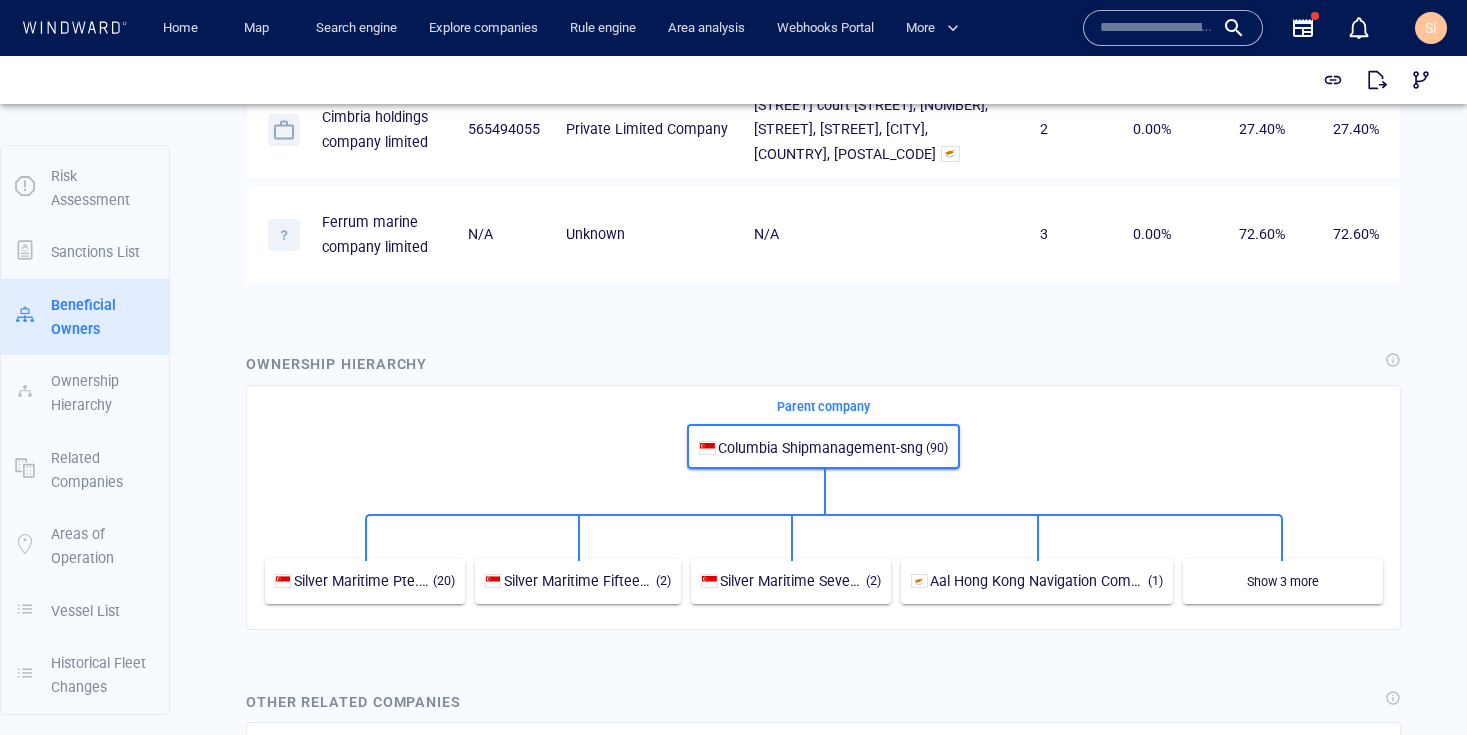 scroll, scrollTop: 1248, scrollLeft: 0, axis: vertical 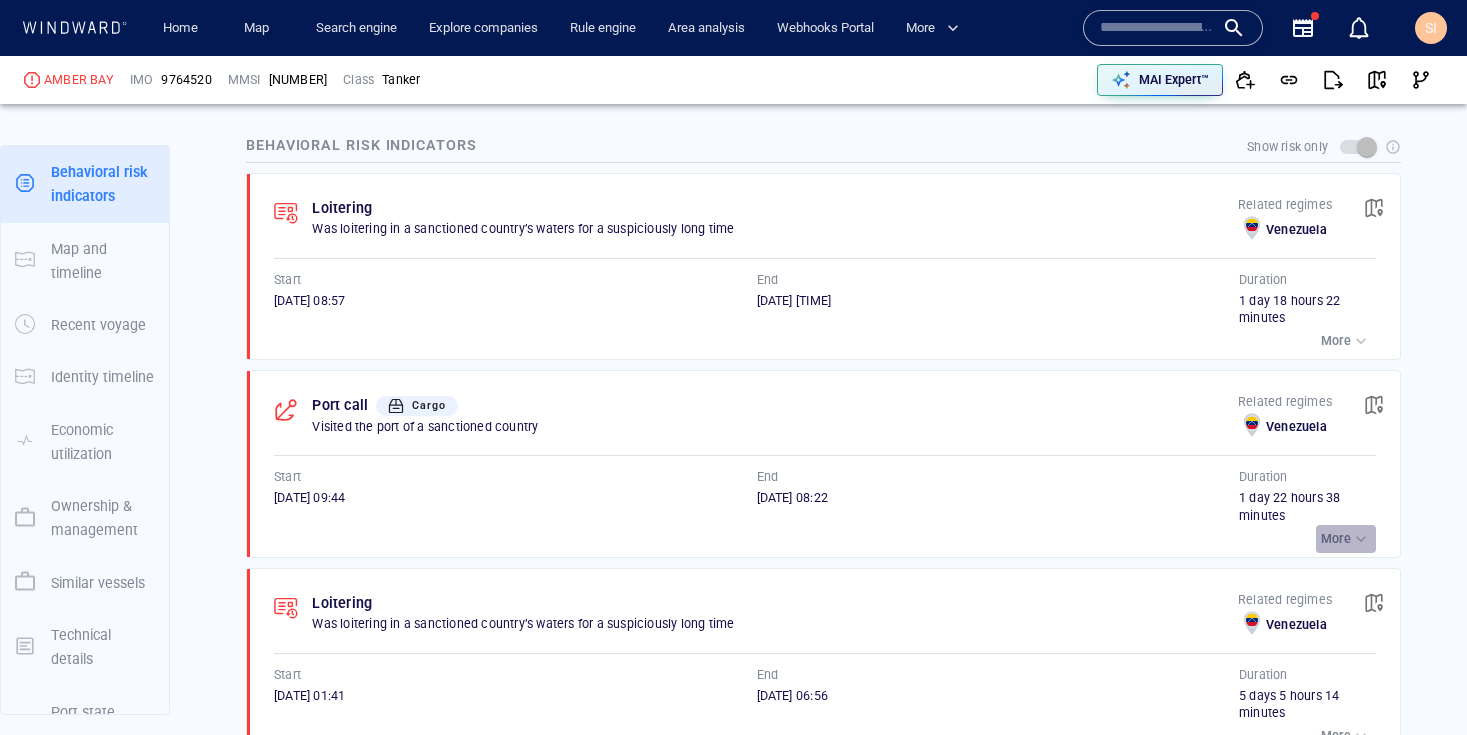 click at bounding box center (1361, 539) 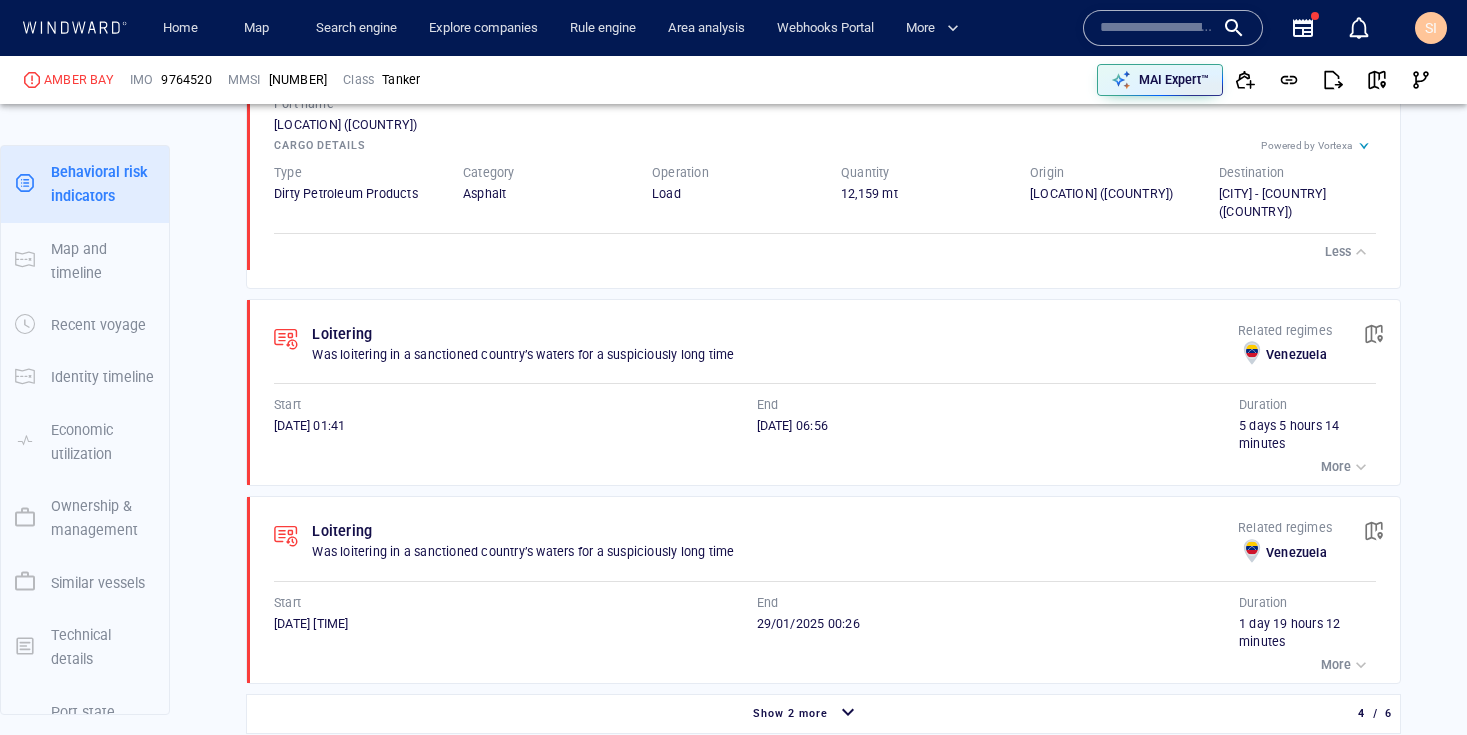 scroll, scrollTop: 1828, scrollLeft: 0, axis: vertical 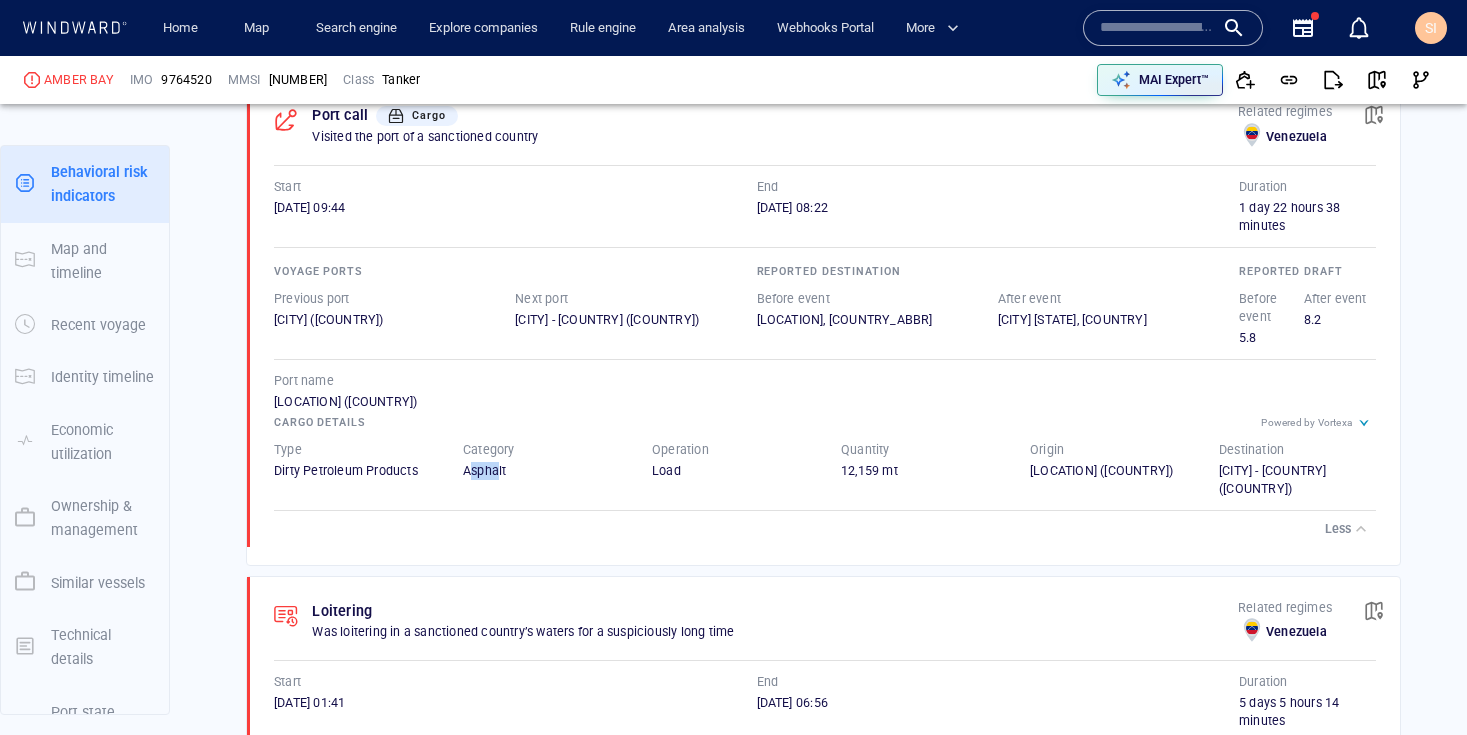 drag, startPoint x: 465, startPoint y: 471, endPoint x: 498, endPoint y: 475, distance: 33.24154 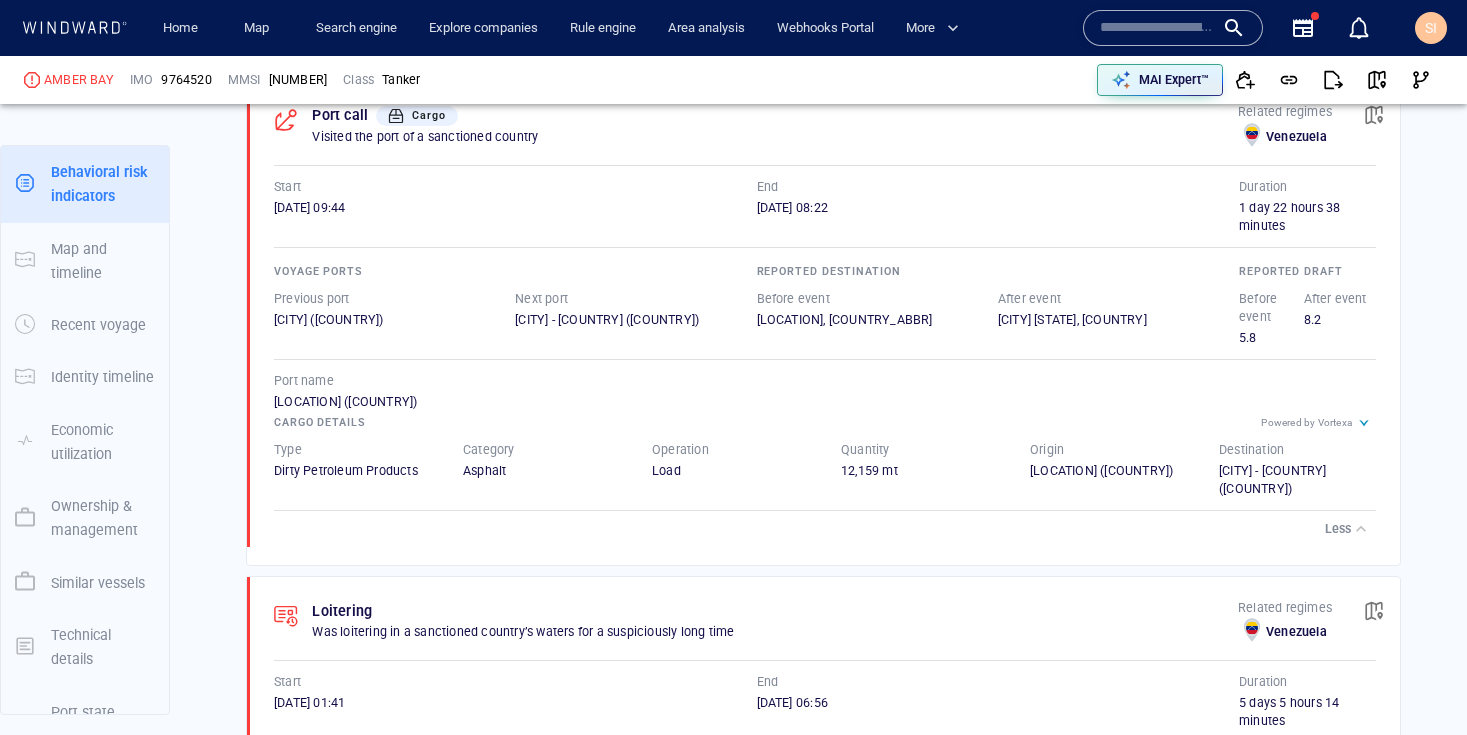 click on "Category Asphalt" at bounding box center [541, 469] 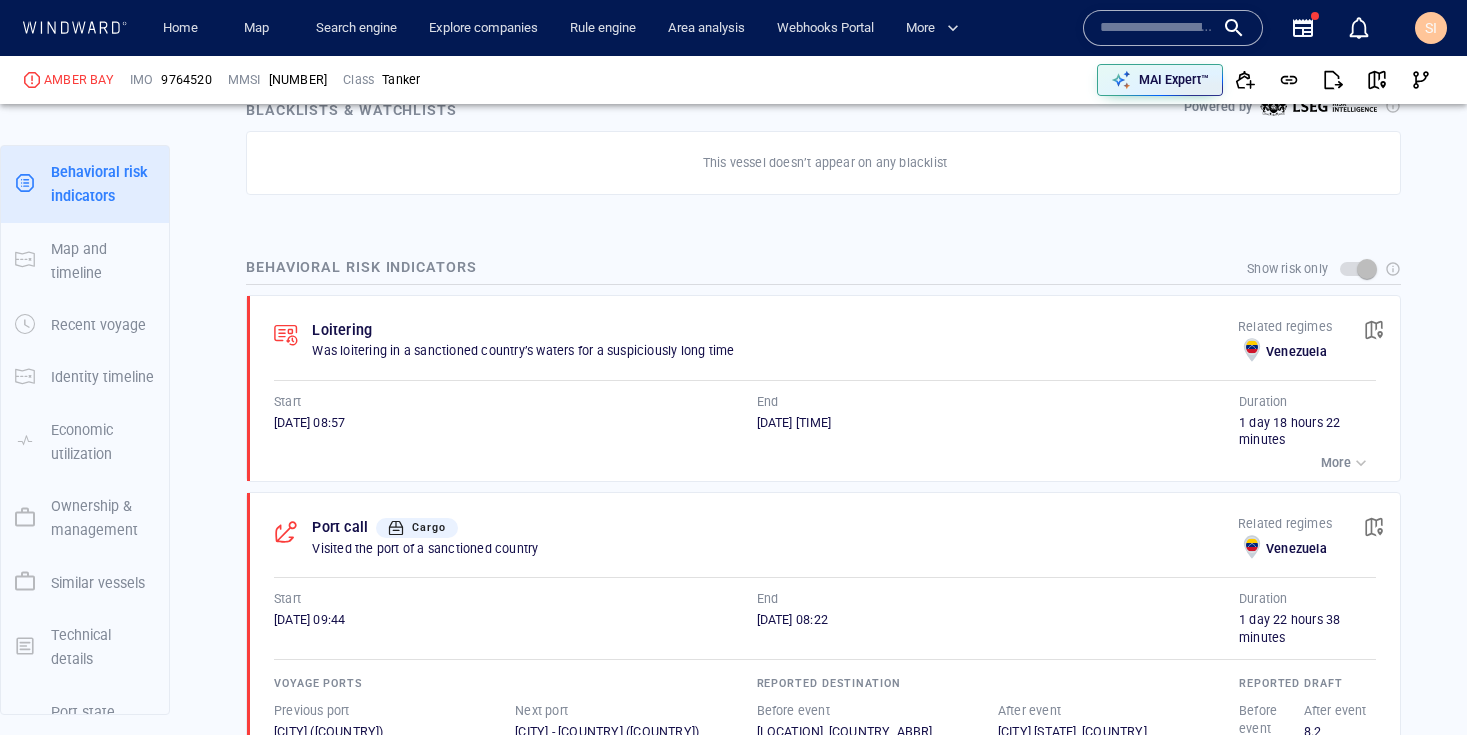 scroll, scrollTop: 0, scrollLeft: 0, axis: both 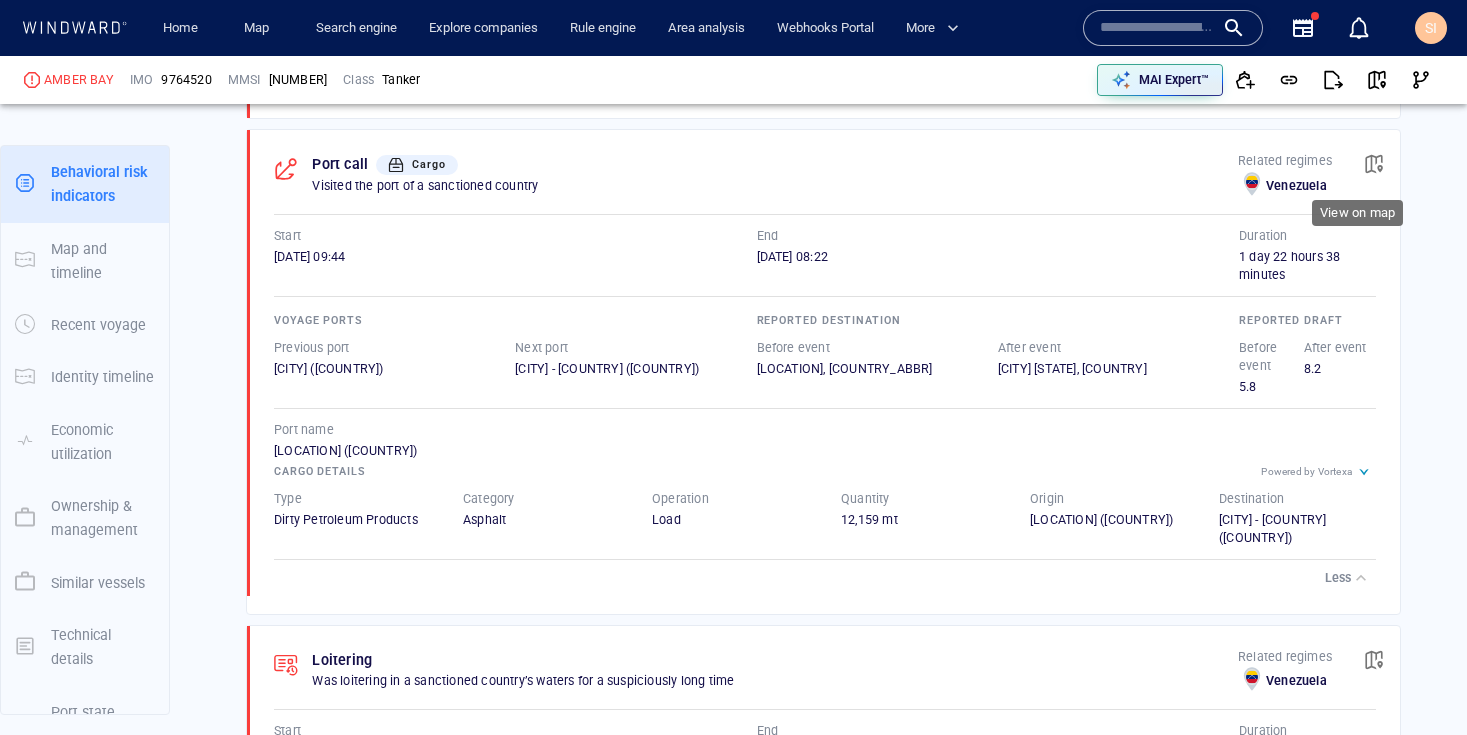 click at bounding box center [1374, 164] 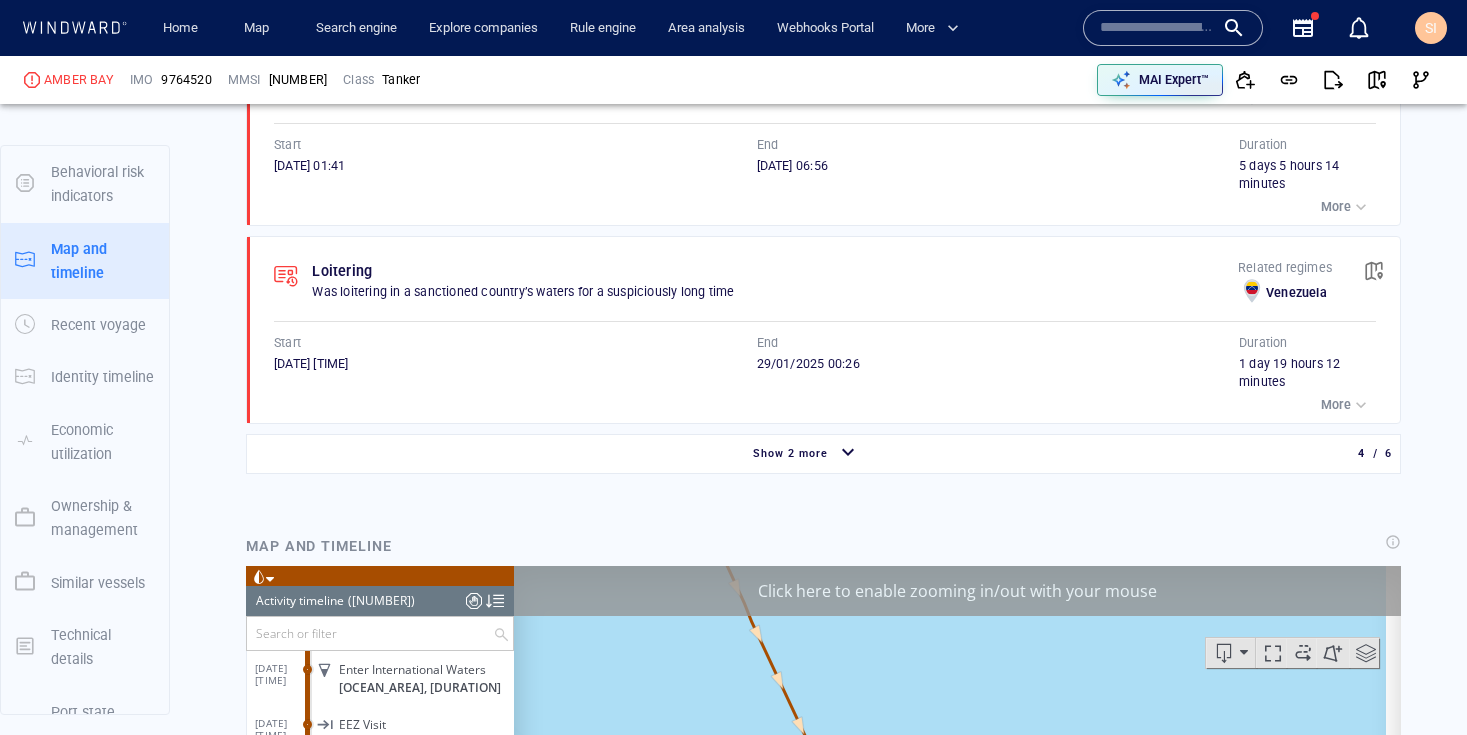 scroll, scrollTop: 2132, scrollLeft: 0, axis: vertical 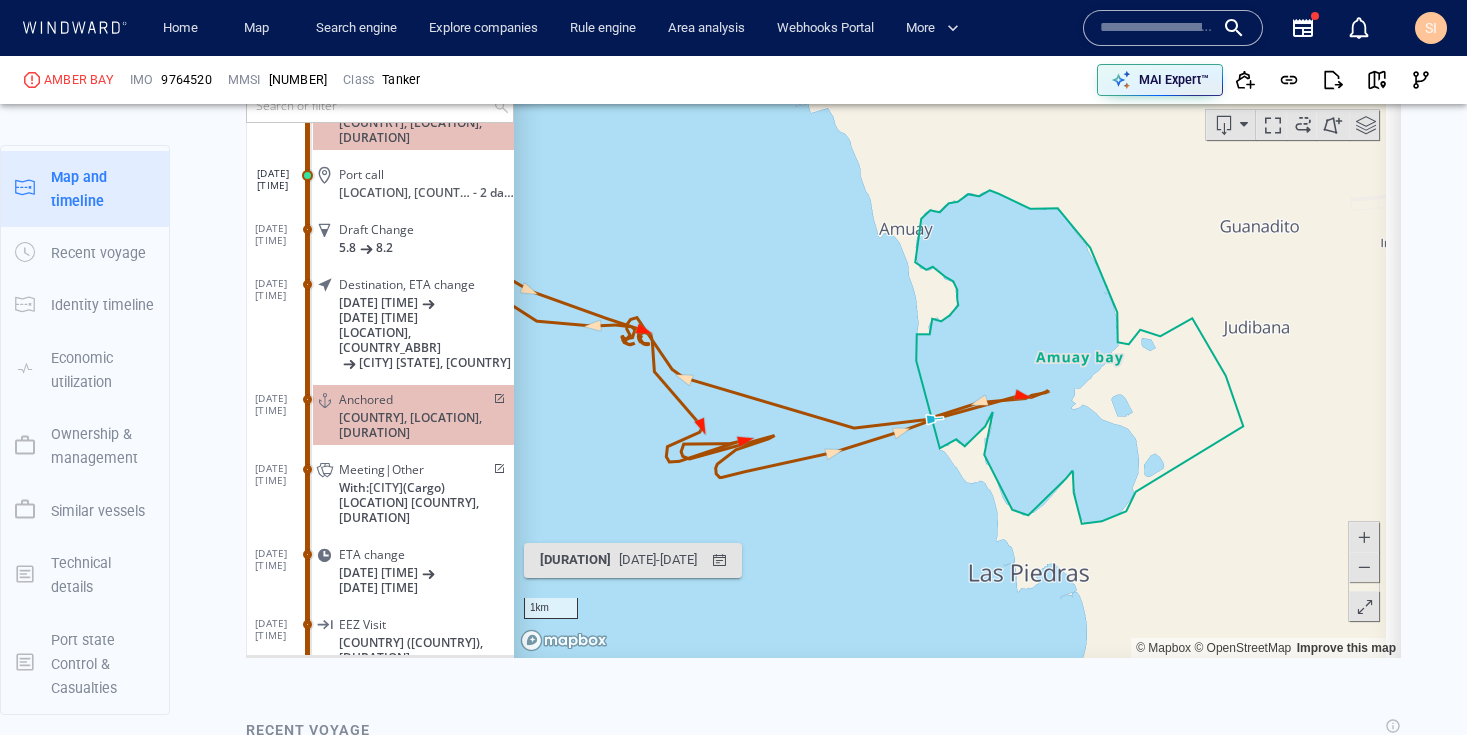 drag, startPoint x: 1067, startPoint y: 342, endPoint x: 1049, endPoint y: 437, distance: 96.69022 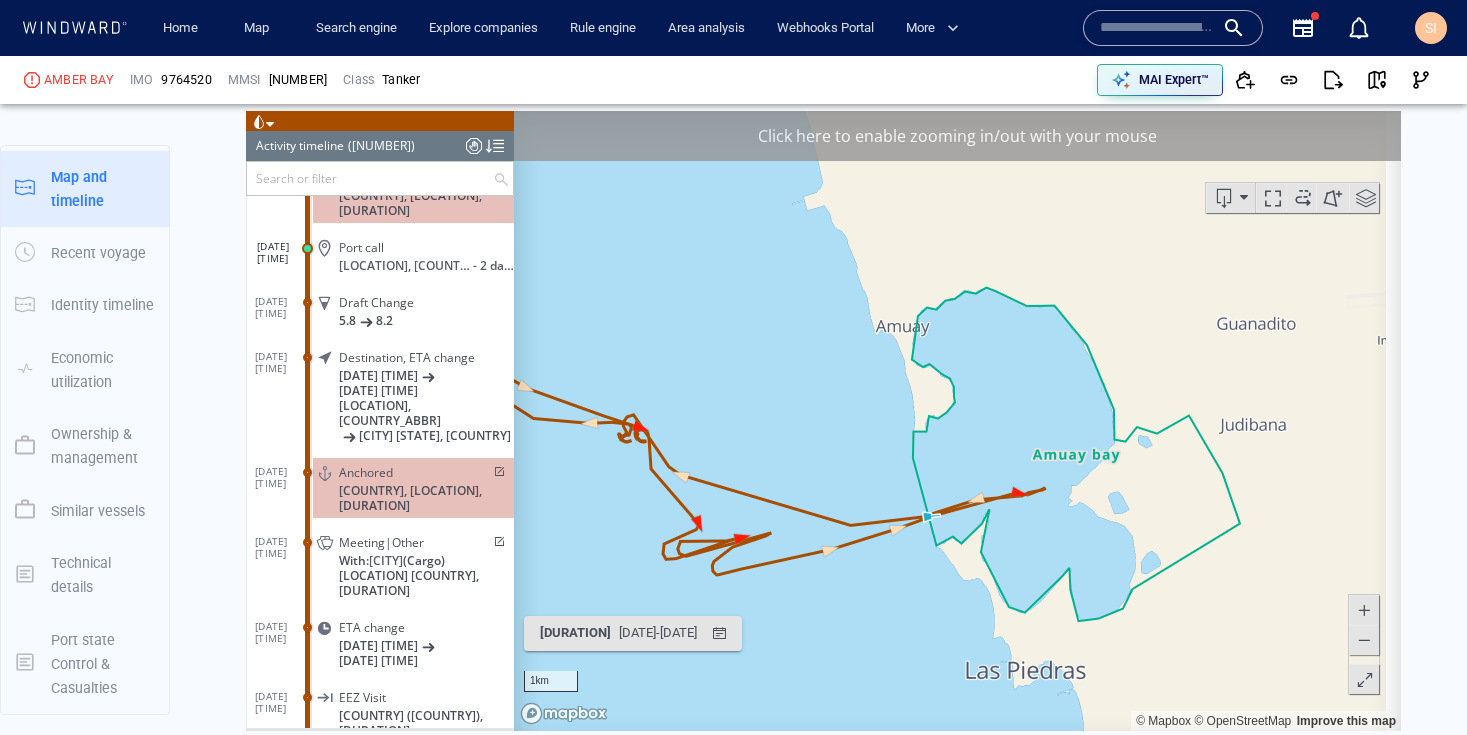 scroll, scrollTop: 1749, scrollLeft: 0, axis: vertical 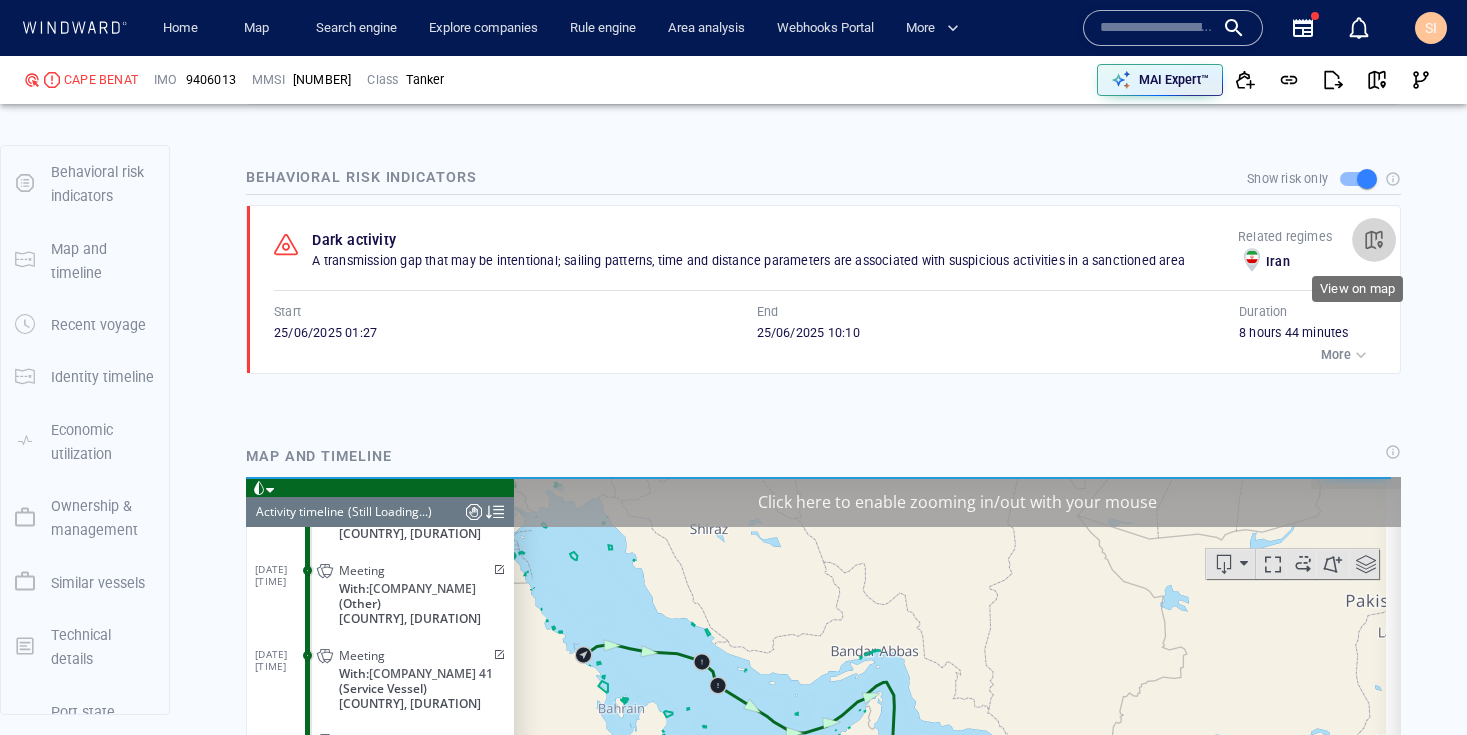 click at bounding box center (1374, 240) 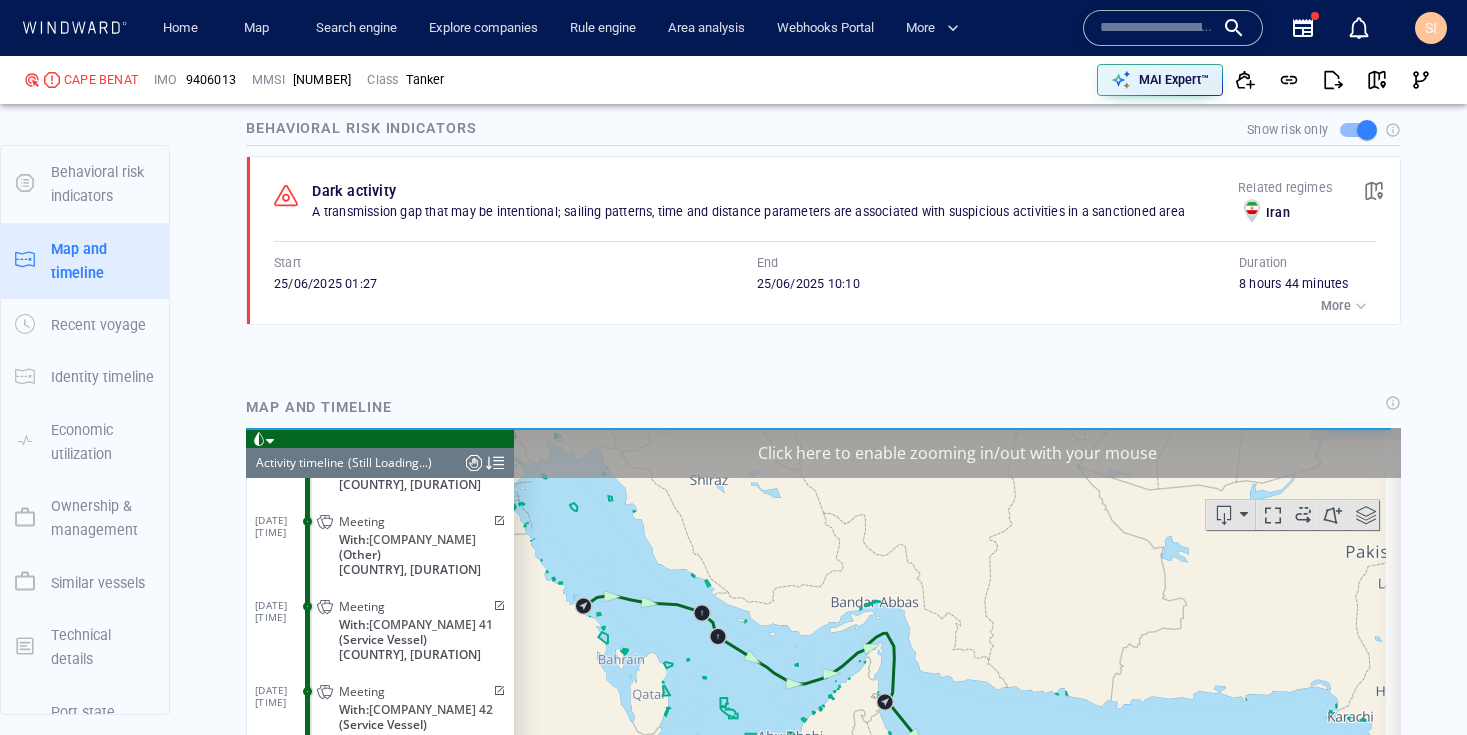 scroll, scrollTop: 254, scrollLeft: 0, axis: vertical 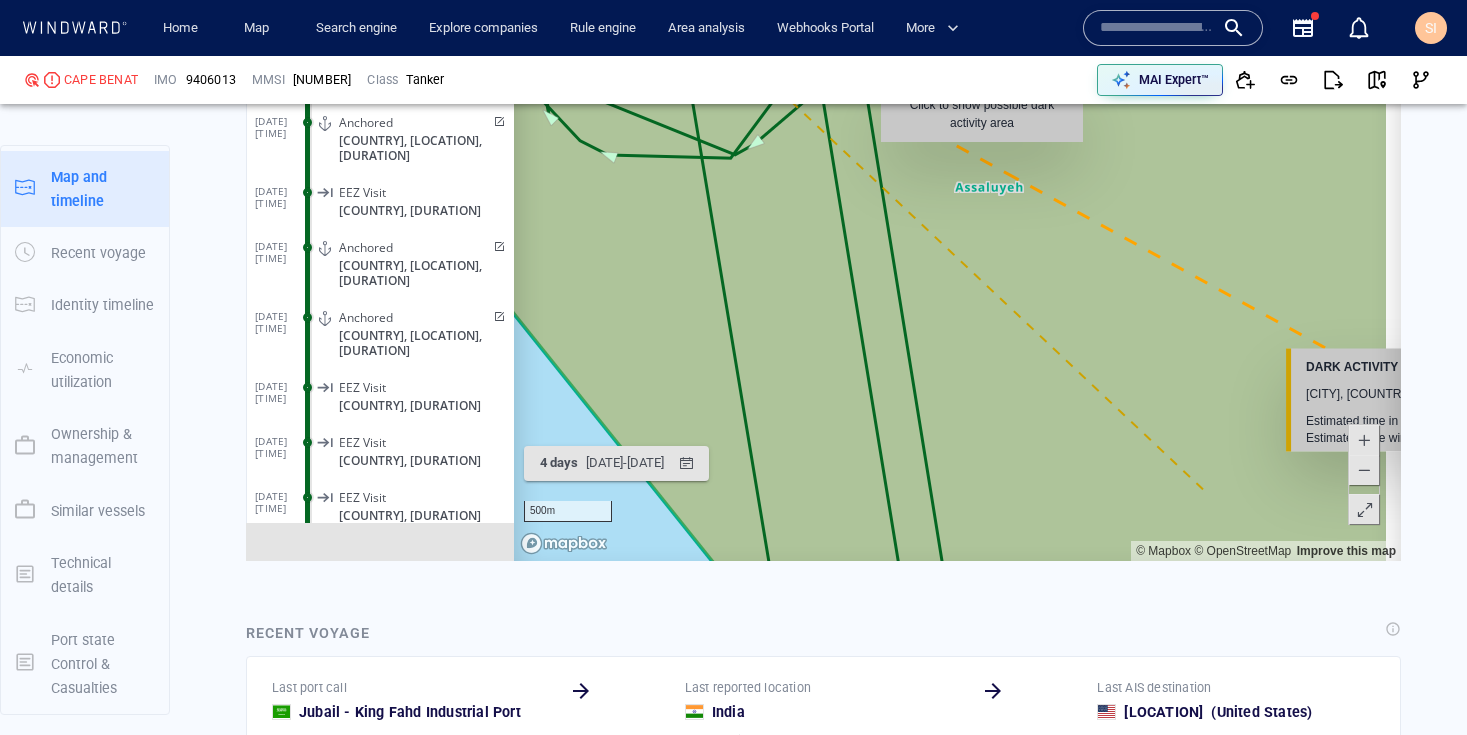 click on "Recent voyage" at bounding box center (823, 634) 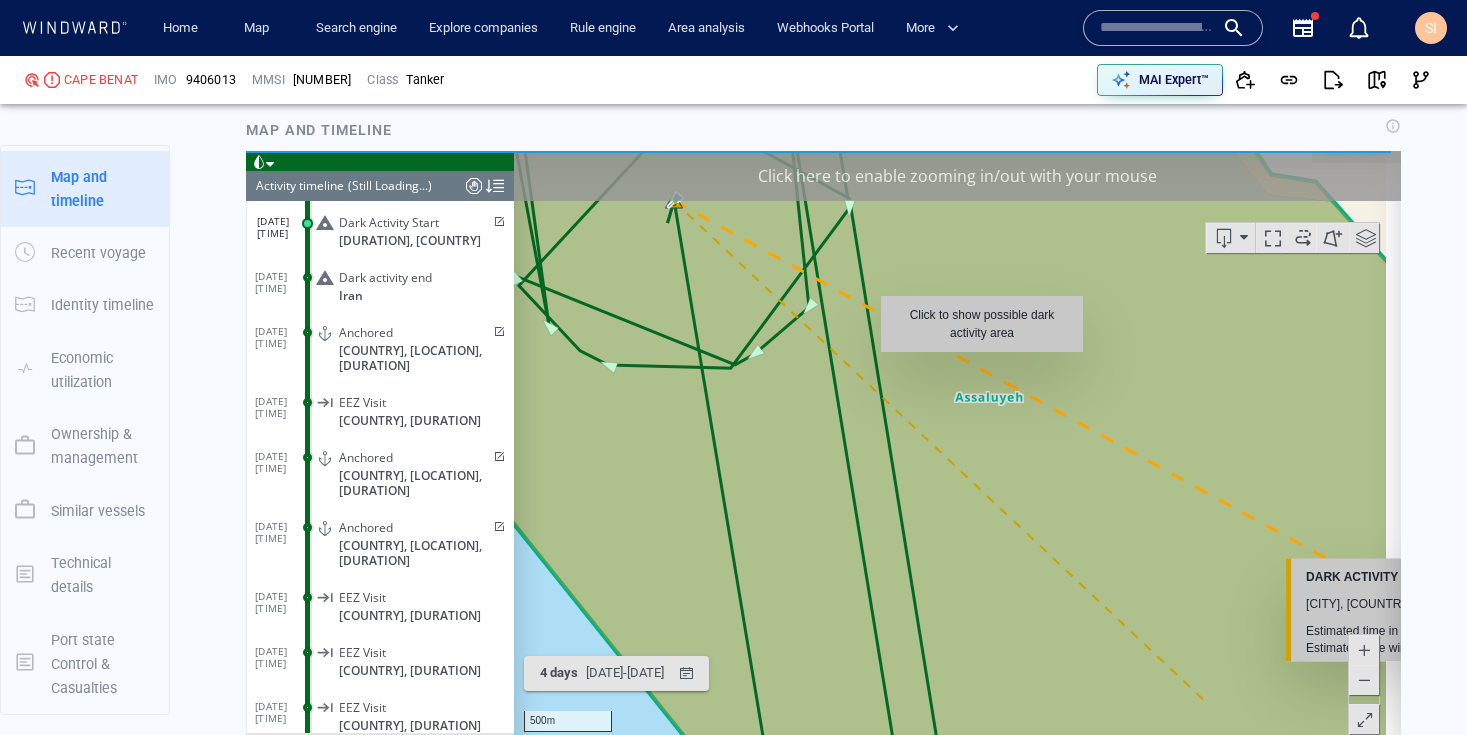 scroll, scrollTop: 1639, scrollLeft: 0, axis: vertical 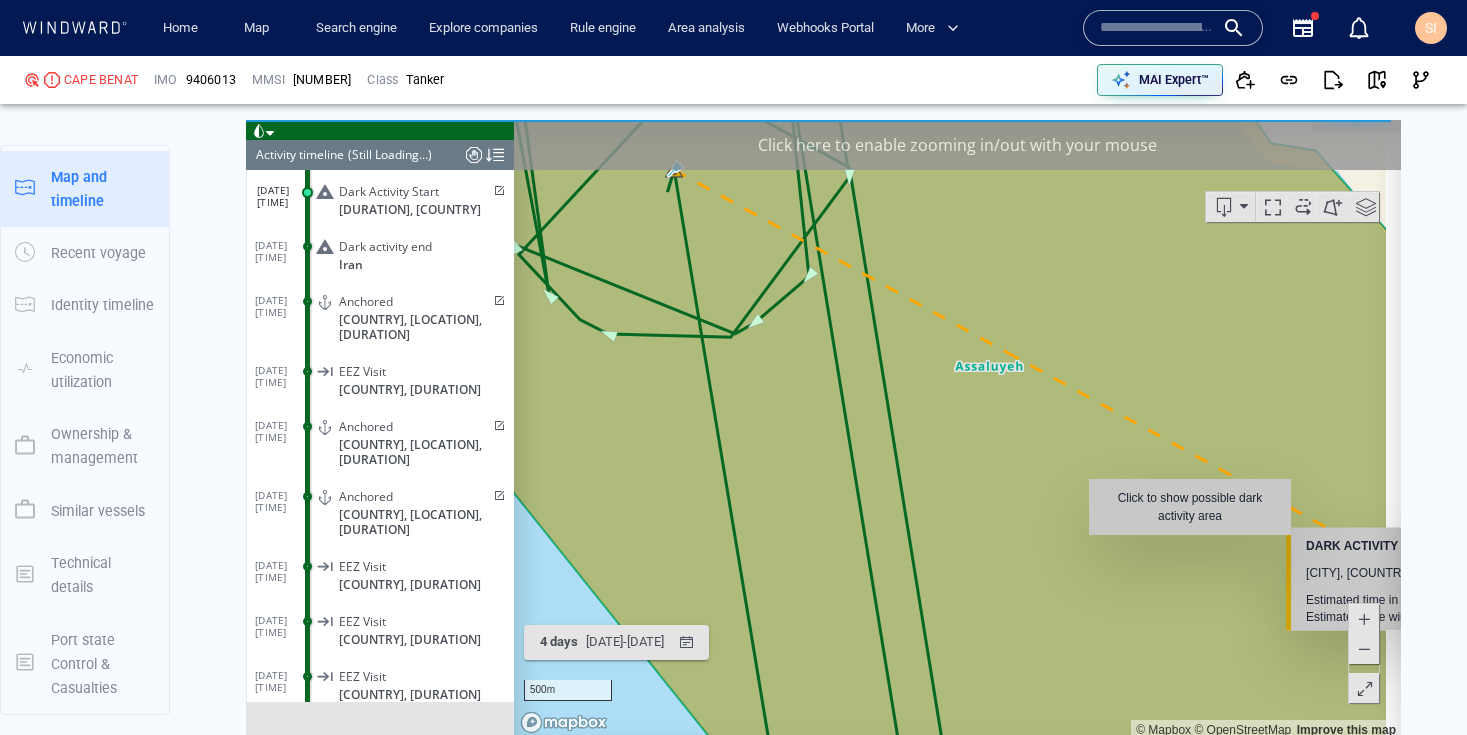 click on "Click here to enable zooming in/out with your mouse" at bounding box center [957, 144] 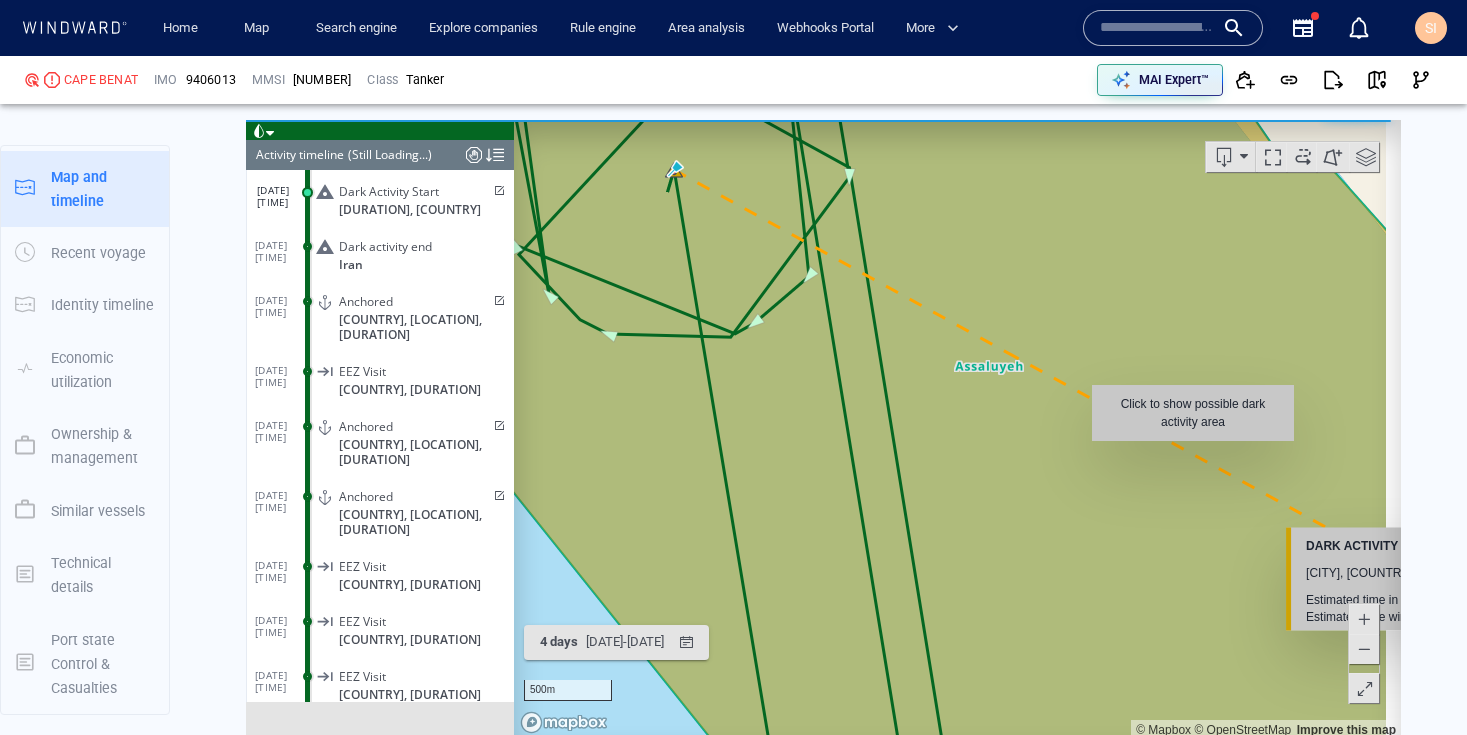 click at bounding box center (1364, 648) 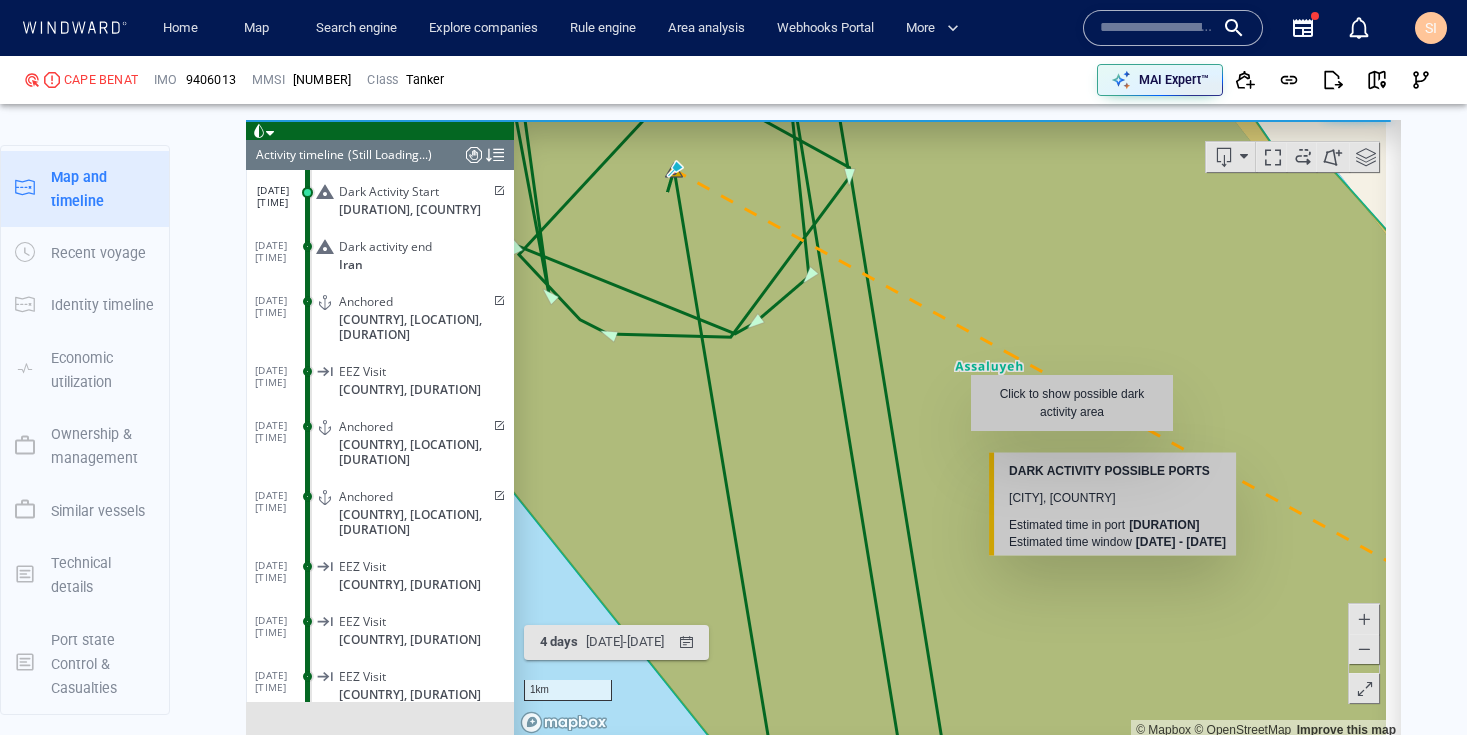 click at bounding box center [1364, 648] 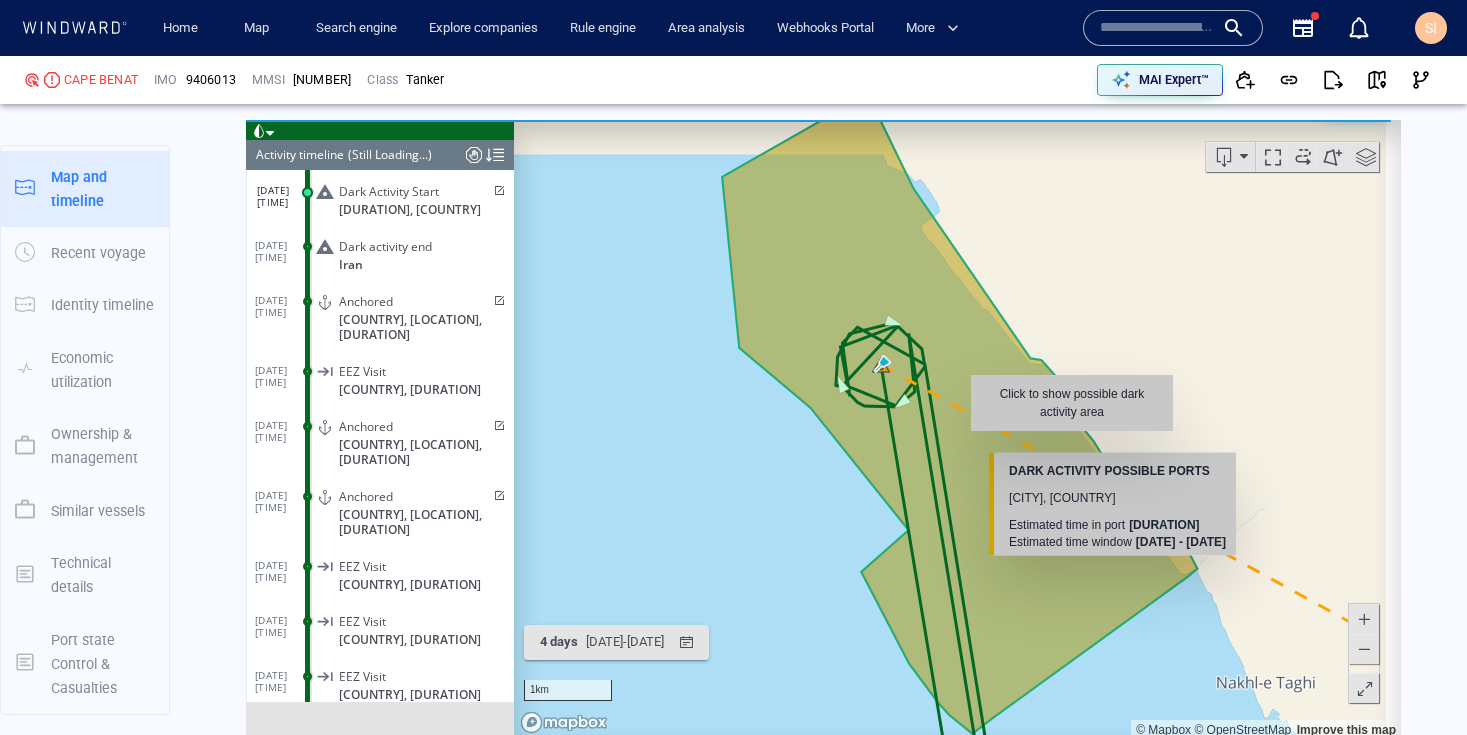 click at bounding box center [1364, 648] 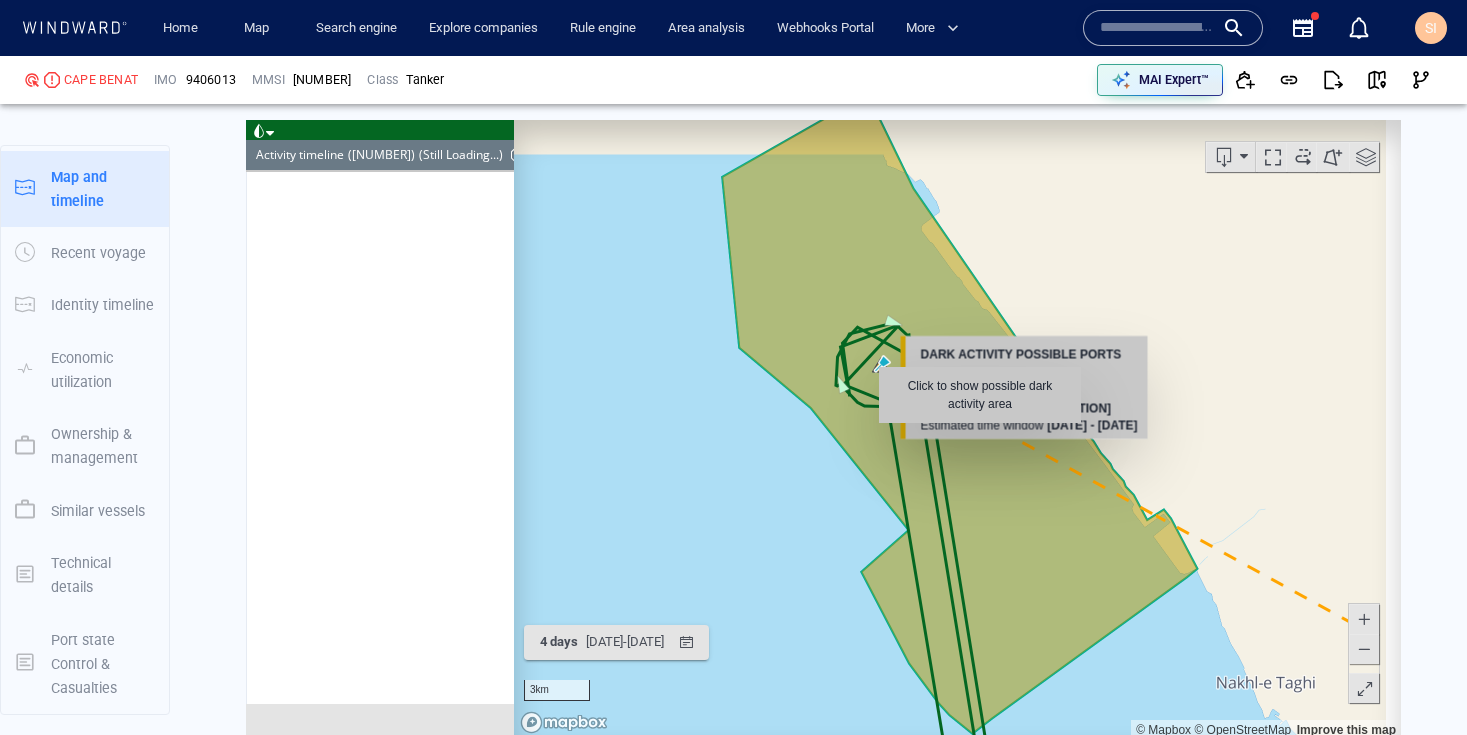 scroll, scrollTop: 359663, scrollLeft: 0, axis: vertical 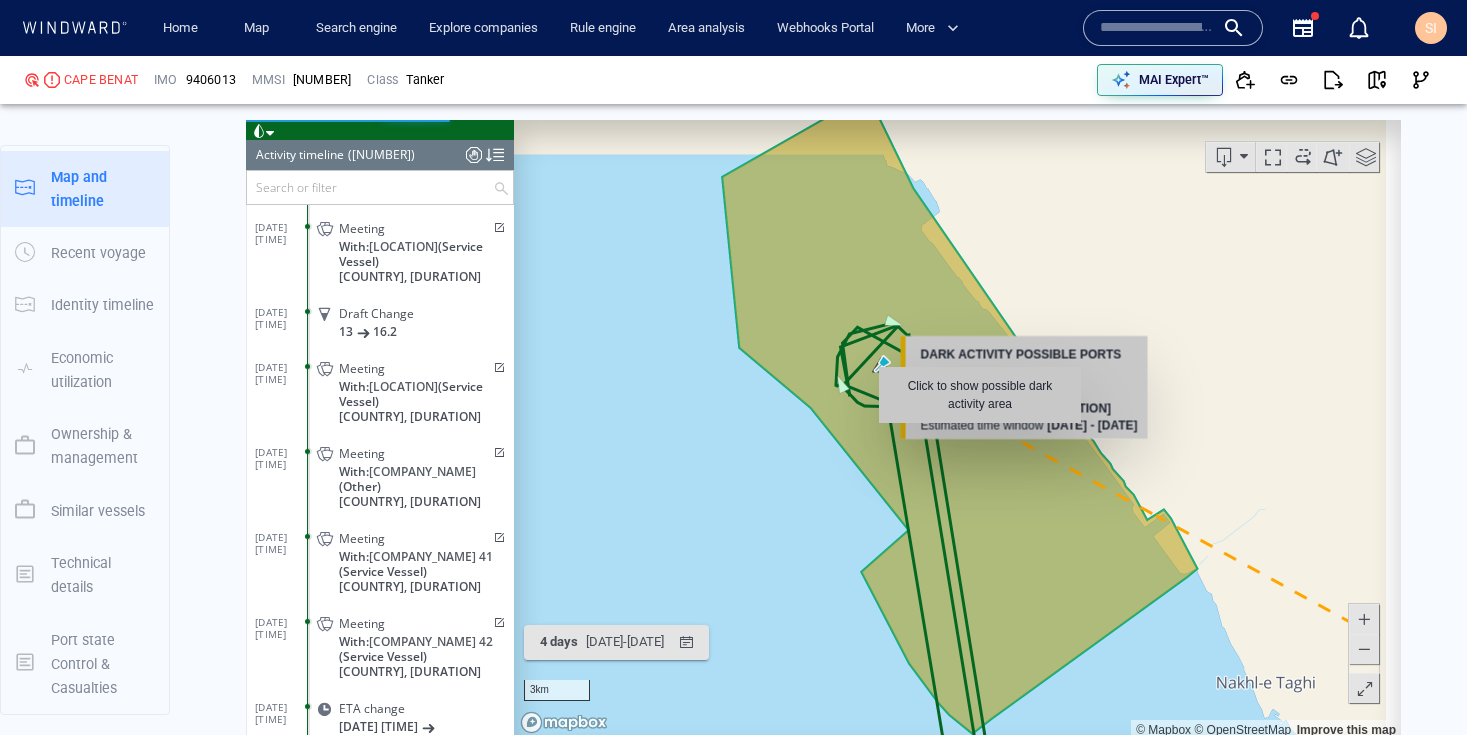 click at bounding box center [1364, 648] 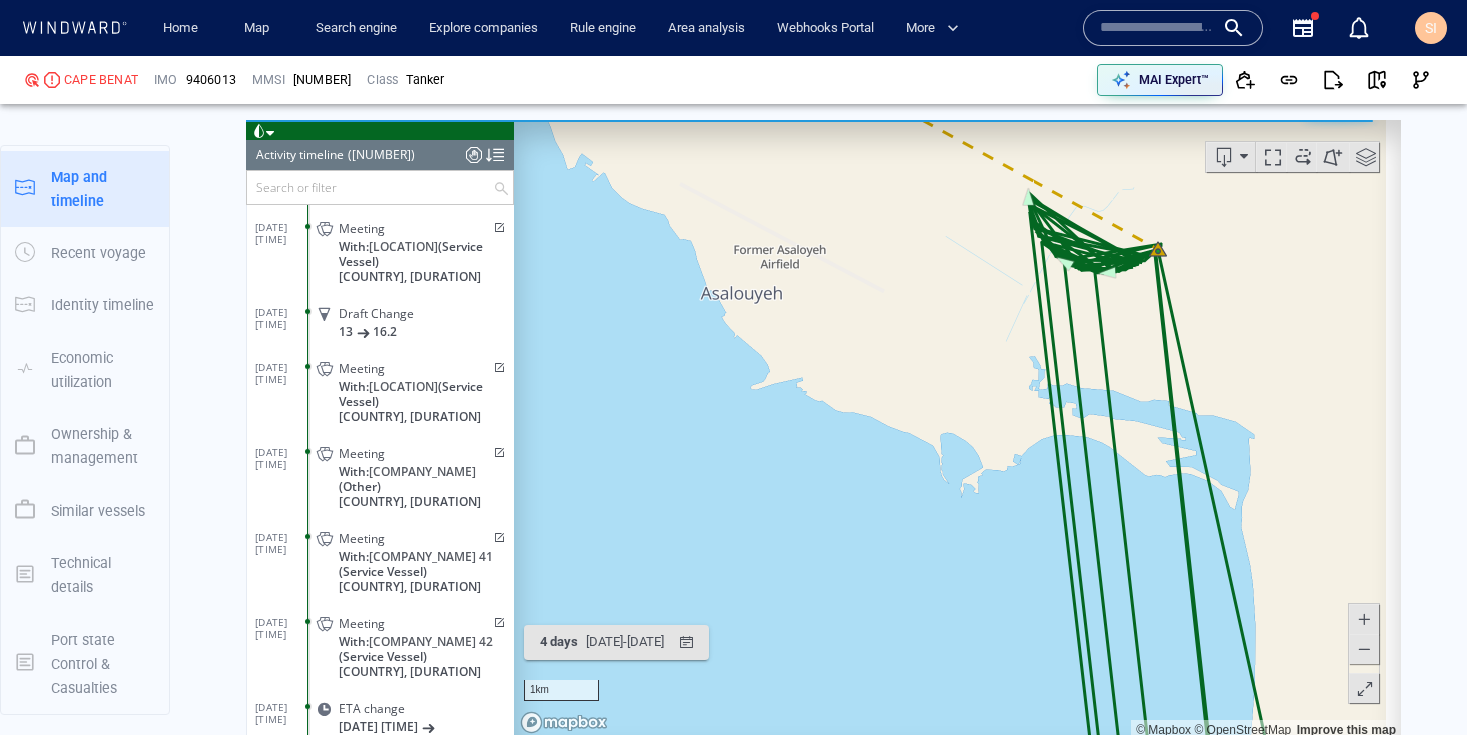 drag, startPoint x: 1142, startPoint y: 446, endPoint x: 1106, endPoint y: 576, distance: 134.89255 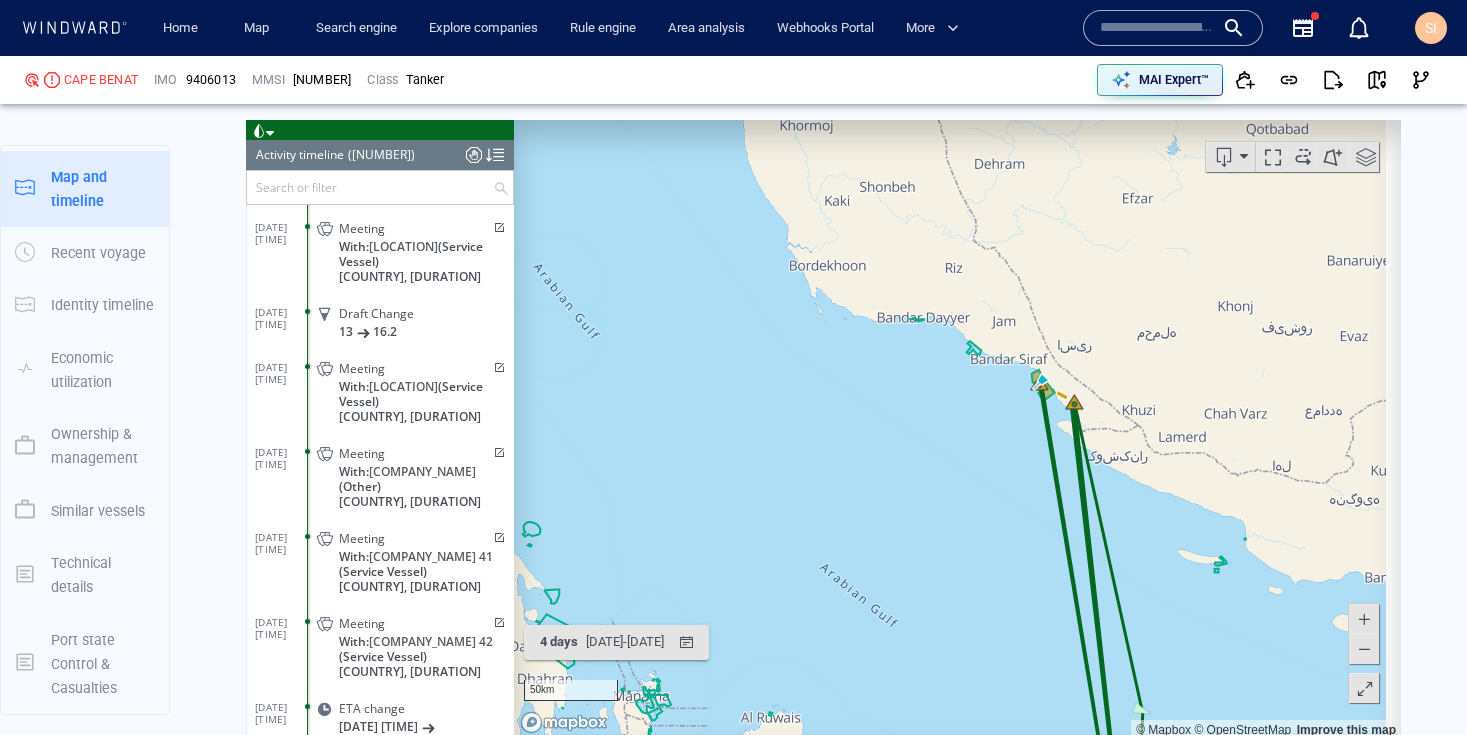 drag, startPoint x: 1224, startPoint y: 576, endPoint x: 1124, endPoint y: 318, distance: 276.702 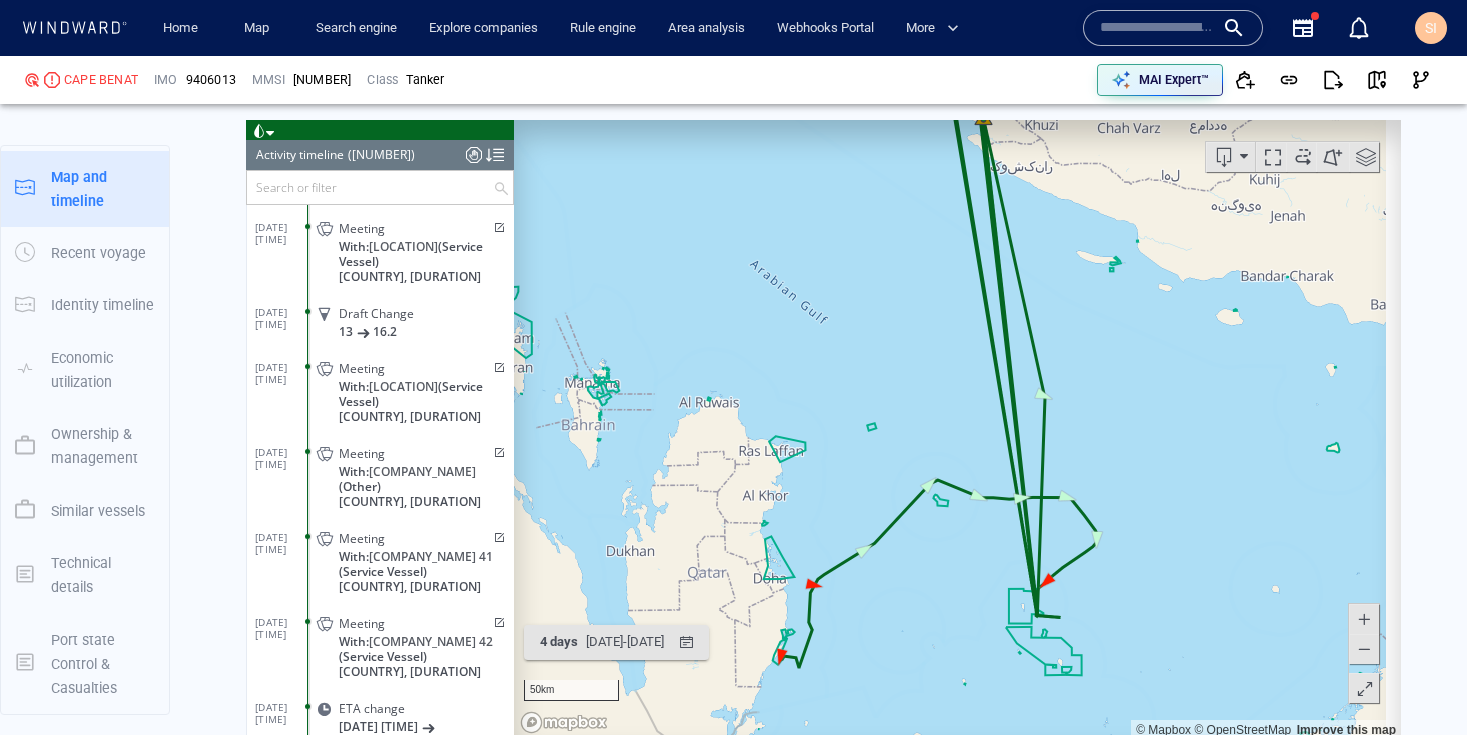 drag, startPoint x: 1092, startPoint y: 353, endPoint x: 1087, endPoint y: 492, distance: 139.0899 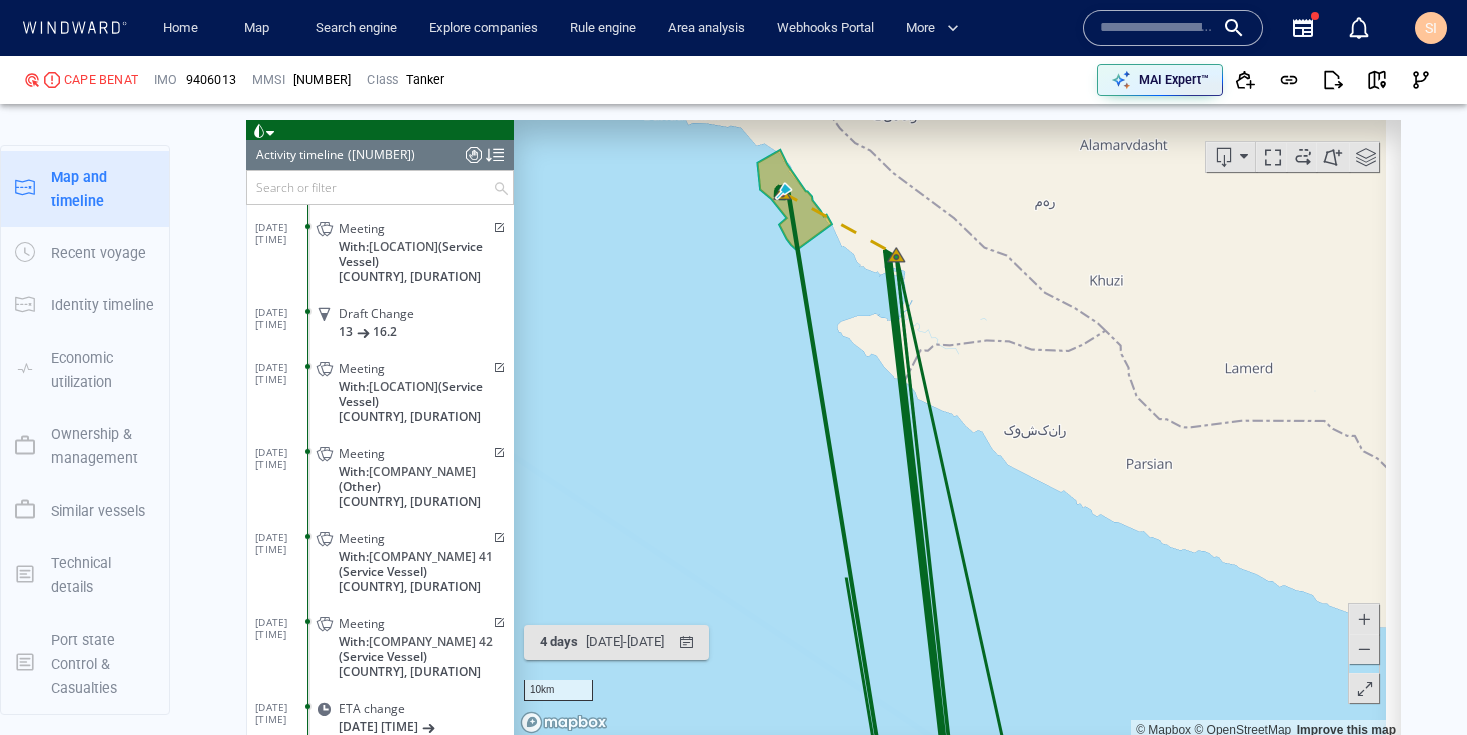 drag, startPoint x: 882, startPoint y: 298, endPoint x: 911, endPoint y: 376, distance: 83.21658 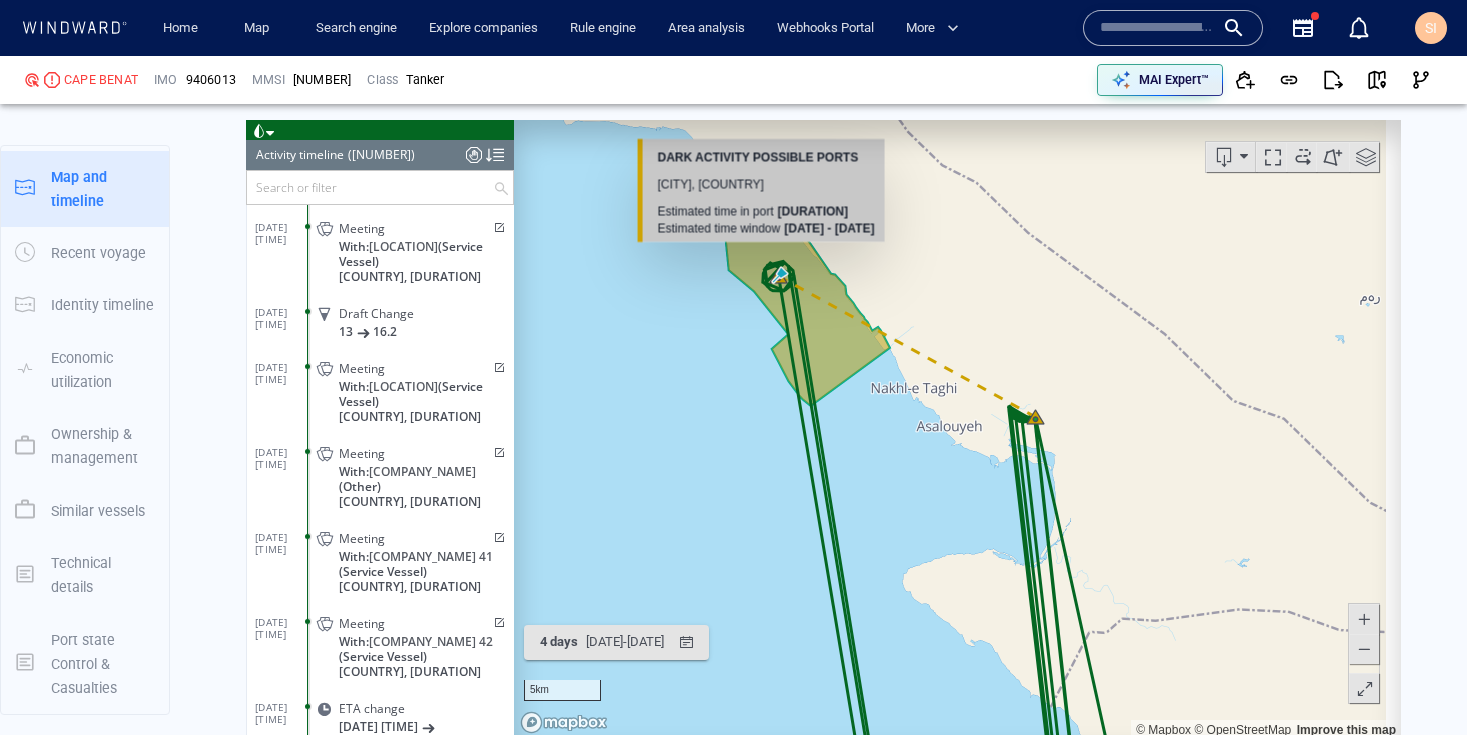 drag, startPoint x: 739, startPoint y: 294, endPoint x: 815, endPoint y: 364, distance: 103.32473 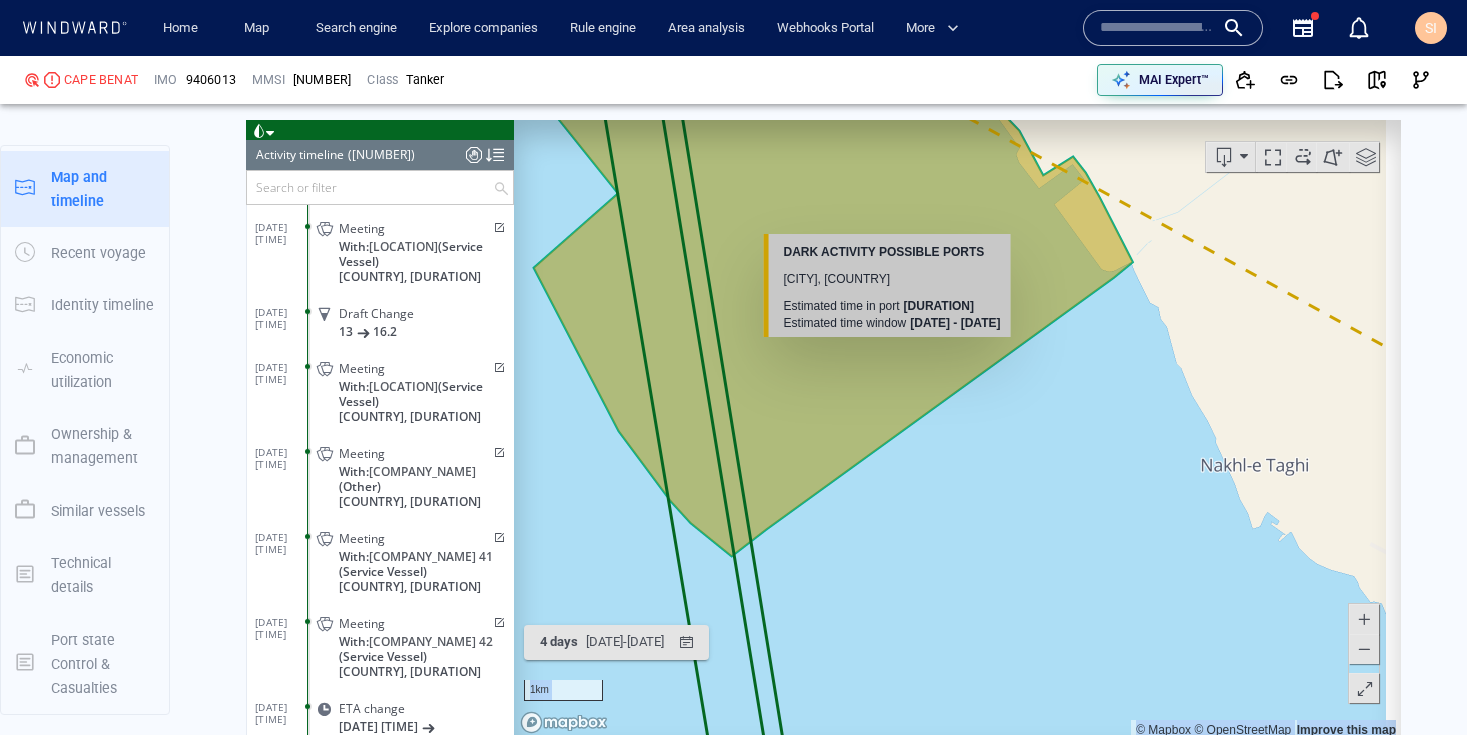 drag, startPoint x: 825, startPoint y: 341, endPoint x: 928, endPoint y: 557, distance: 239.30107 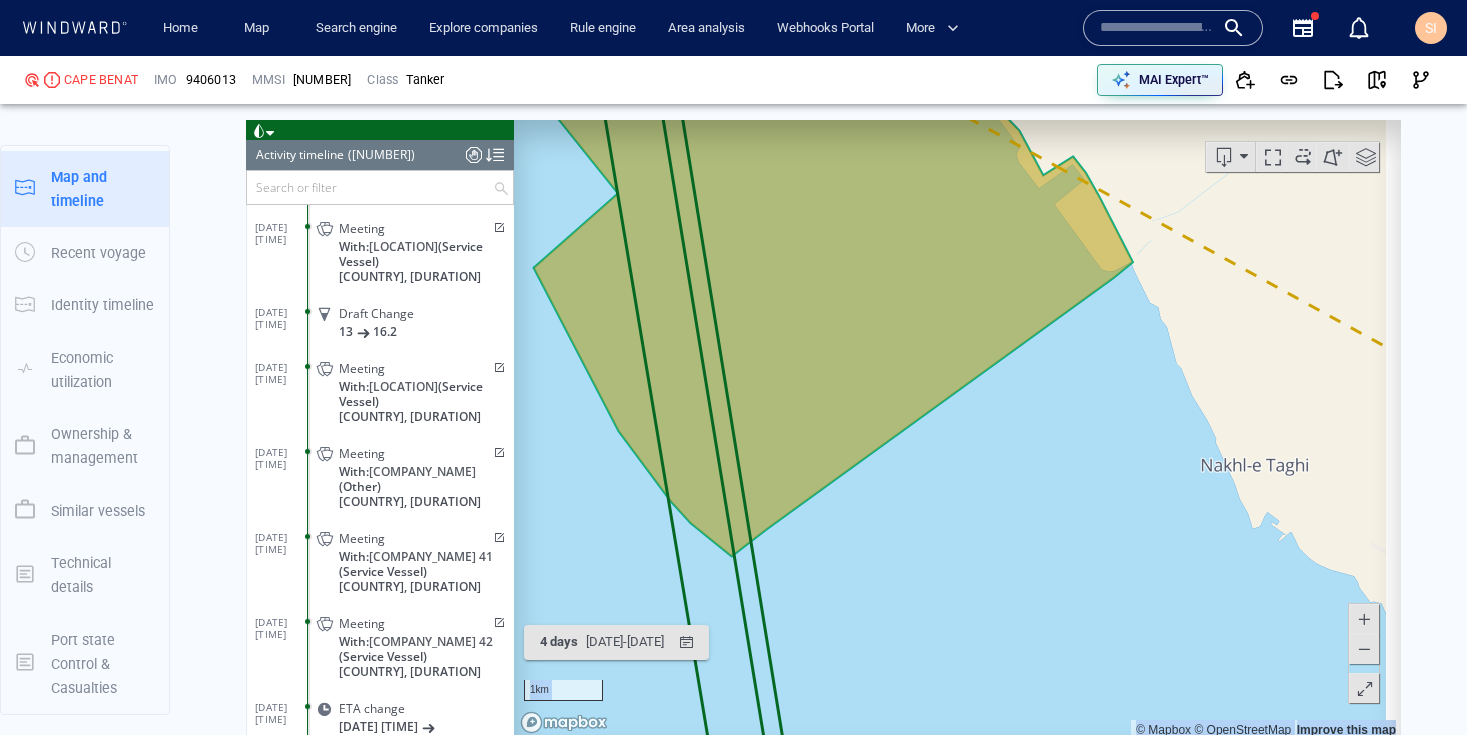drag, startPoint x: 884, startPoint y: 479, endPoint x: 1095, endPoint y: 714, distance: 315.8259 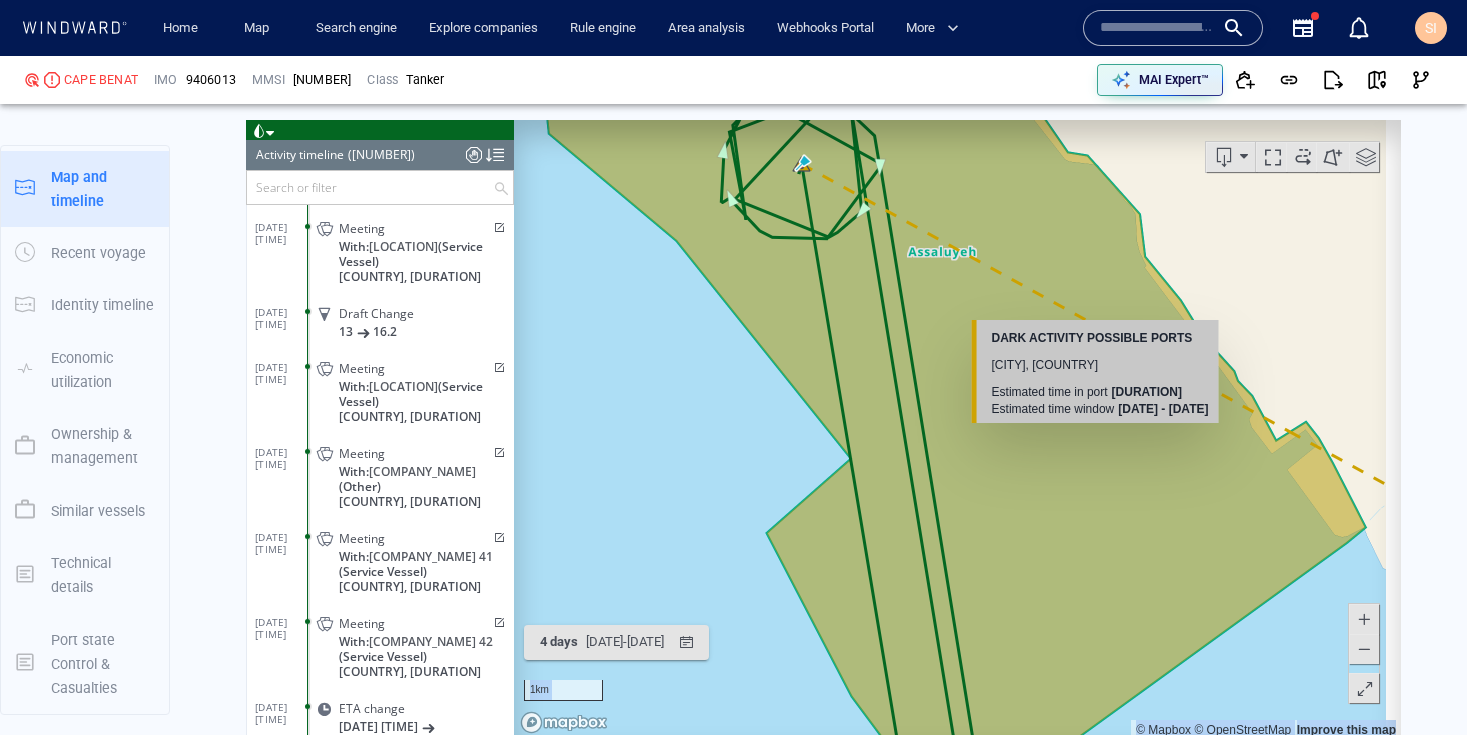 drag, startPoint x: 928, startPoint y: 371, endPoint x: 954, endPoint y: 529, distance: 160.12495 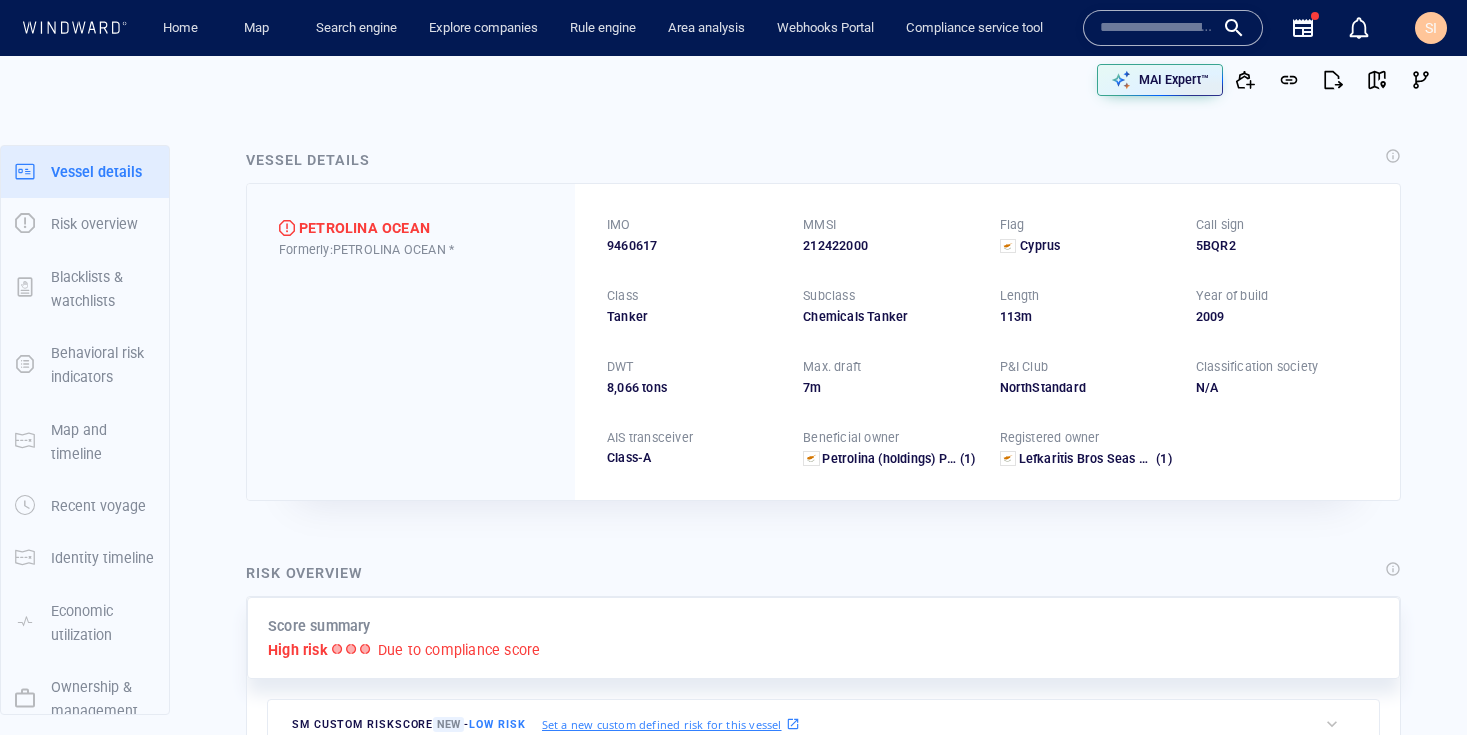 scroll, scrollTop: 0, scrollLeft: 0, axis: both 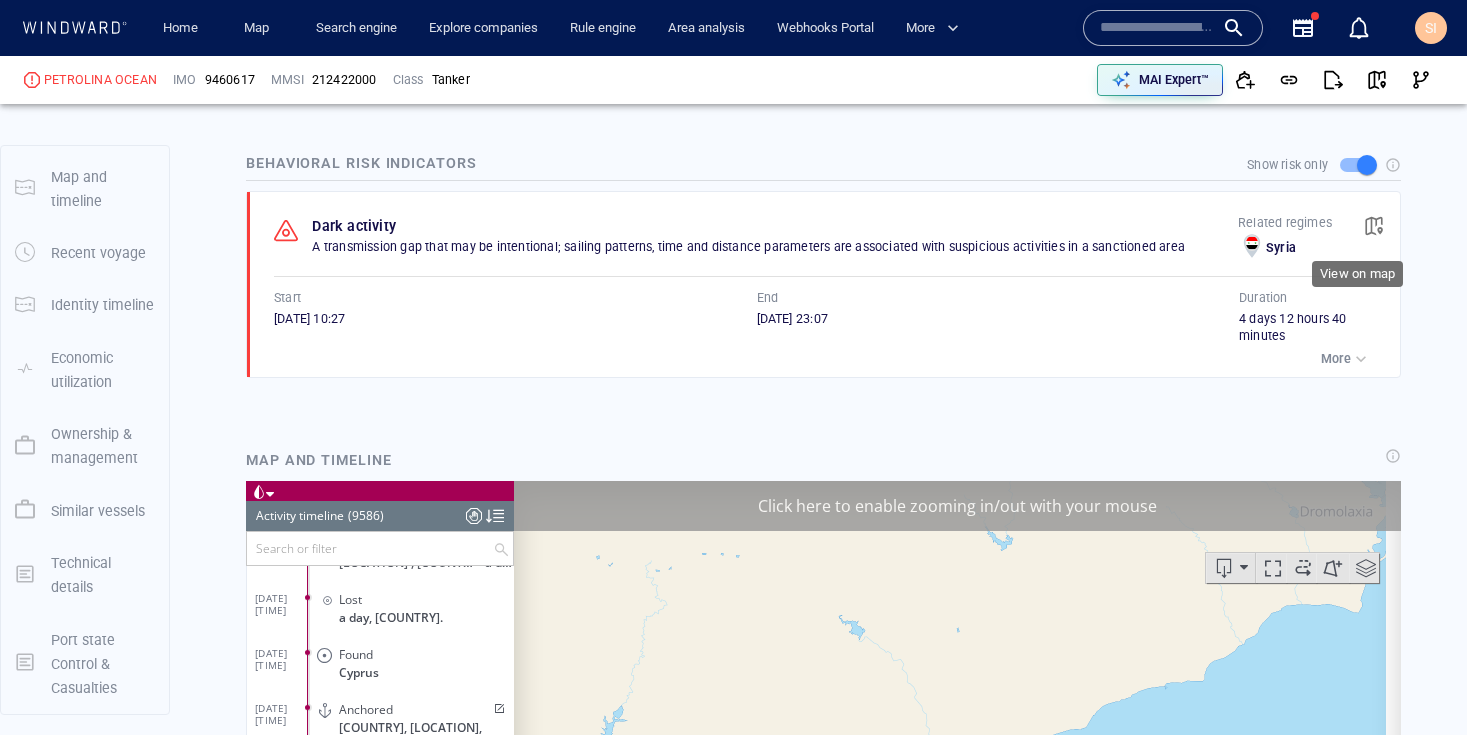 click at bounding box center [1374, 226] 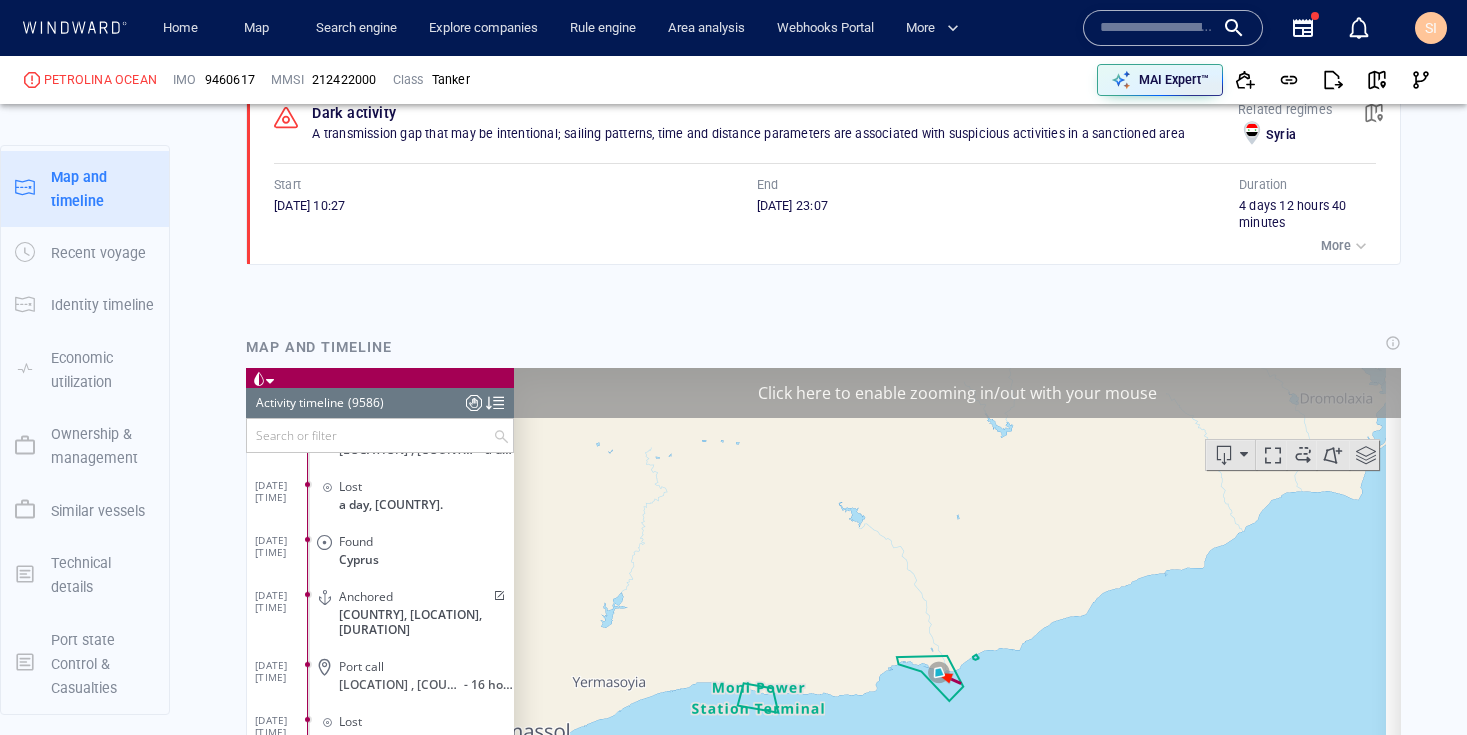 scroll, scrollTop: 1220, scrollLeft: 0, axis: vertical 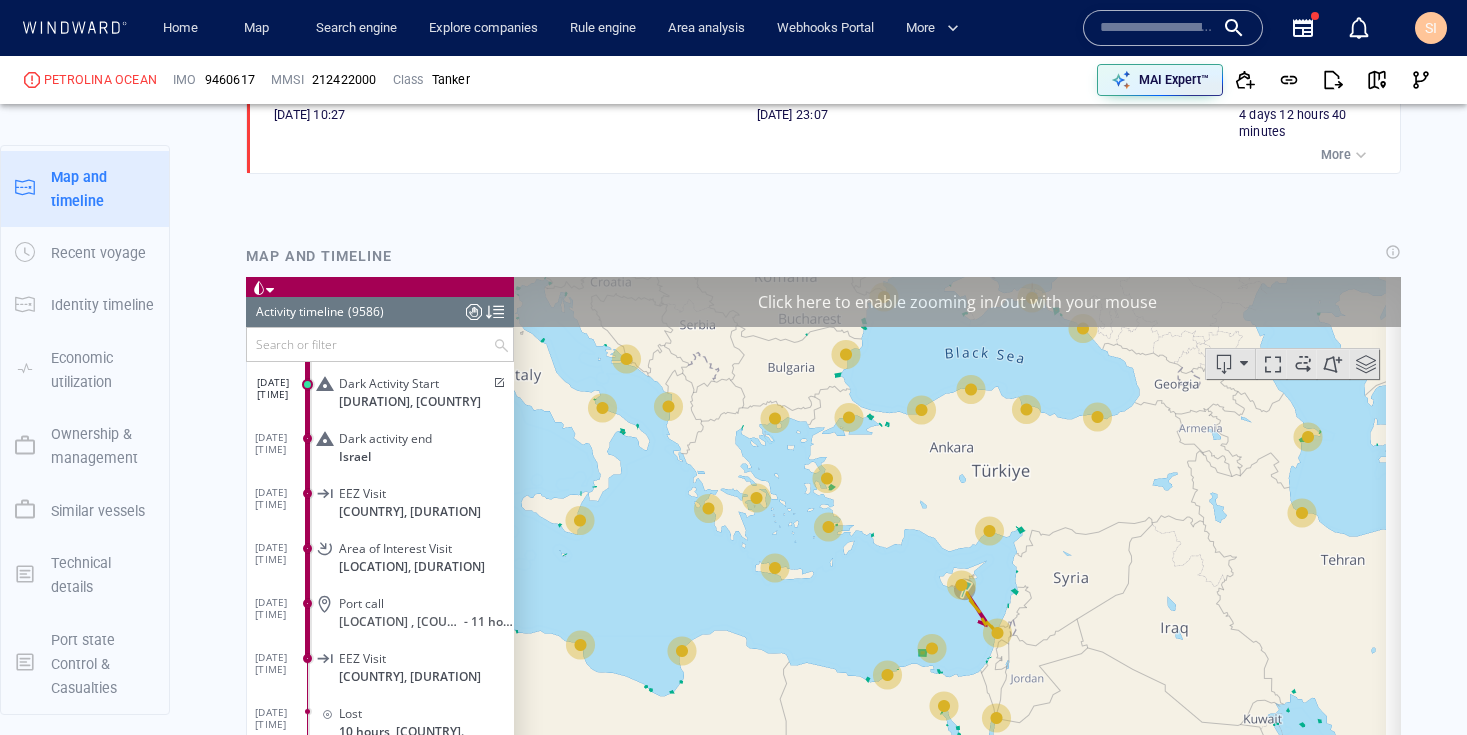 drag, startPoint x: 1090, startPoint y: 588, endPoint x: 1084, endPoint y: 493, distance: 95.189285 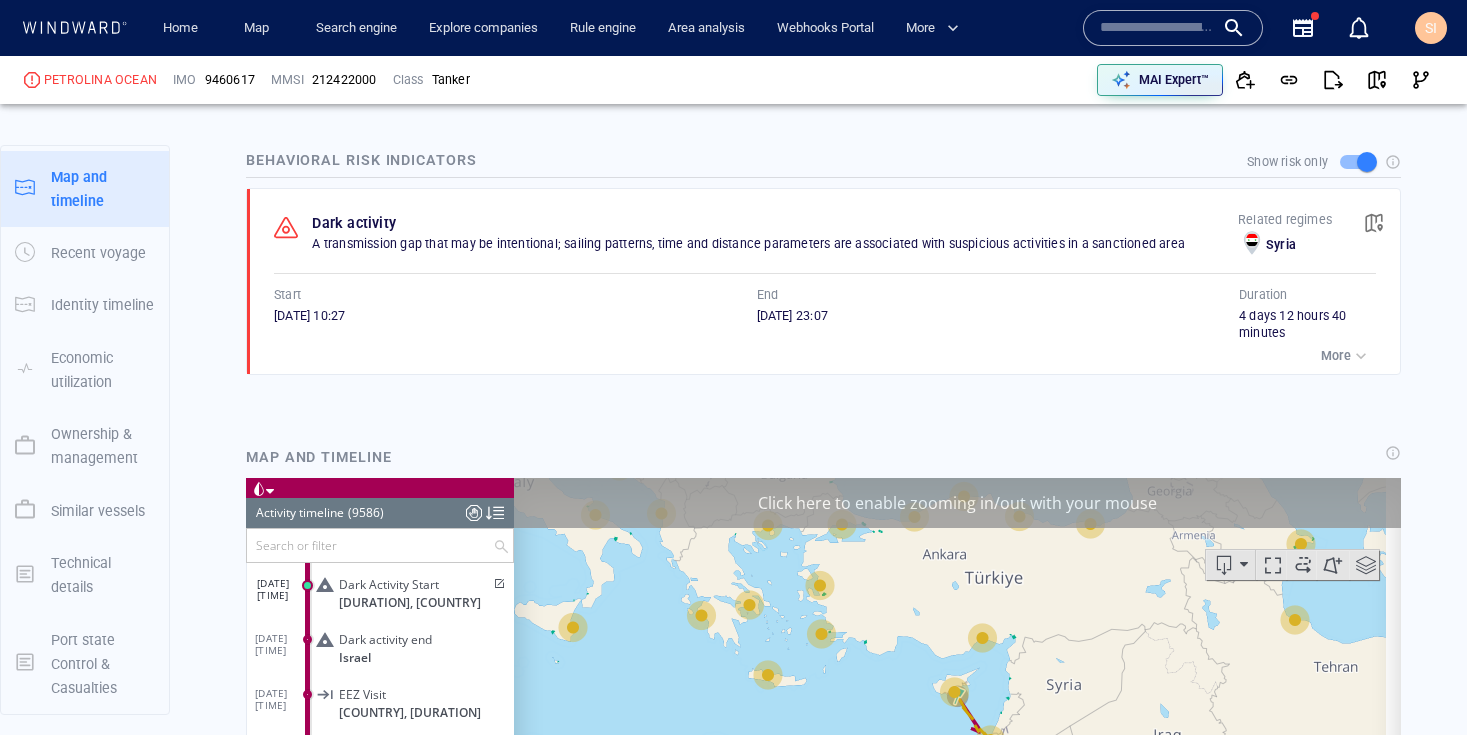 scroll, scrollTop: 900, scrollLeft: 0, axis: vertical 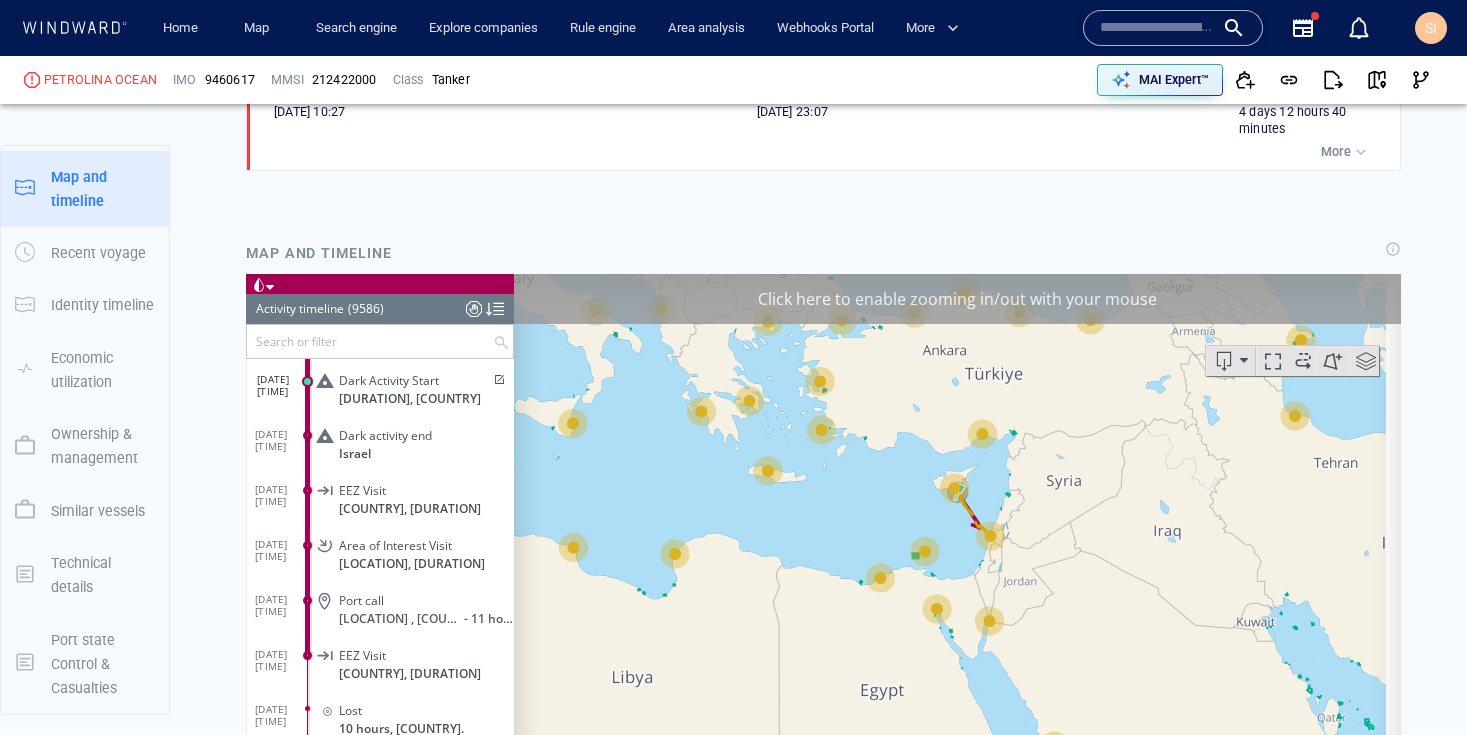 click on "Click here to enable zooming in/out with your mouse" at bounding box center [957, 298] 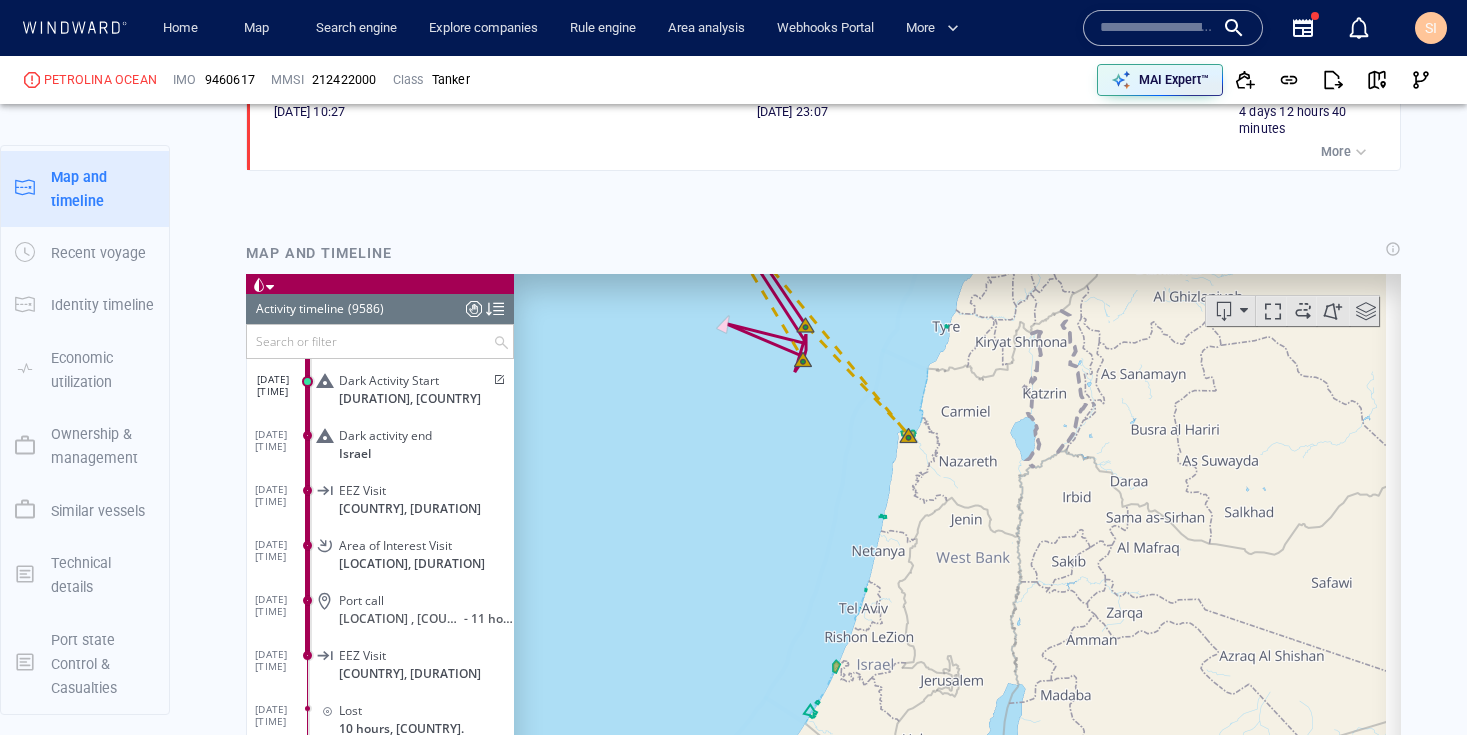 drag, startPoint x: 852, startPoint y: 463, endPoint x: 895, endPoint y: 574, distance: 119.03781 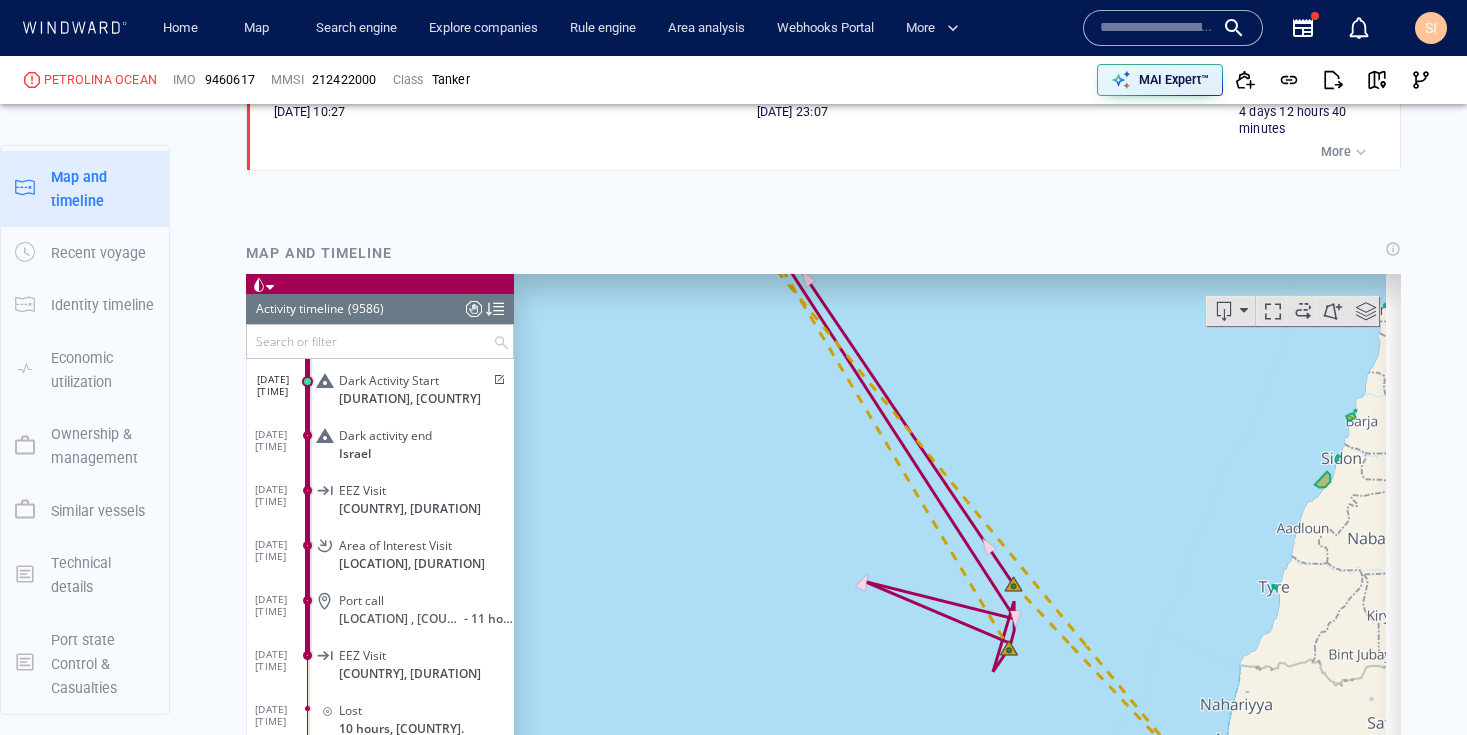 drag, startPoint x: 839, startPoint y: 474, endPoint x: 1018, endPoint y: 673, distance: 267.66022 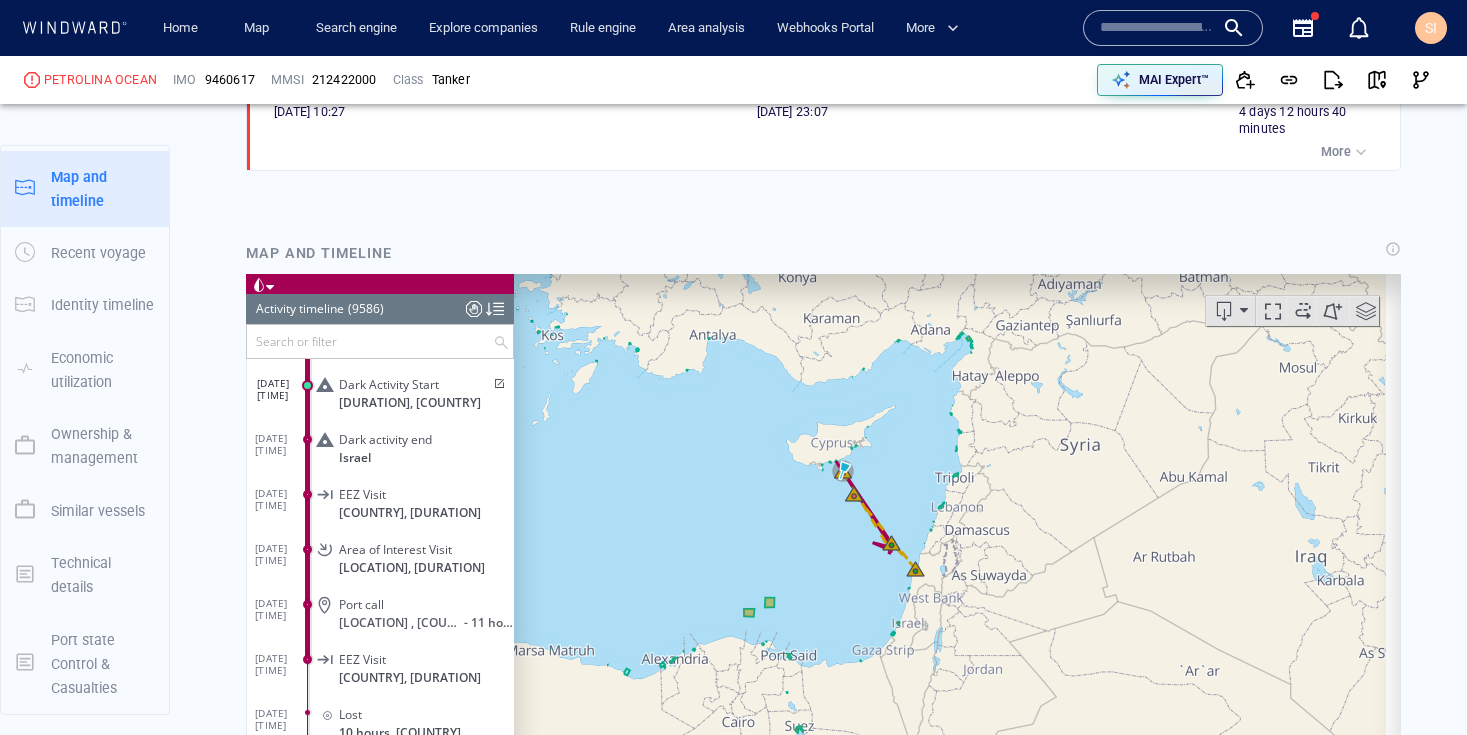 scroll, scrollTop: 488837, scrollLeft: 0, axis: vertical 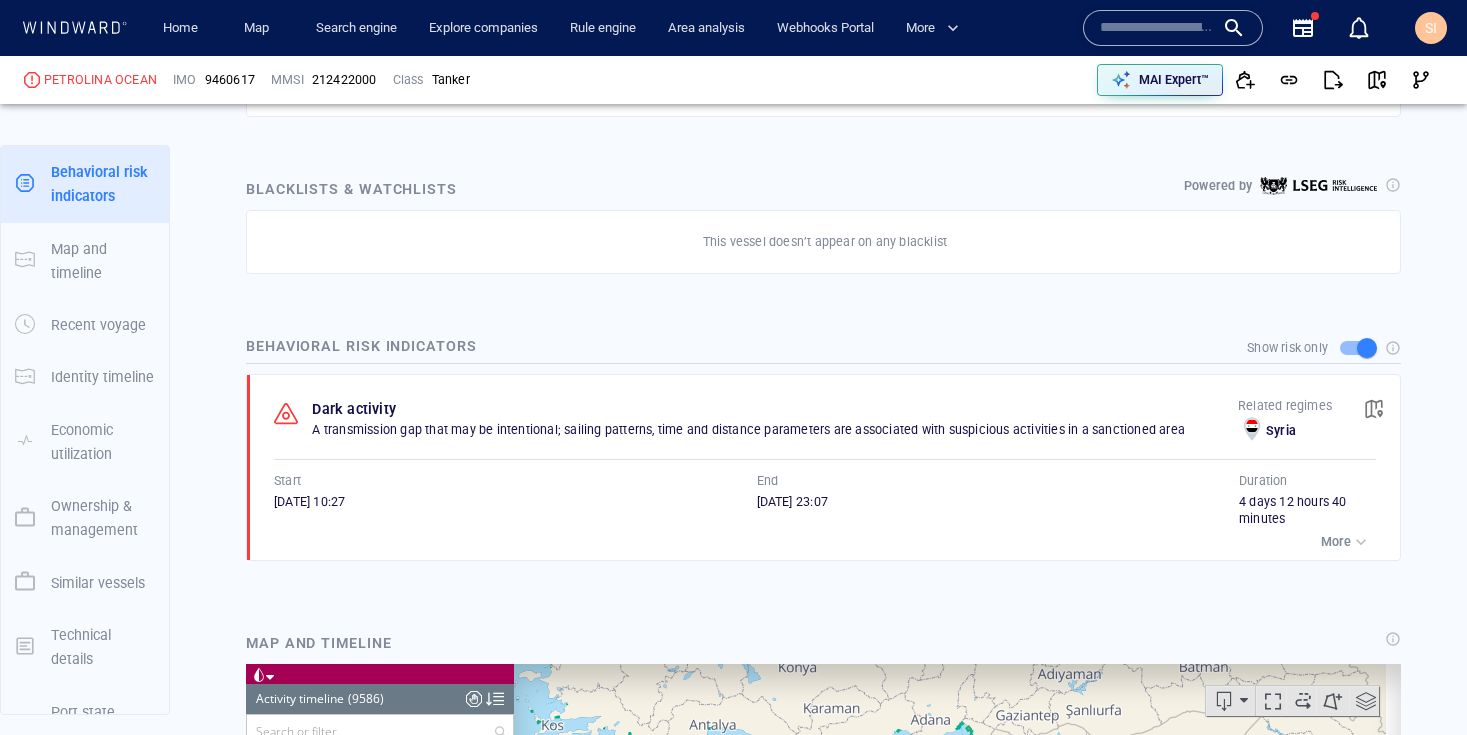click on "More" at bounding box center [1336, 542] 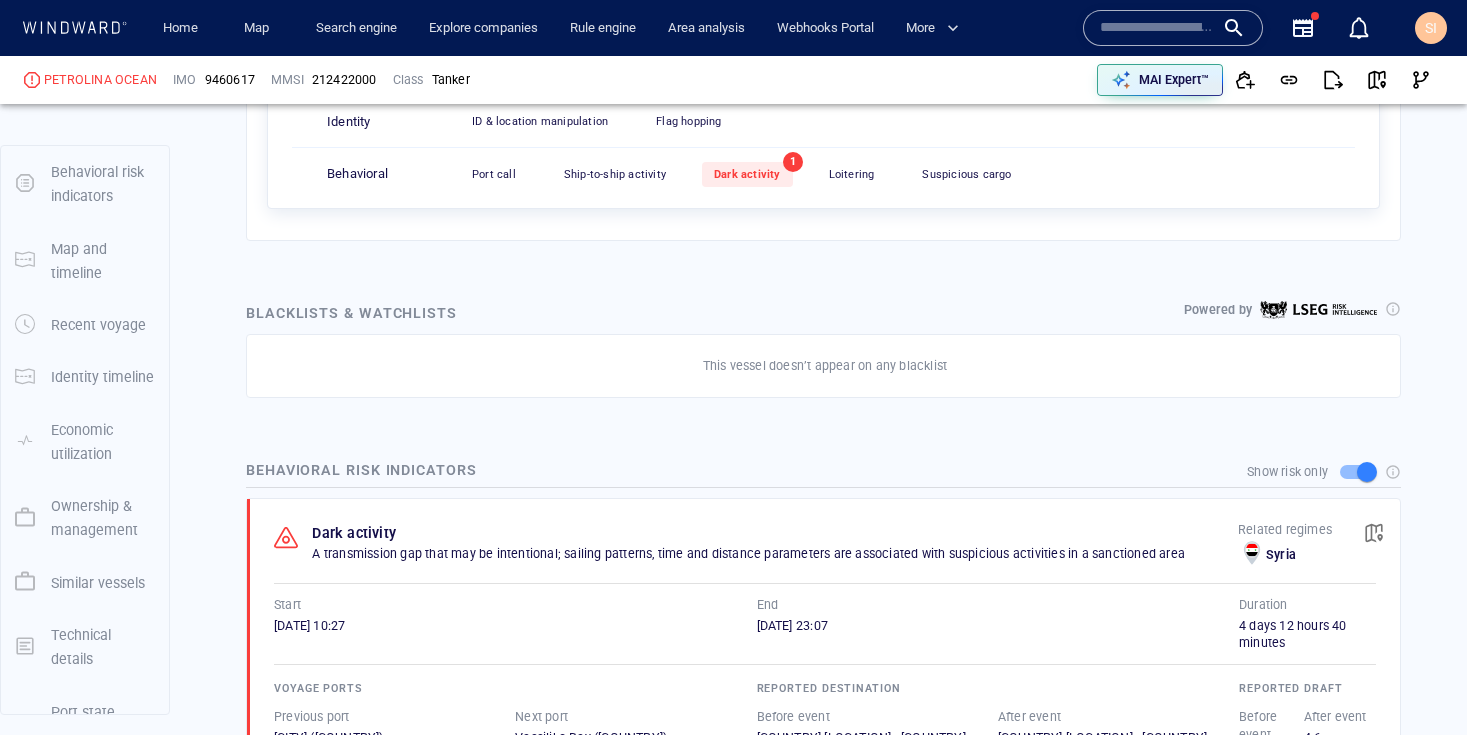 scroll, scrollTop: 0, scrollLeft: 0, axis: both 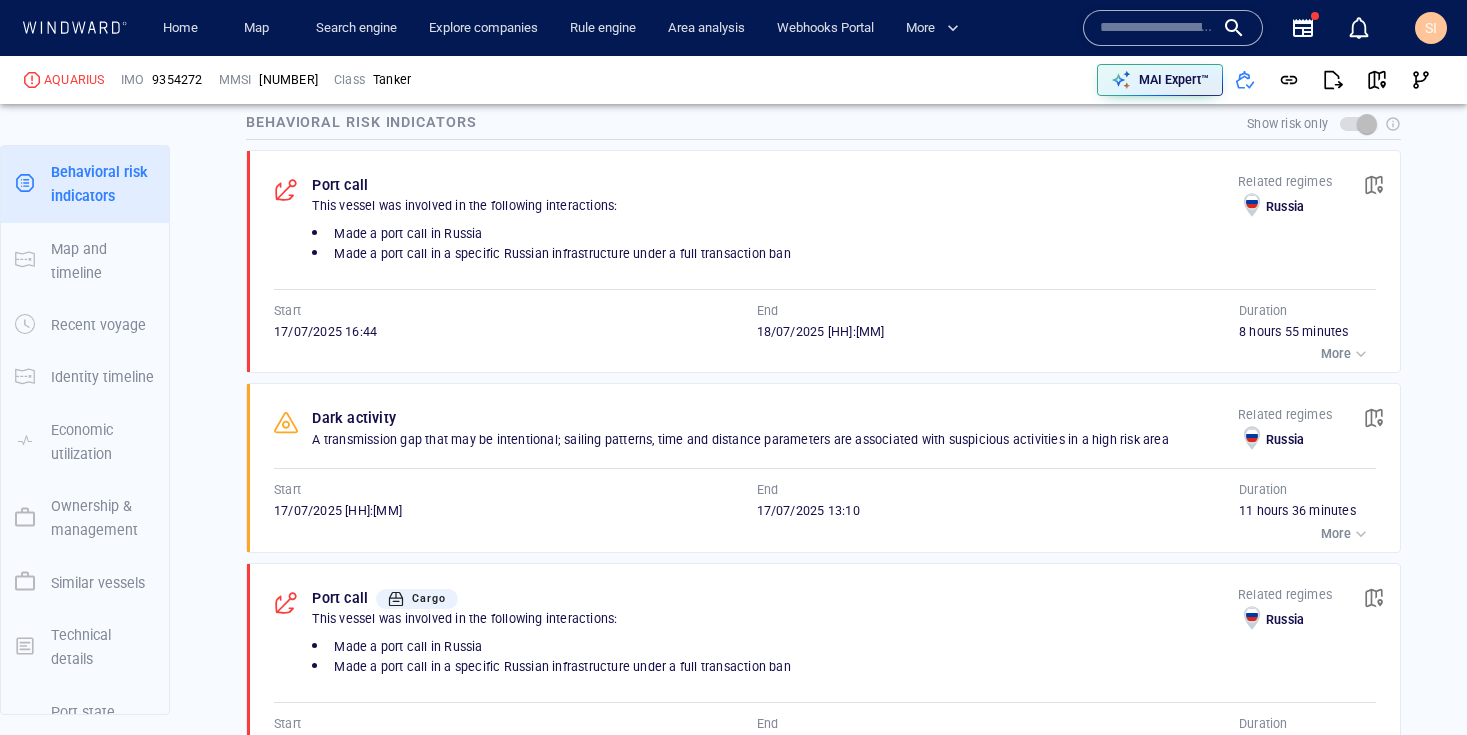click on "More" at bounding box center (1346, 354) 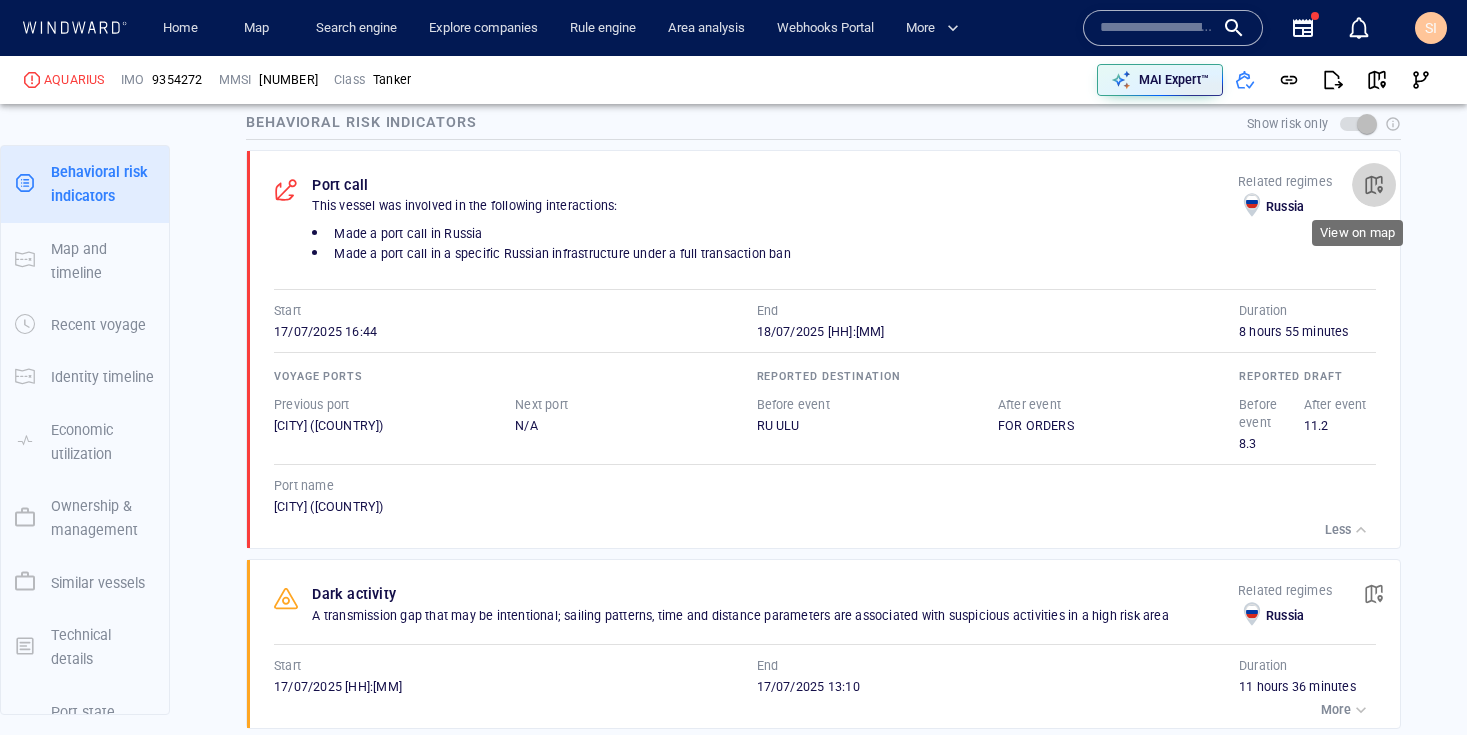 click at bounding box center [1374, 185] 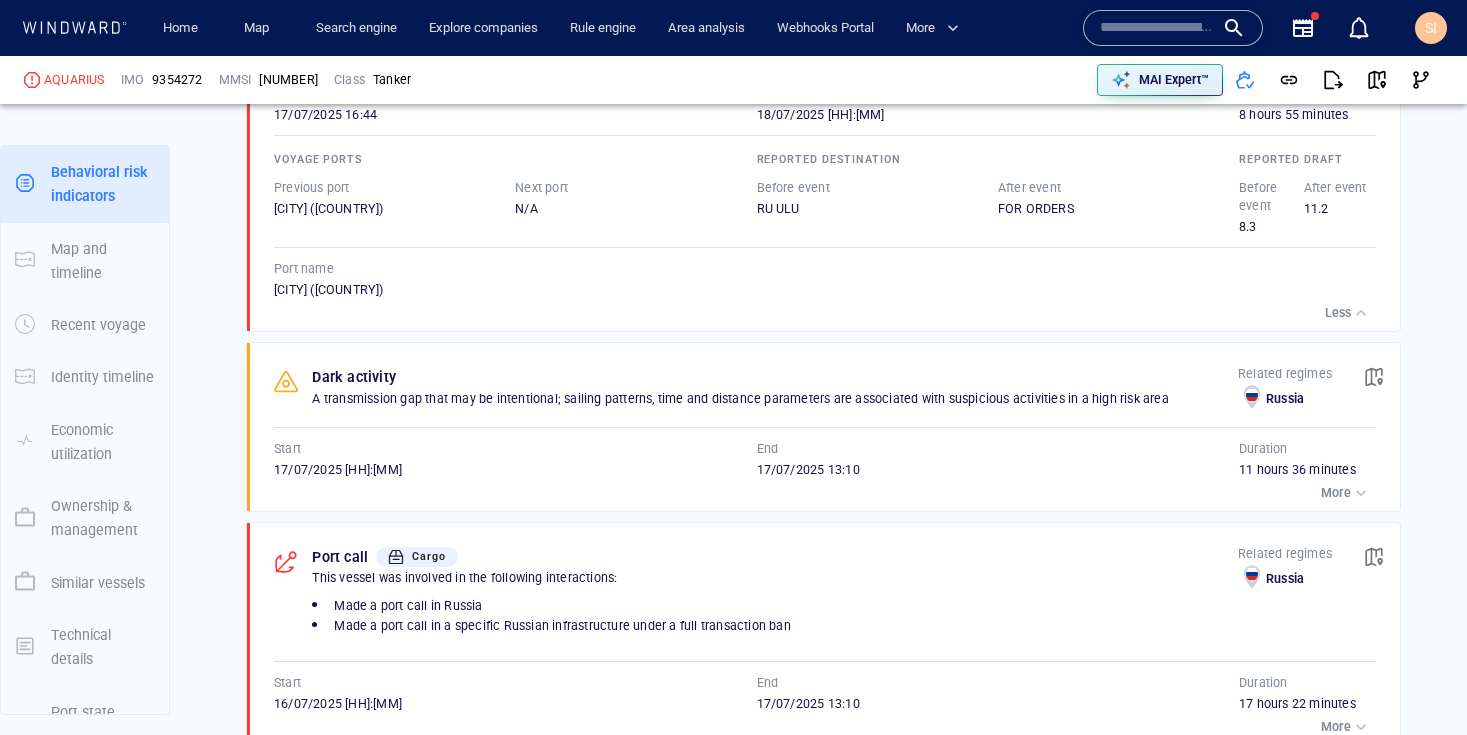 scroll, scrollTop: 1614, scrollLeft: 0, axis: vertical 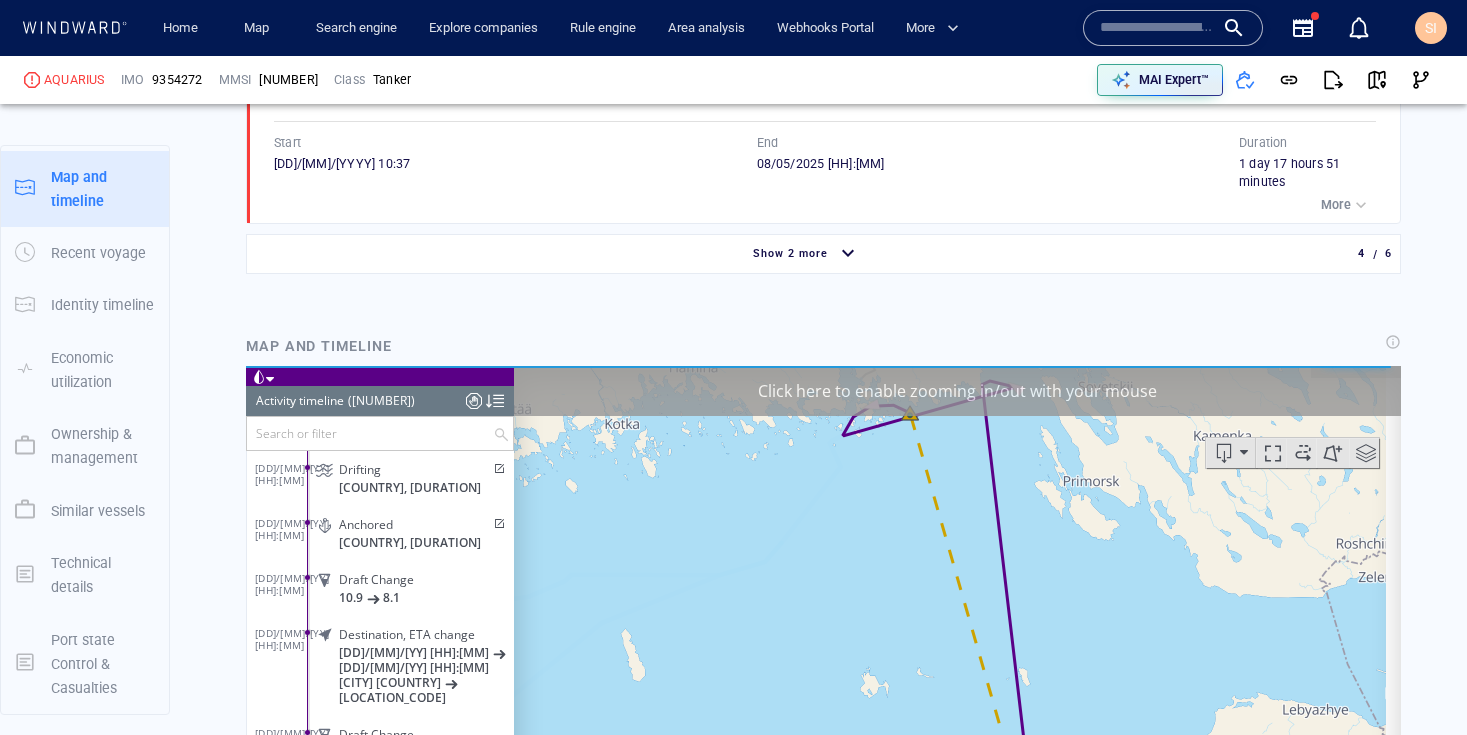 drag, startPoint x: 1020, startPoint y: 545, endPoint x: 1007, endPoint y: 570, distance: 28.178005 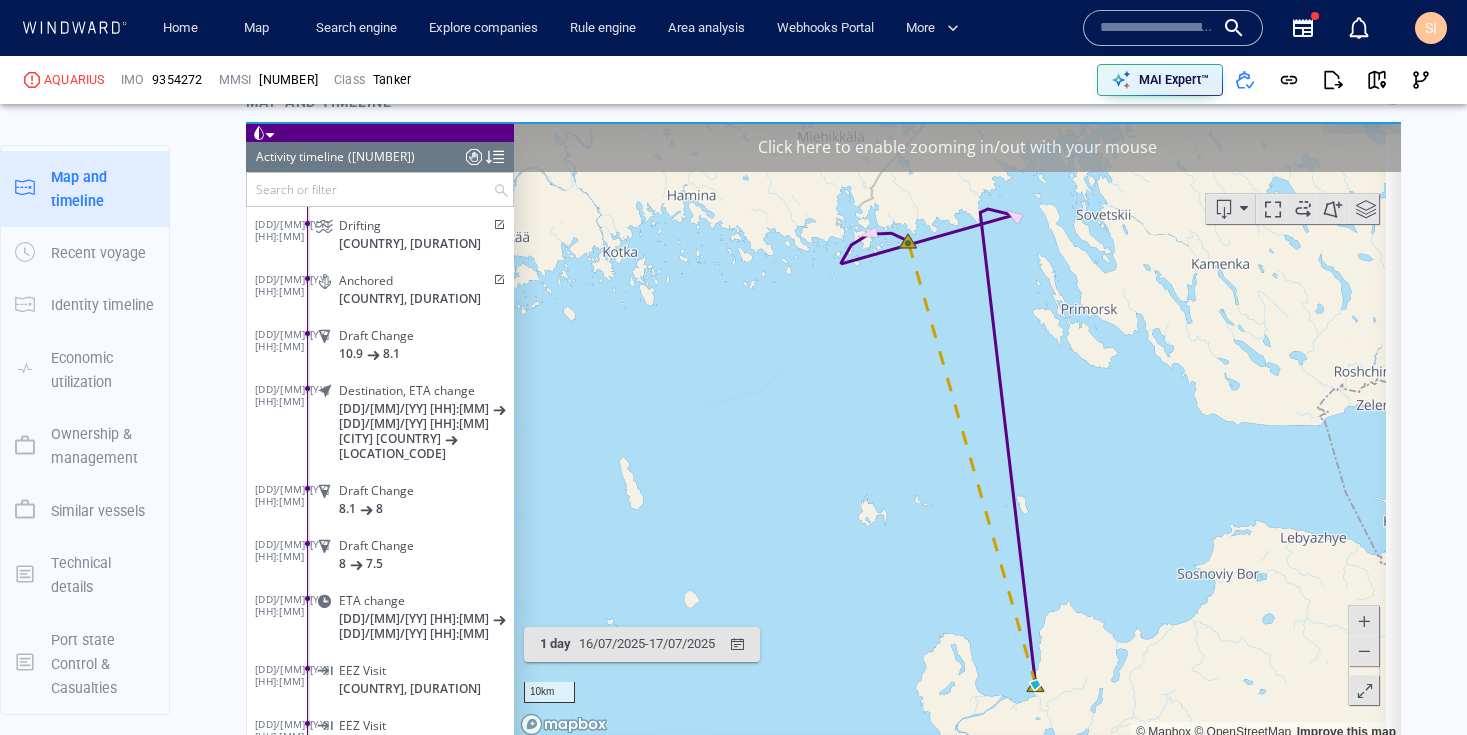 scroll, scrollTop: 2420, scrollLeft: 0, axis: vertical 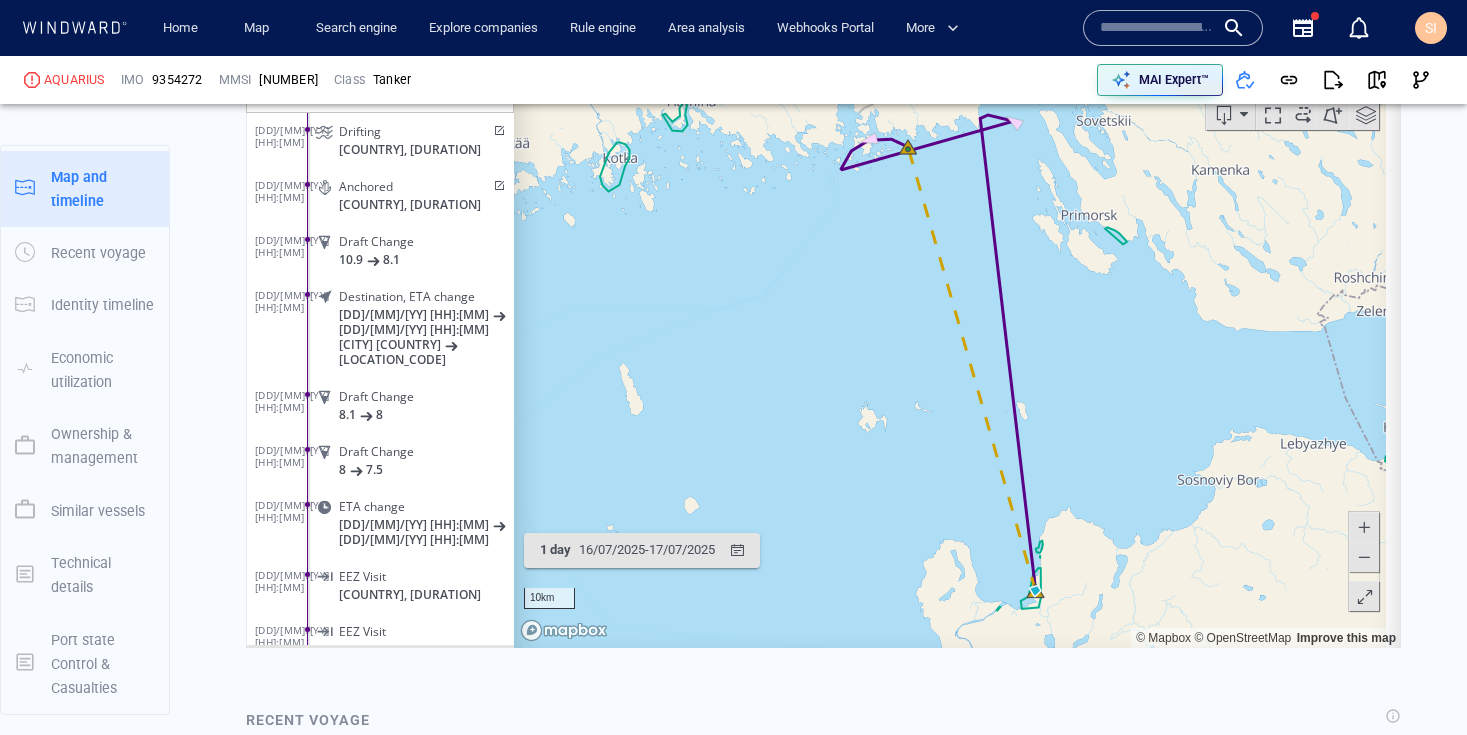 drag, startPoint x: 1058, startPoint y: 368, endPoint x: 1072, endPoint y: 461, distance: 94.04786 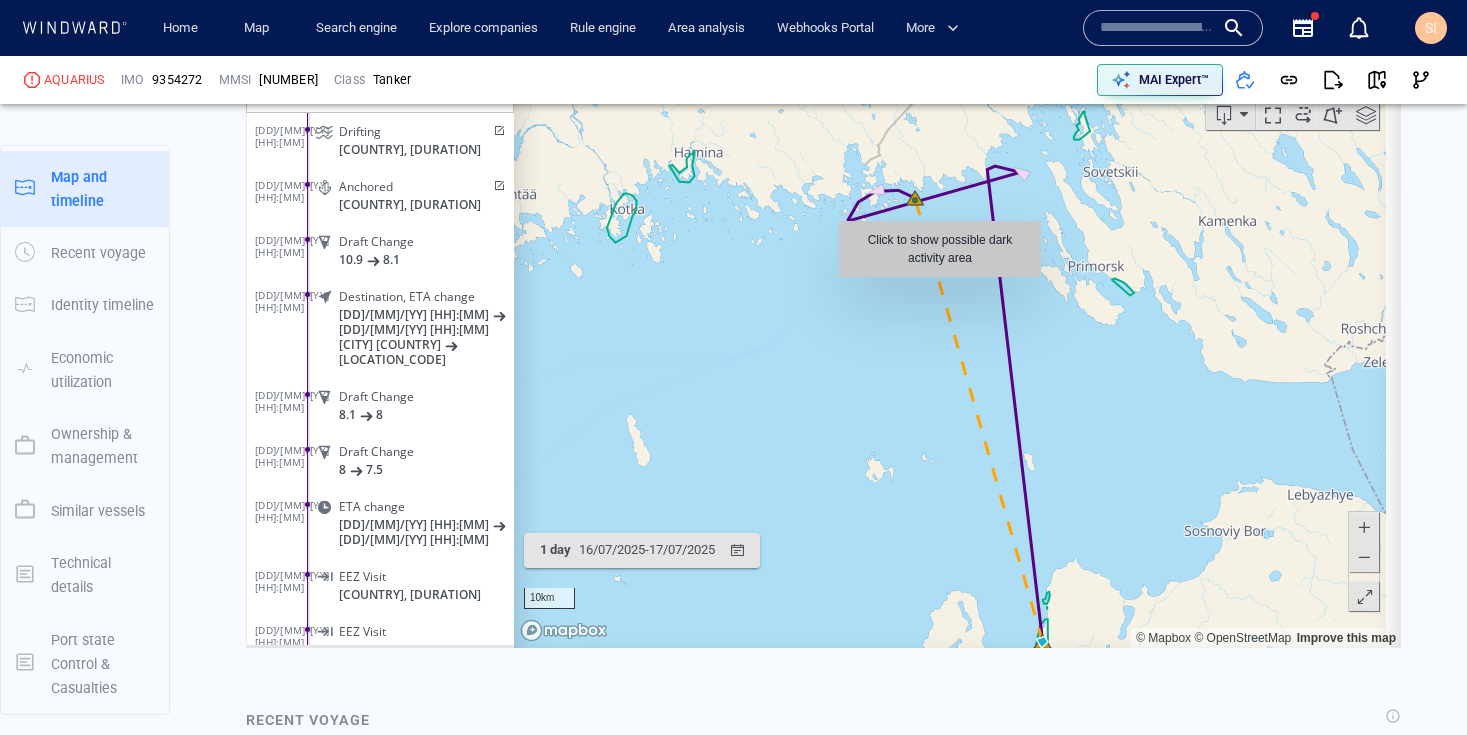 drag, startPoint x: 973, startPoint y: 388, endPoint x: 940, endPoint y: 288, distance: 105.30432 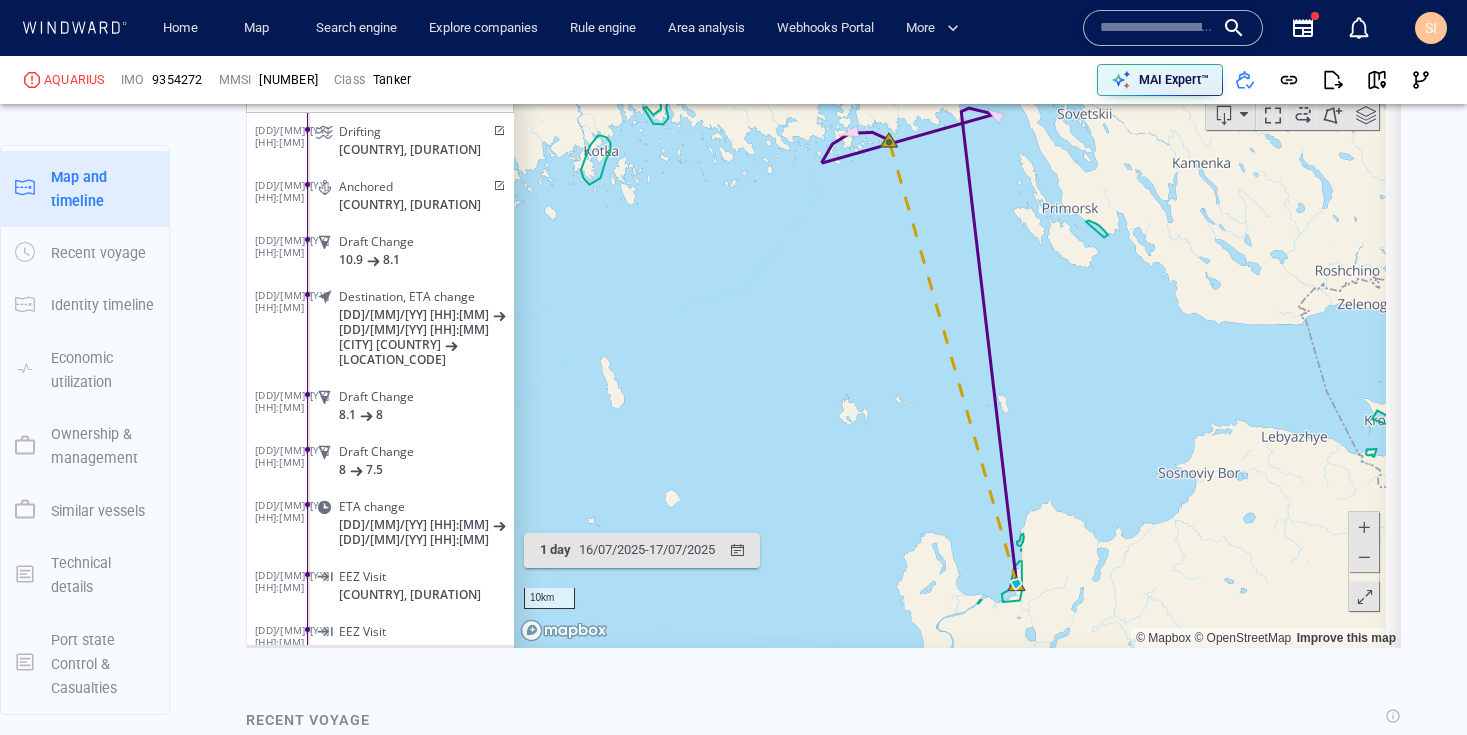 scroll, scrollTop: 1442, scrollLeft: 0, axis: vertical 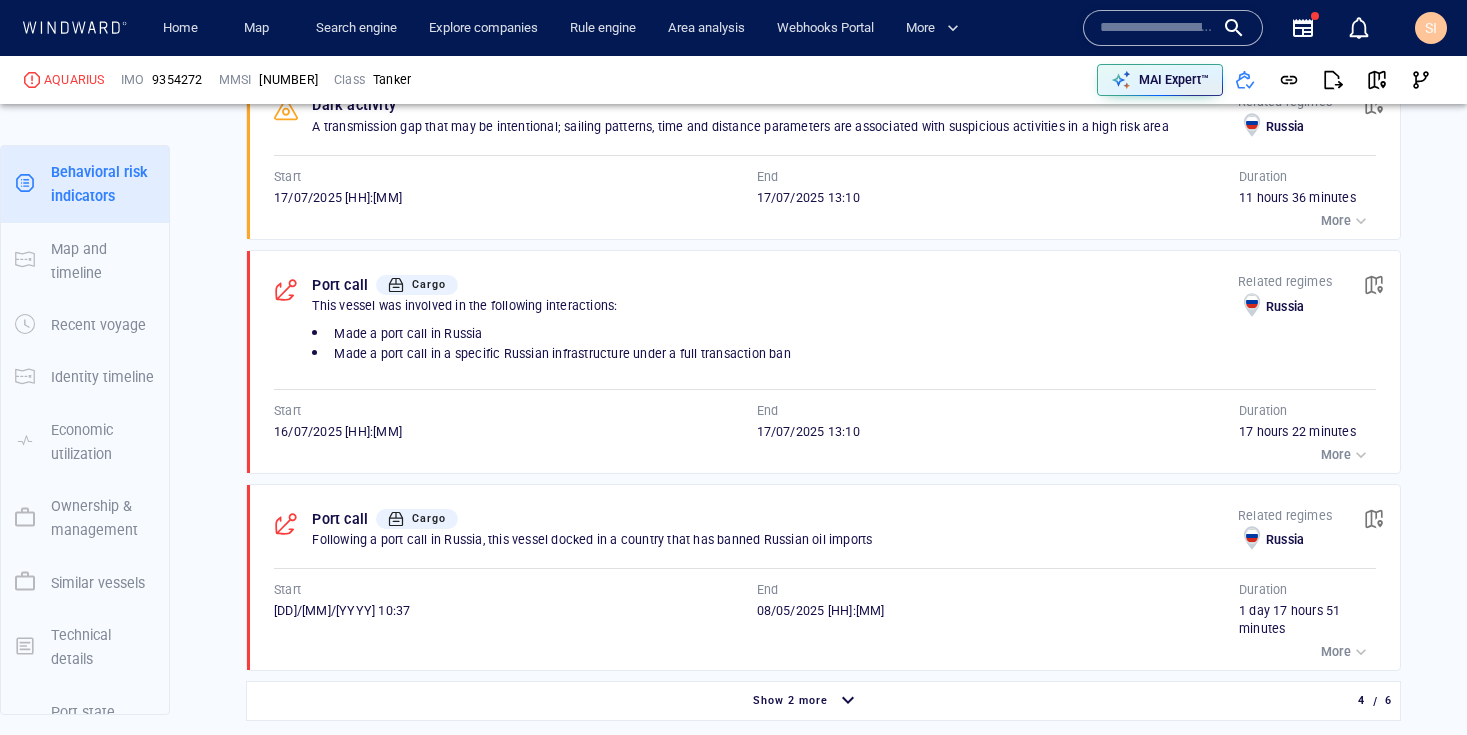 click on "More" at bounding box center (1336, 455) 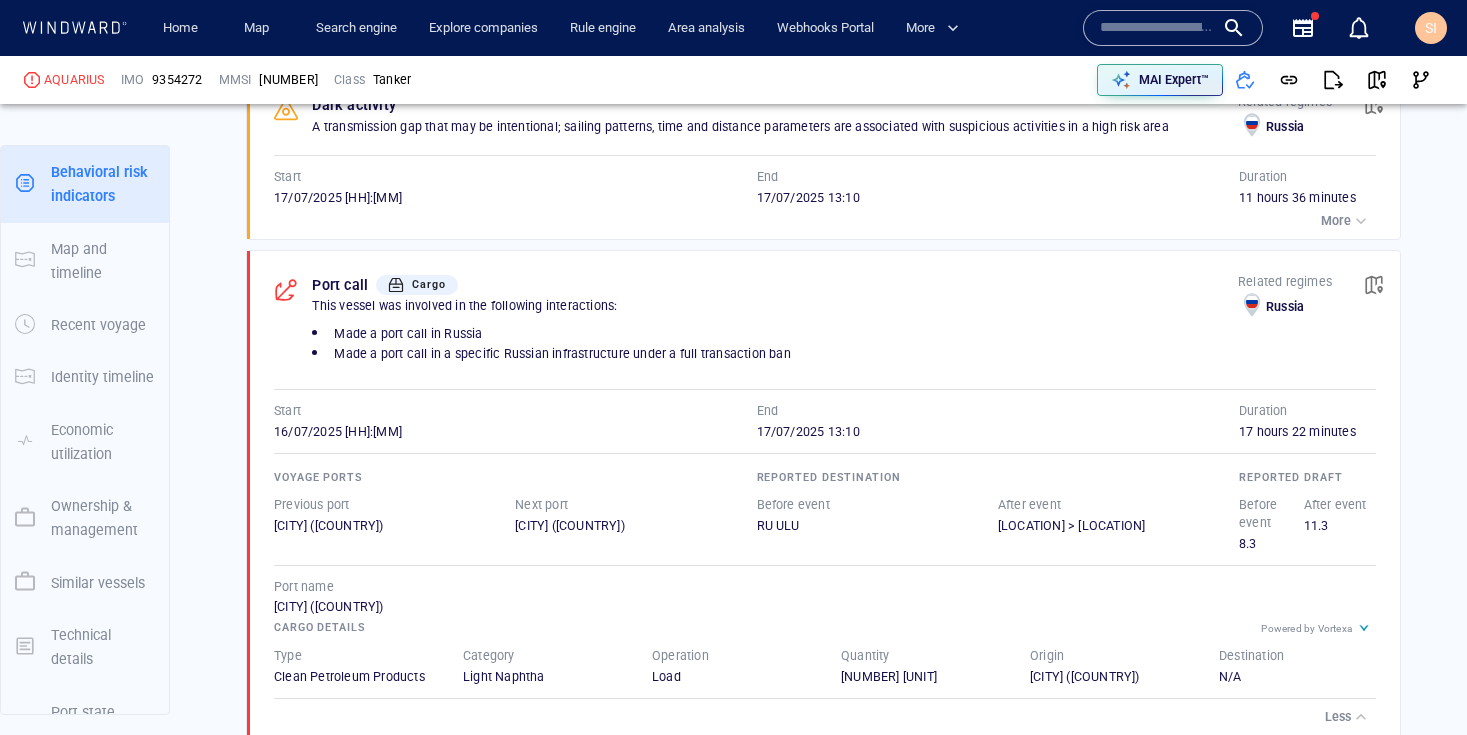scroll, scrollTop: 1814, scrollLeft: 0, axis: vertical 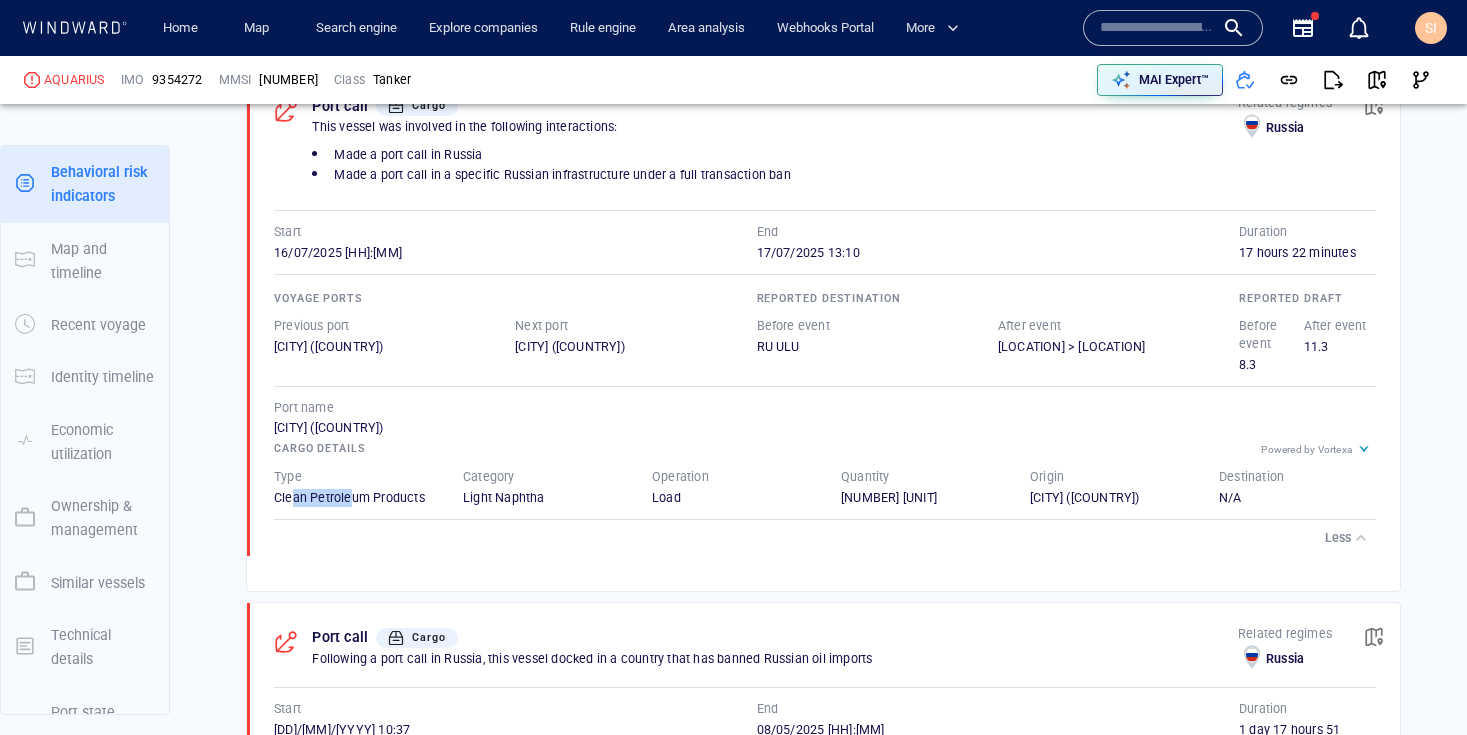 drag, startPoint x: 289, startPoint y: 499, endPoint x: 351, endPoint y: 495, distance: 62.1289 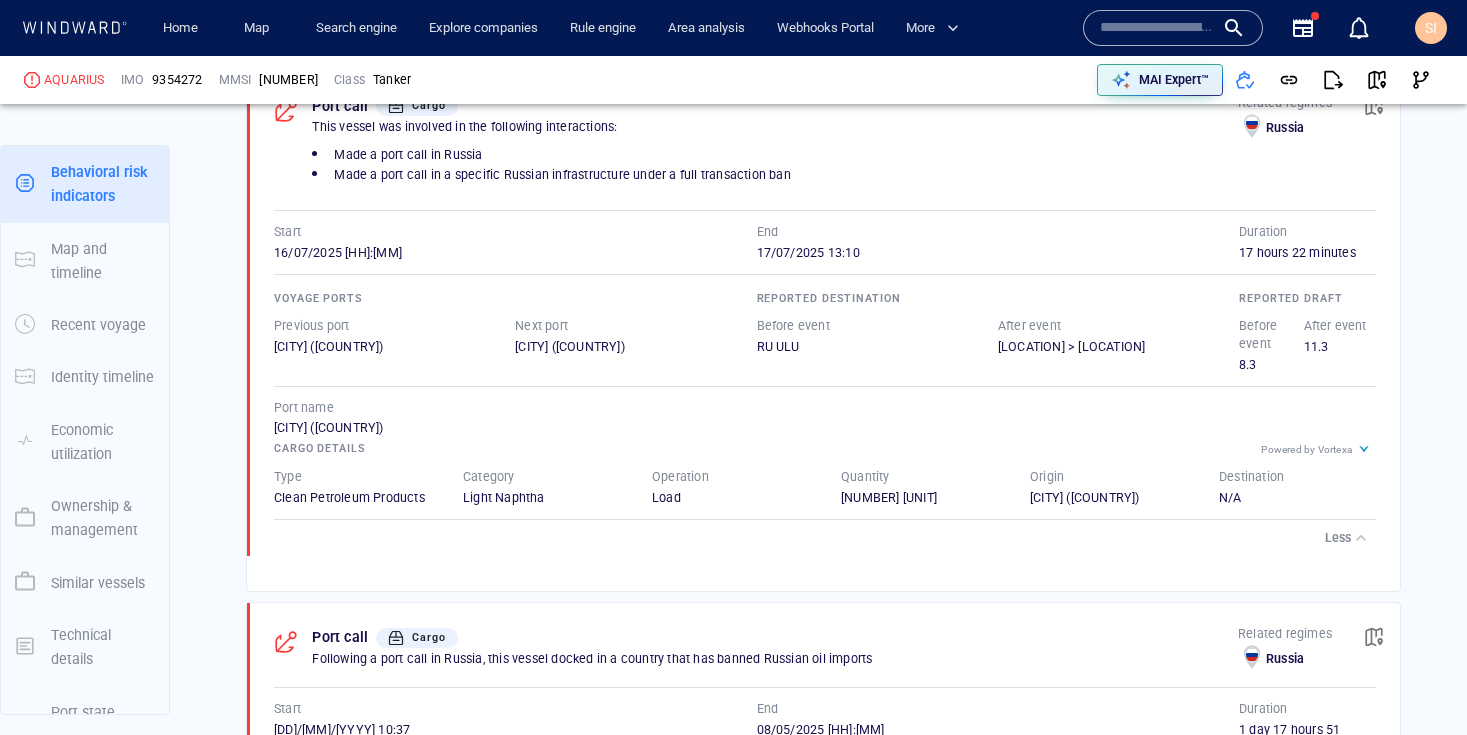 click on "Reported destination Before event RU ULU After event RU ULU > MA PTM" at bounding box center [998, 330] 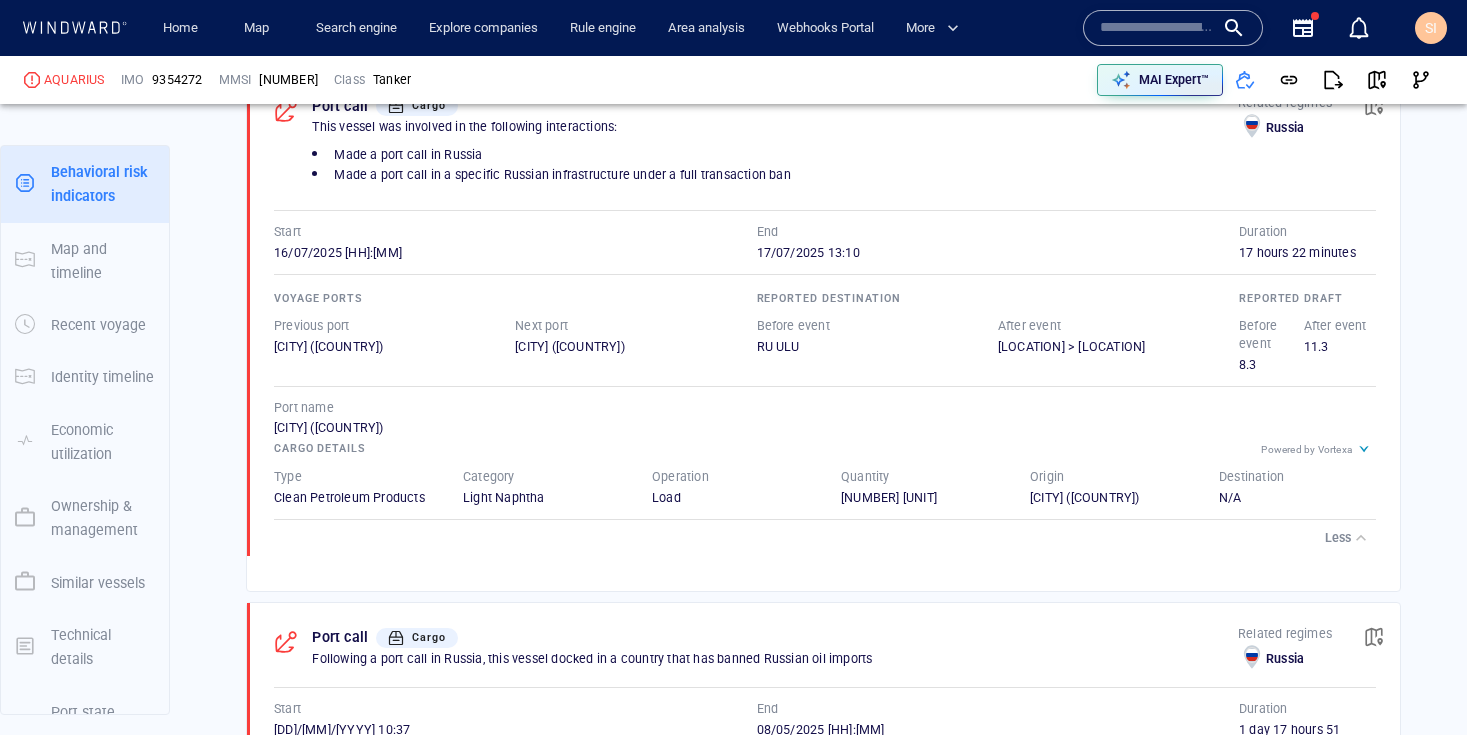 drag, startPoint x: 293, startPoint y: 349, endPoint x: 398, endPoint y: 351, distance: 105.01904 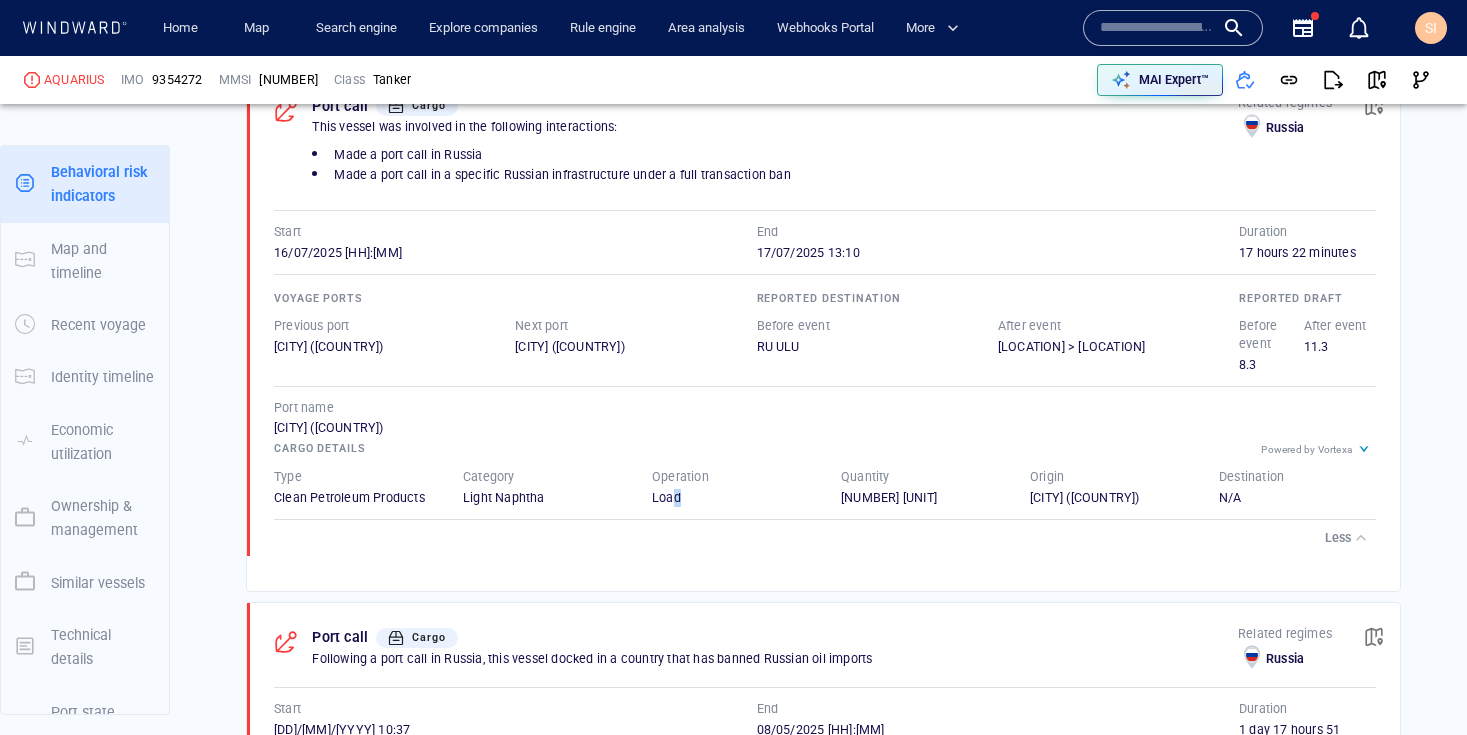 drag, startPoint x: 665, startPoint y: 495, endPoint x: 724, endPoint y: 505, distance: 59.841457 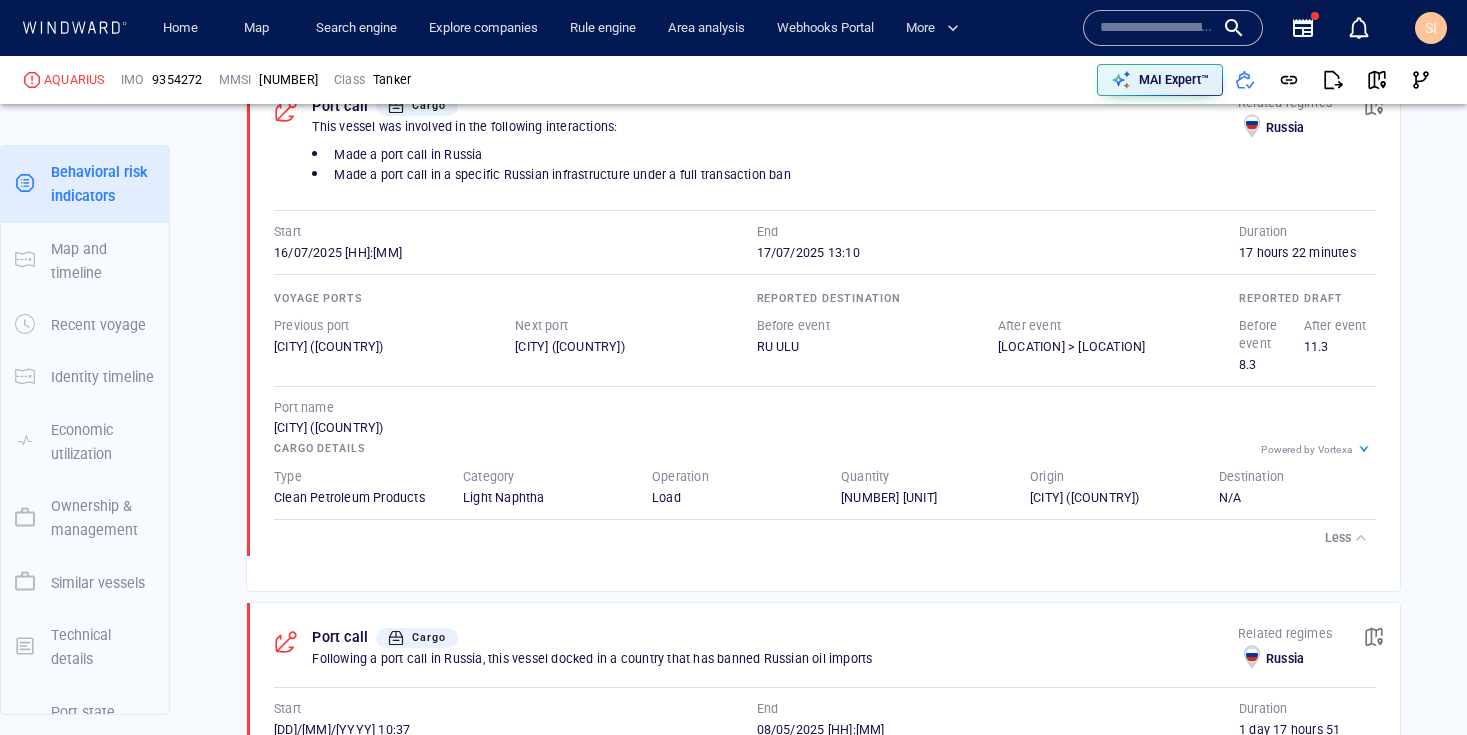 click on "Less" at bounding box center (825, 538) 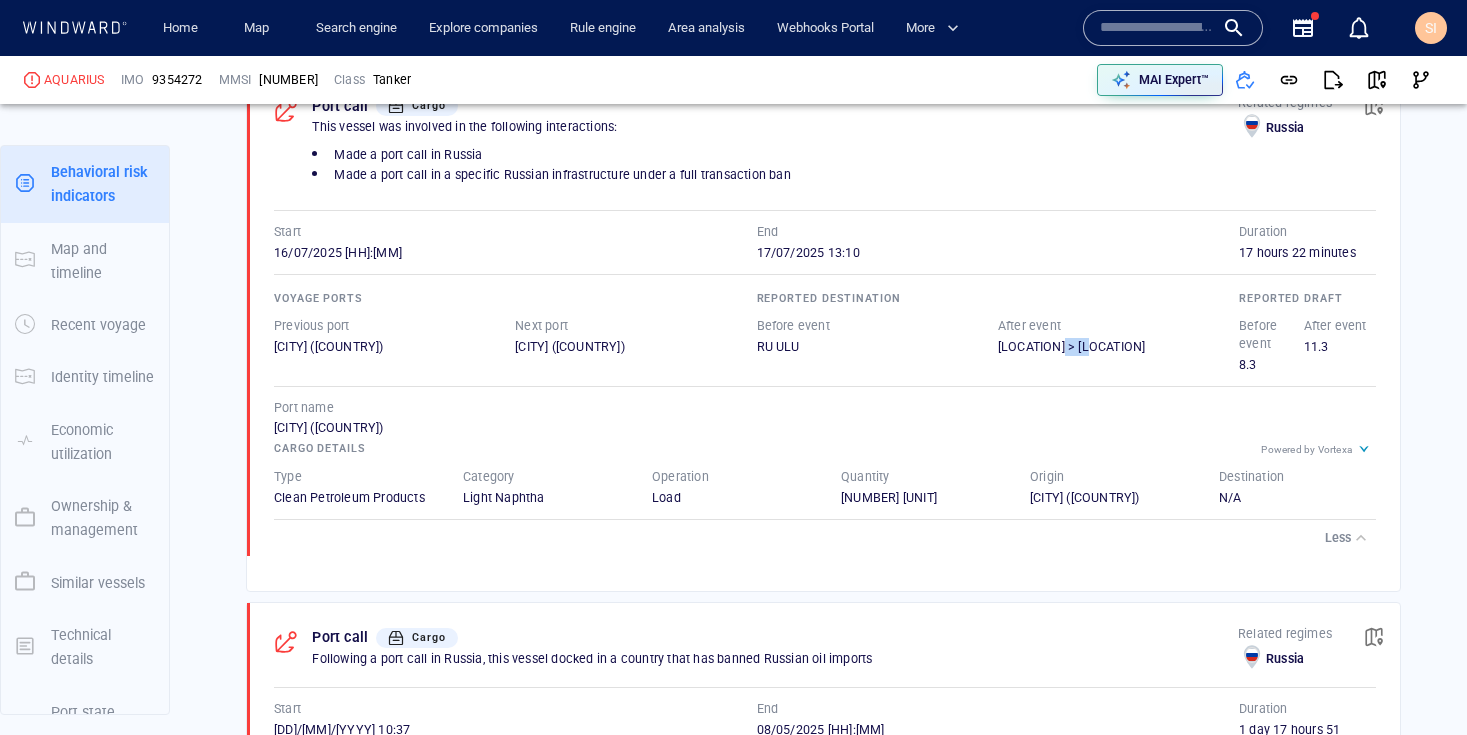 drag, startPoint x: 1054, startPoint y: 345, endPoint x: 1097, endPoint y: 352, distance: 43.56604 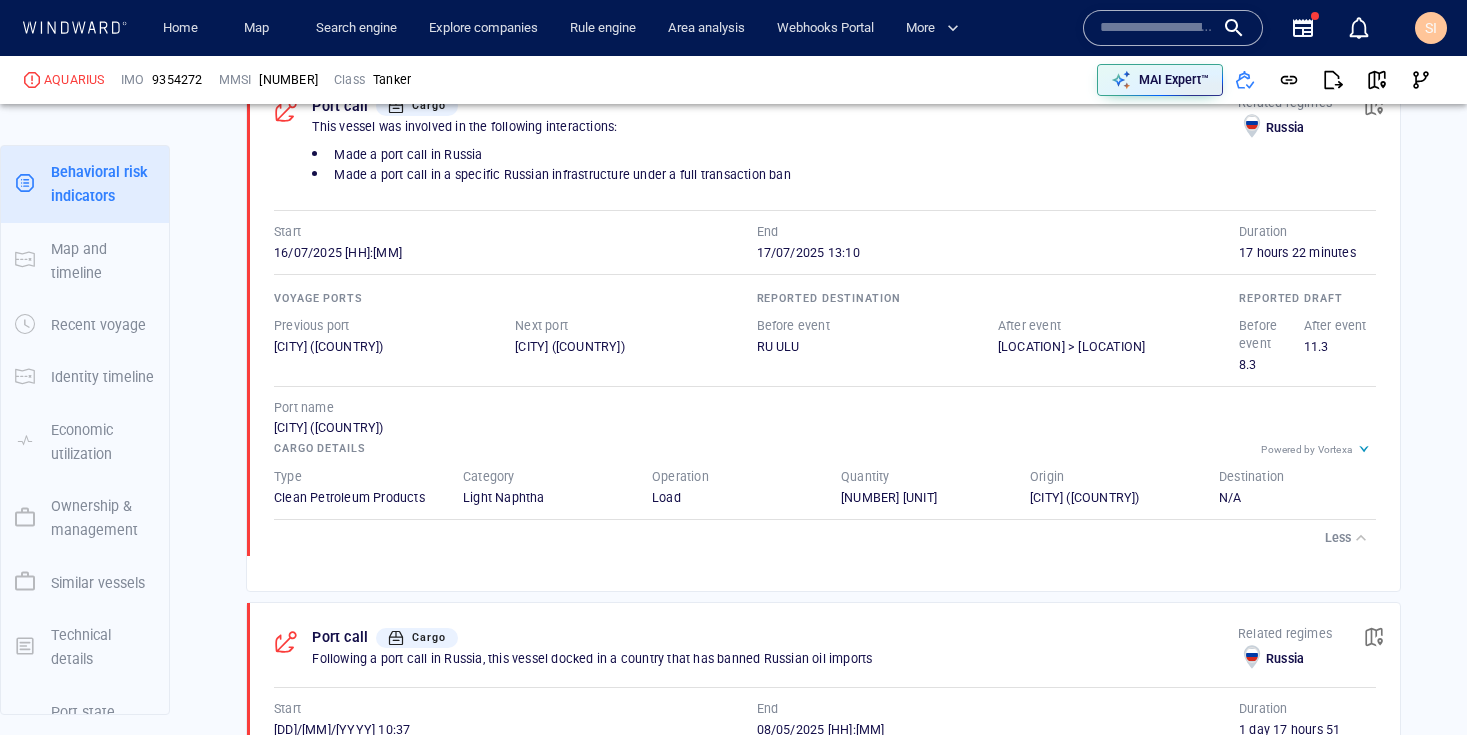 click on "Port name" at bounding box center [825, 408] 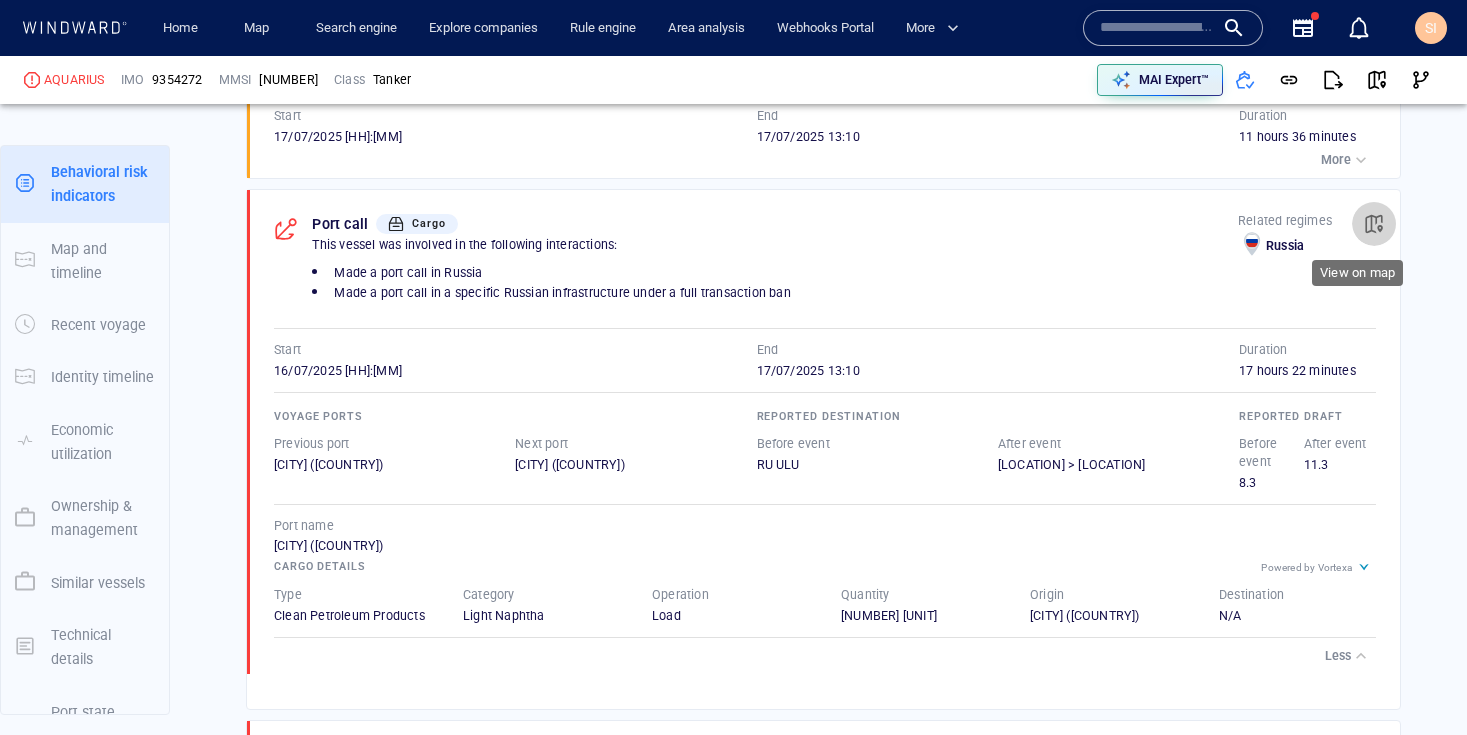 click at bounding box center [1374, 224] 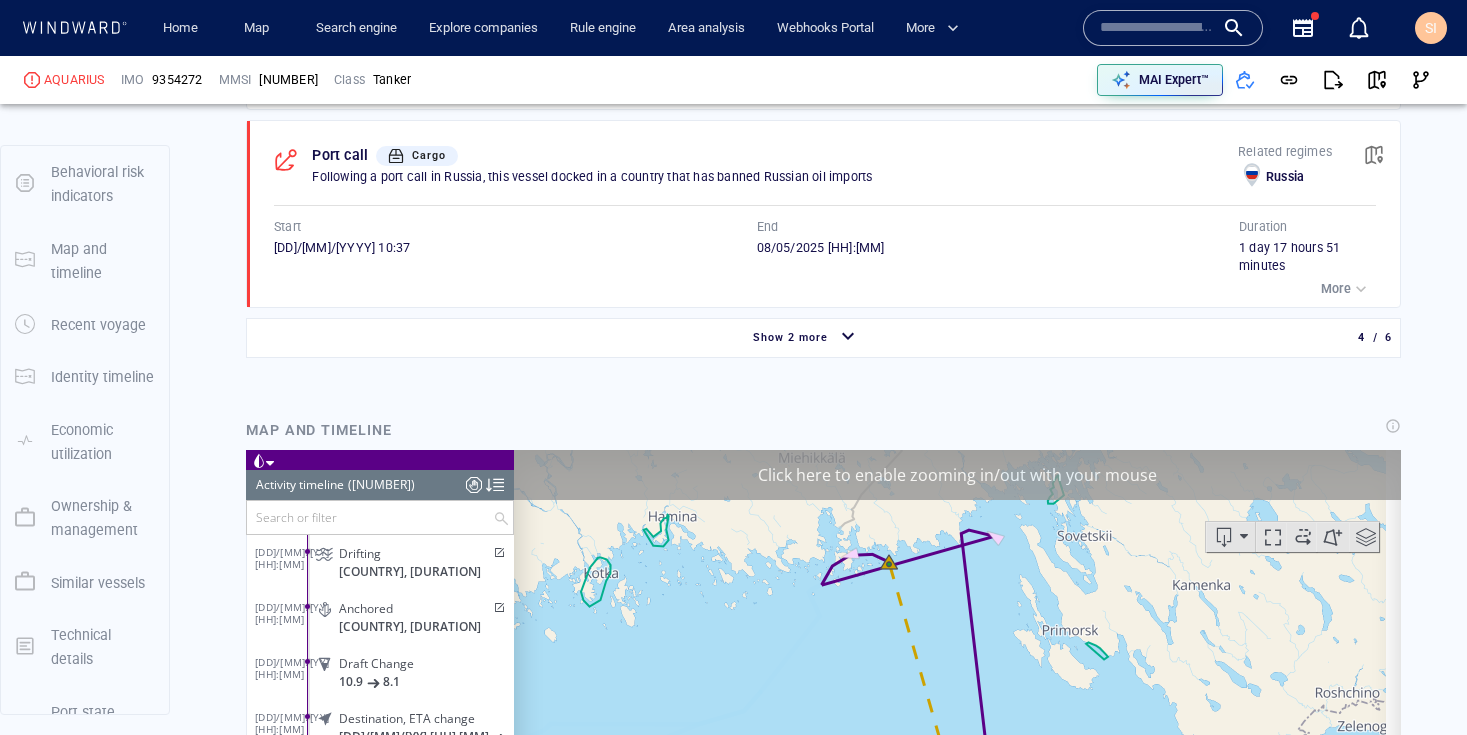 scroll, scrollTop: 2380, scrollLeft: 0, axis: vertical 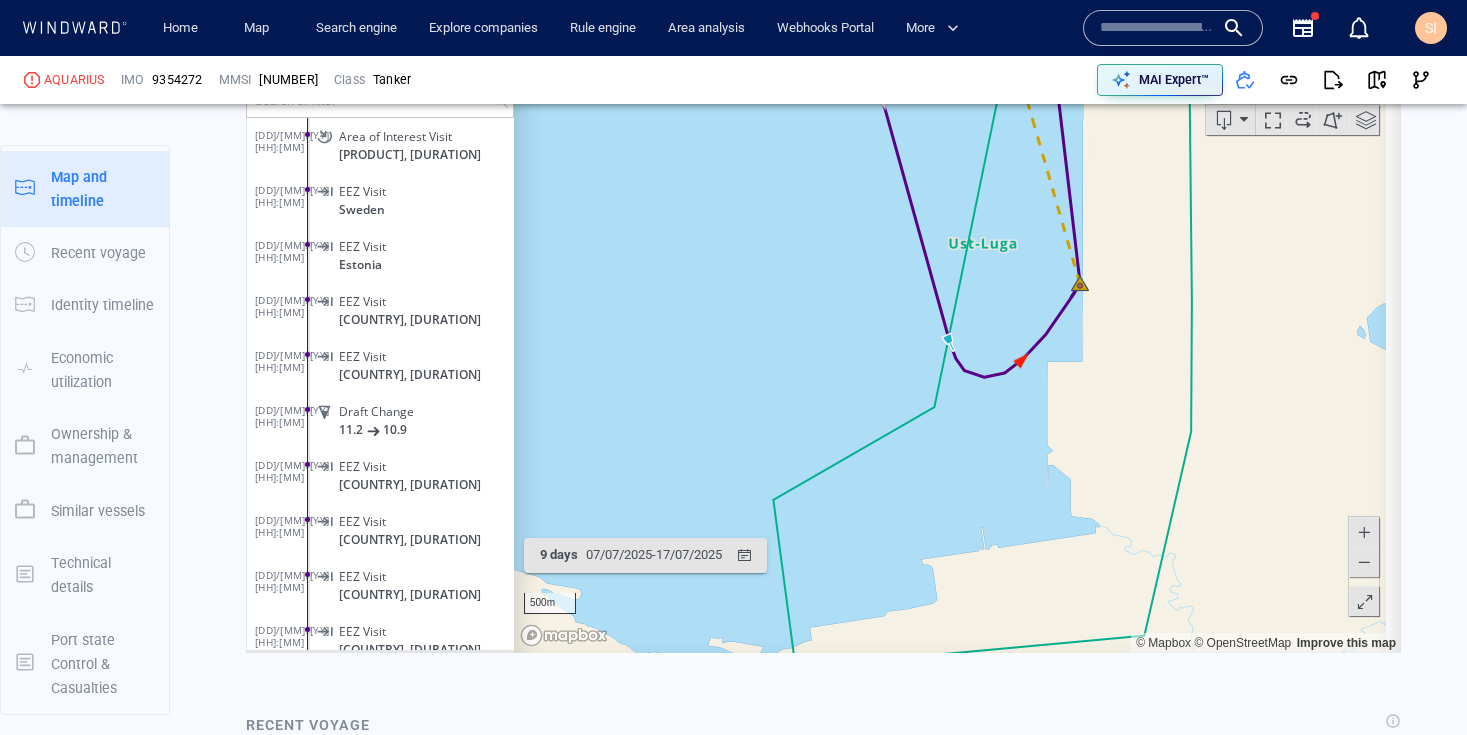 click on "11.2 10.9" 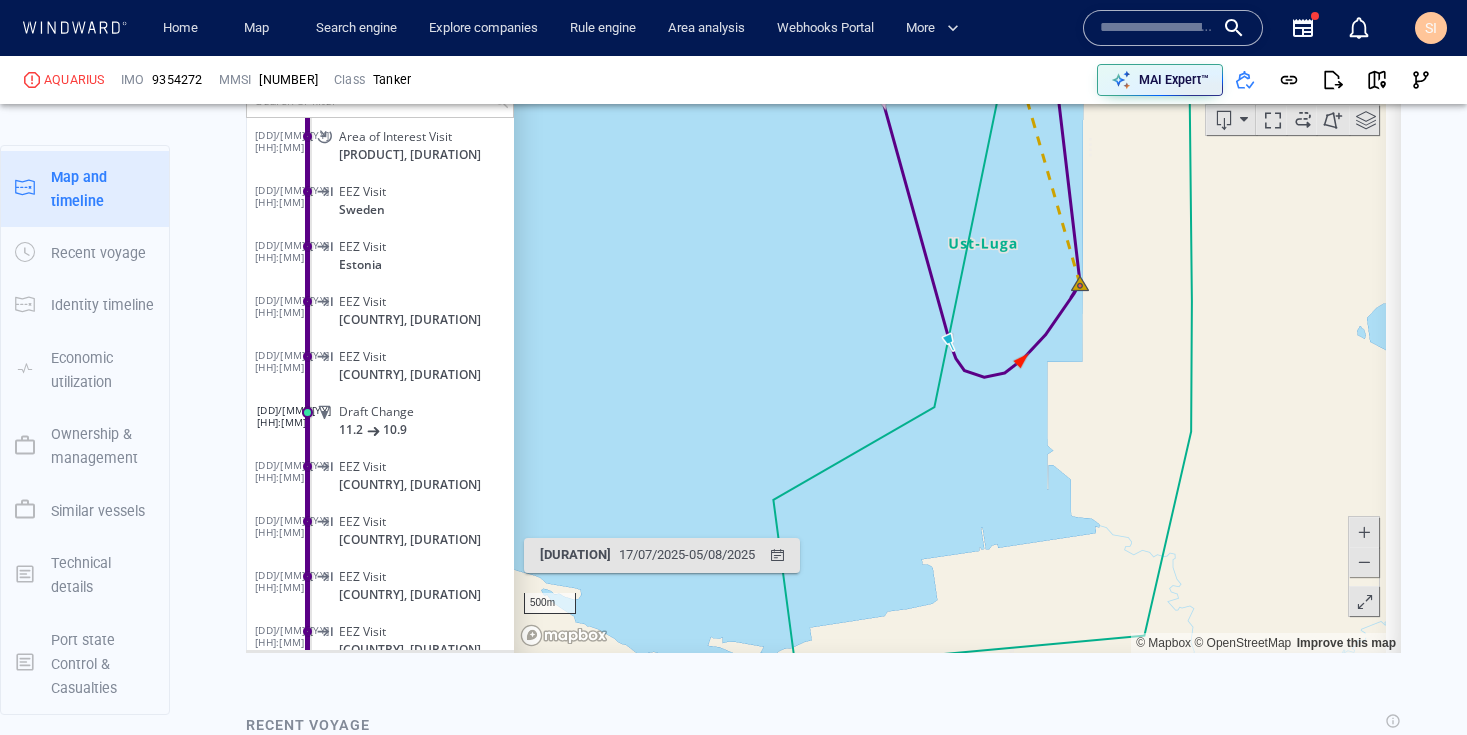 click 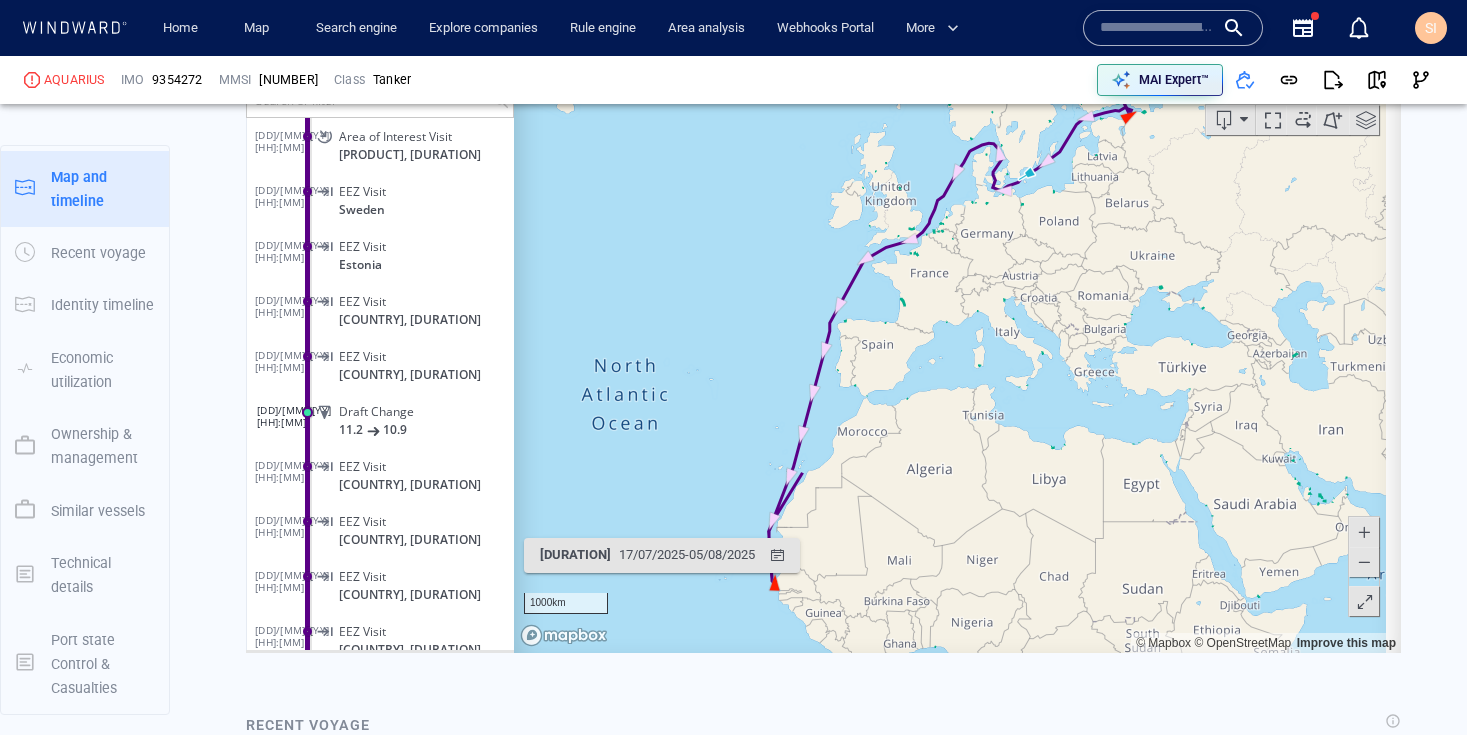 drag, startPoint x: 892, startPoint y: 526, endPoint x: 968, endPoint y: 448, distance: 108.903625 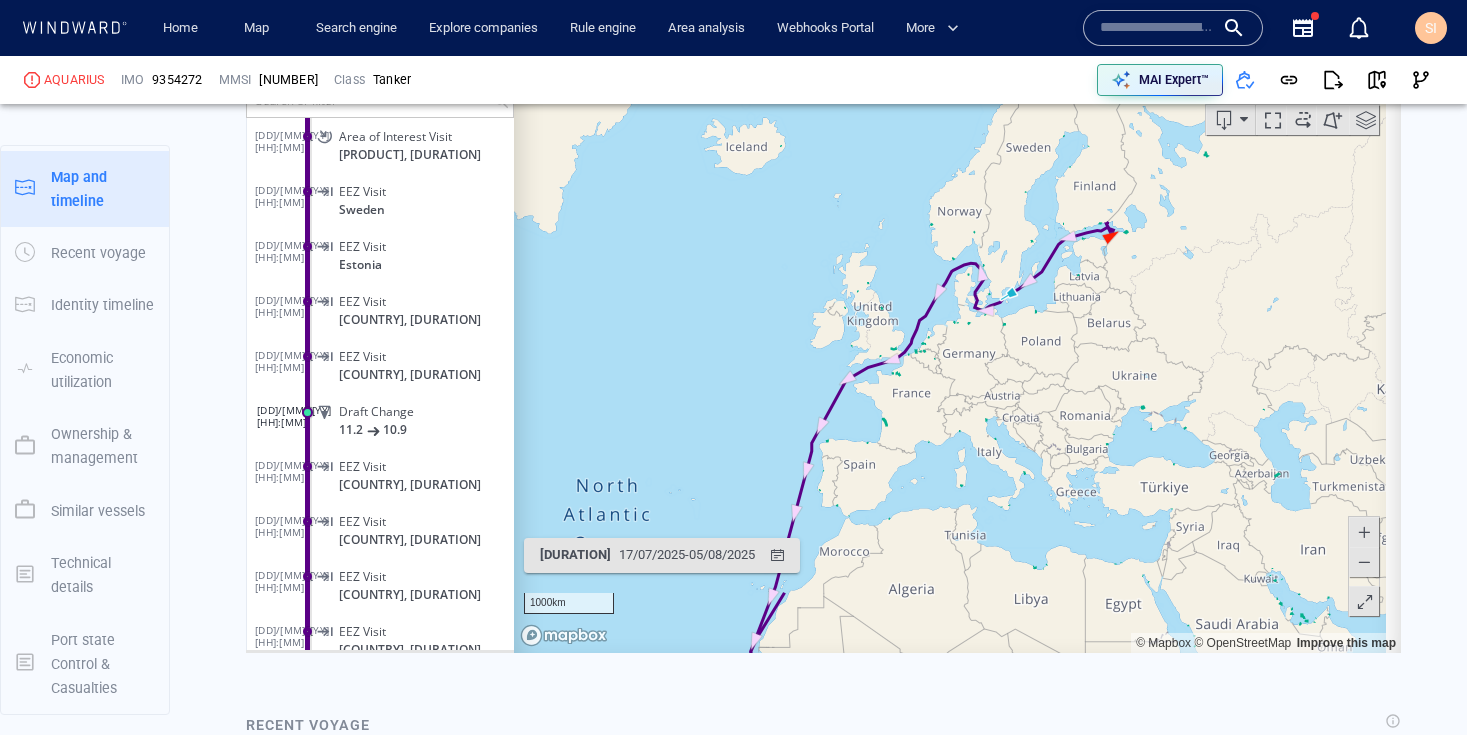 drag, startPoint x: 964, startPoint y: 428, endPoint x: 990, endPoint y: 464, distance: 44.407207 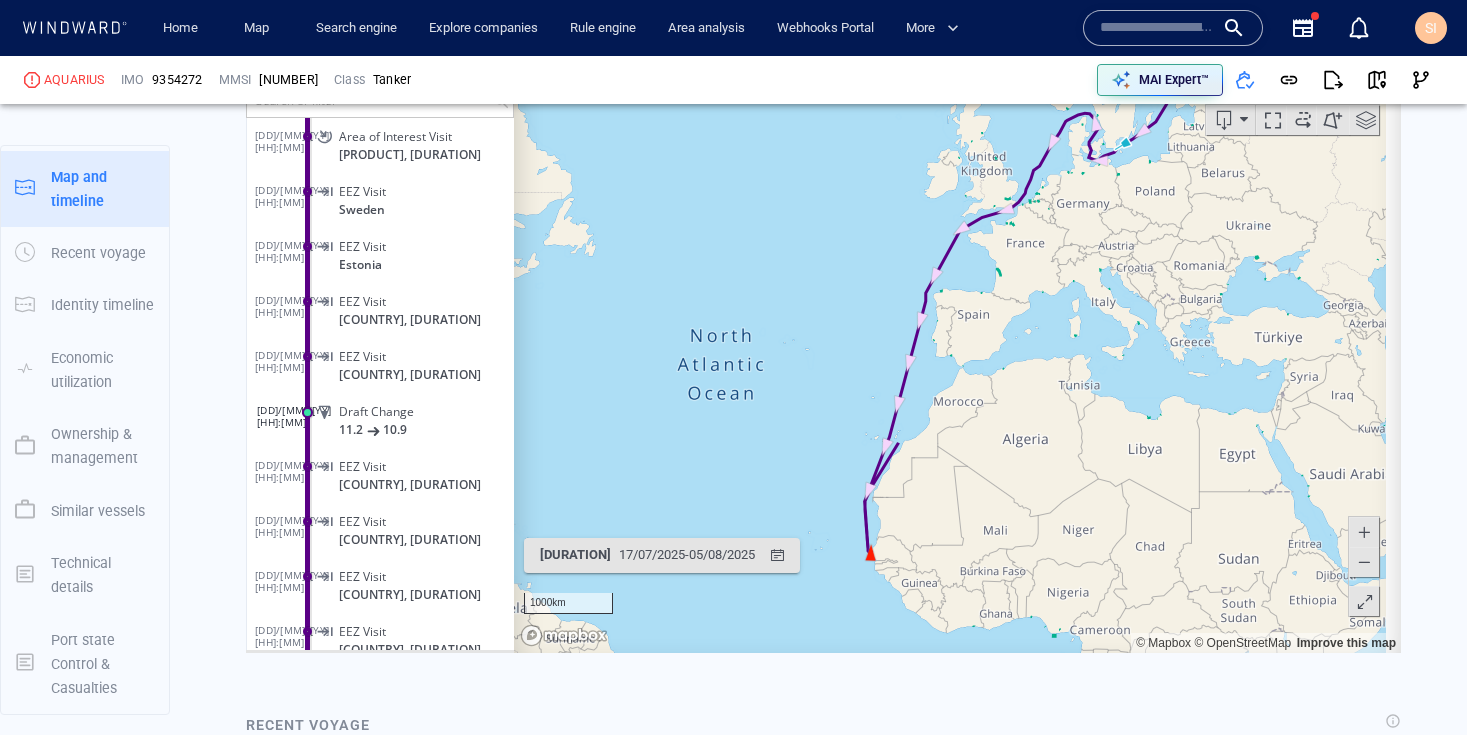 scroll, scrollTop: 2090, scrollLeft: 0, axis: vertical 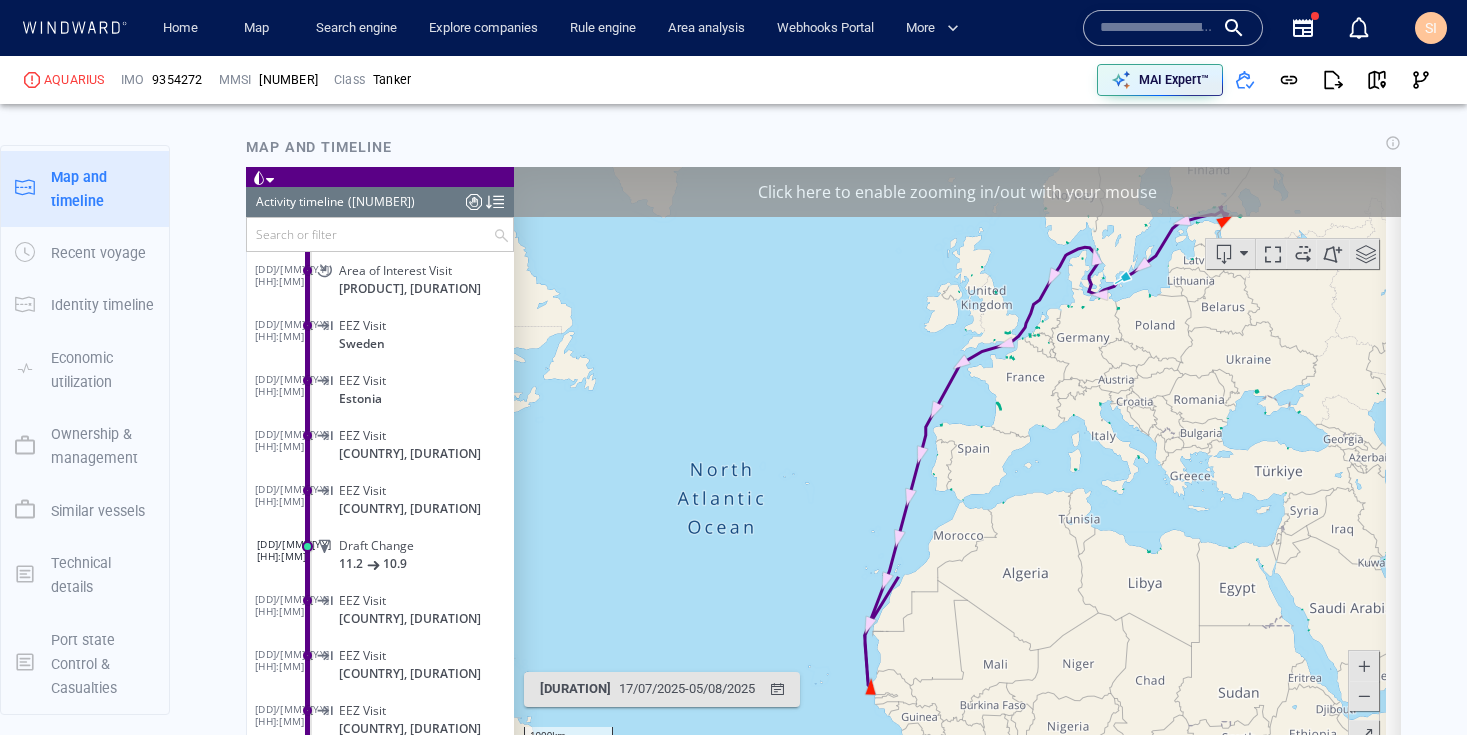click on "Click here to enable zooming in/out with your mouse" at bounding box center [957, 192] 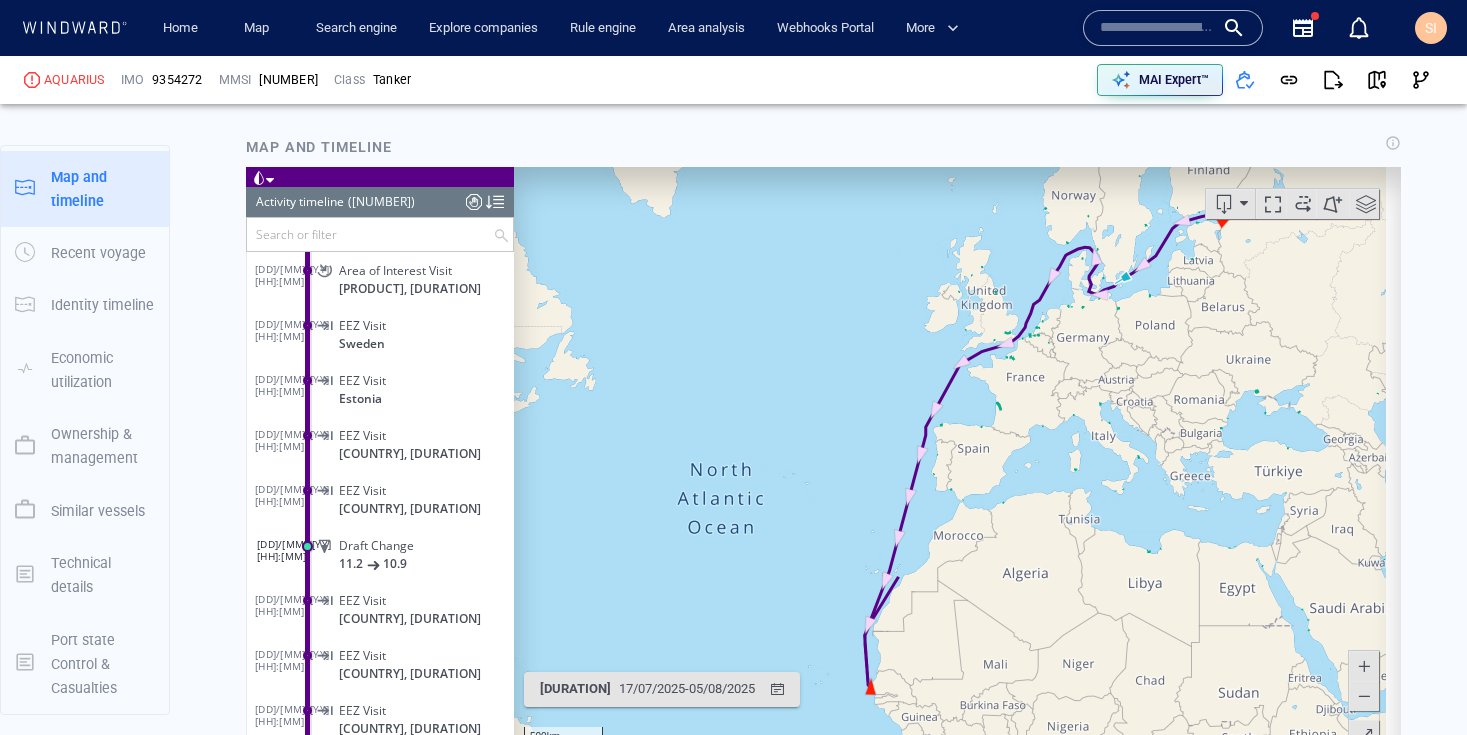 drag, startPoint x: 959, startPoint y: 640, endPoint x: 1052, endPoint y: 424, distance: 235.17015 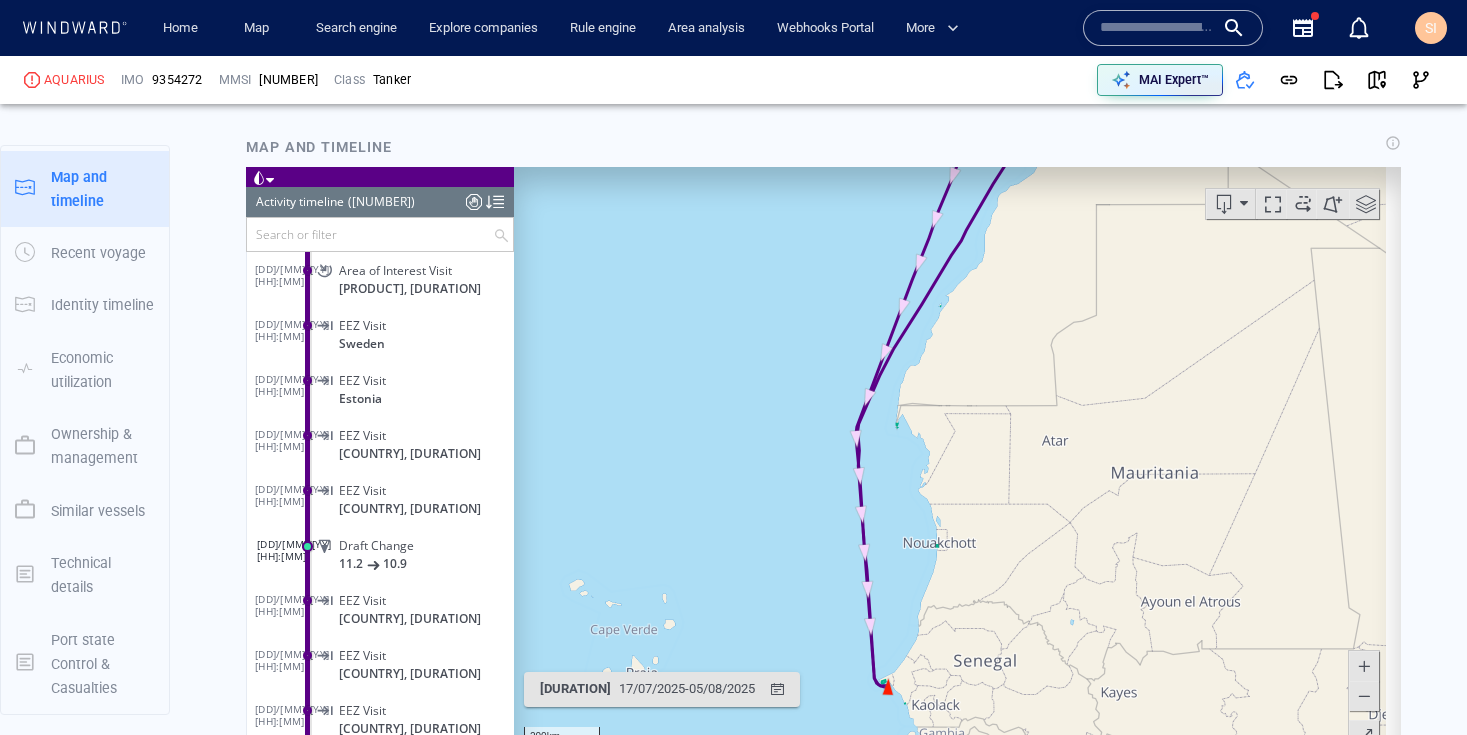 drag, startPoint x: 963, startPoint y: 381, endPoint x: 1053, endPoint y: 331, distance: 102.9563 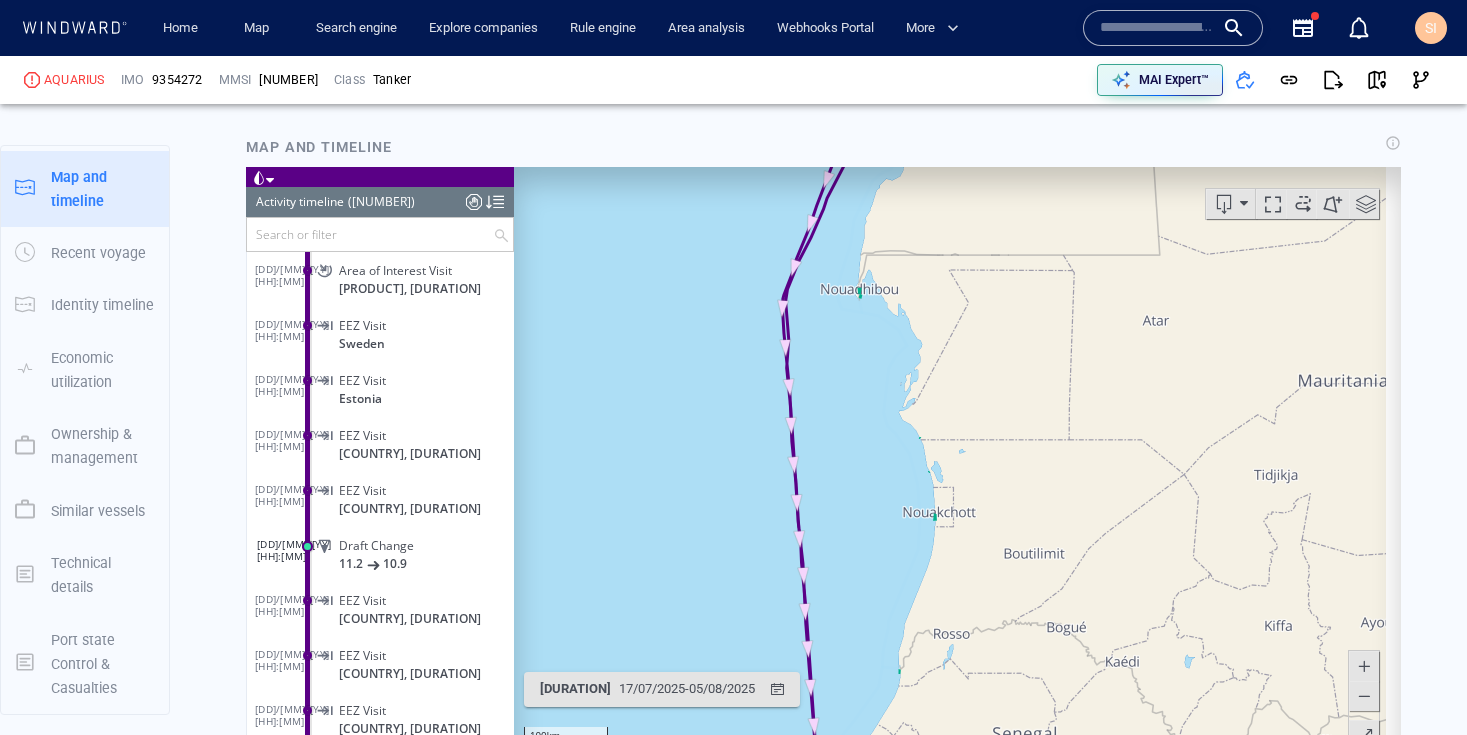 drag, startPoint x: 912, startPoint y: 579, endPoint x: 932, endPoint y: 382, distance: 198.01262 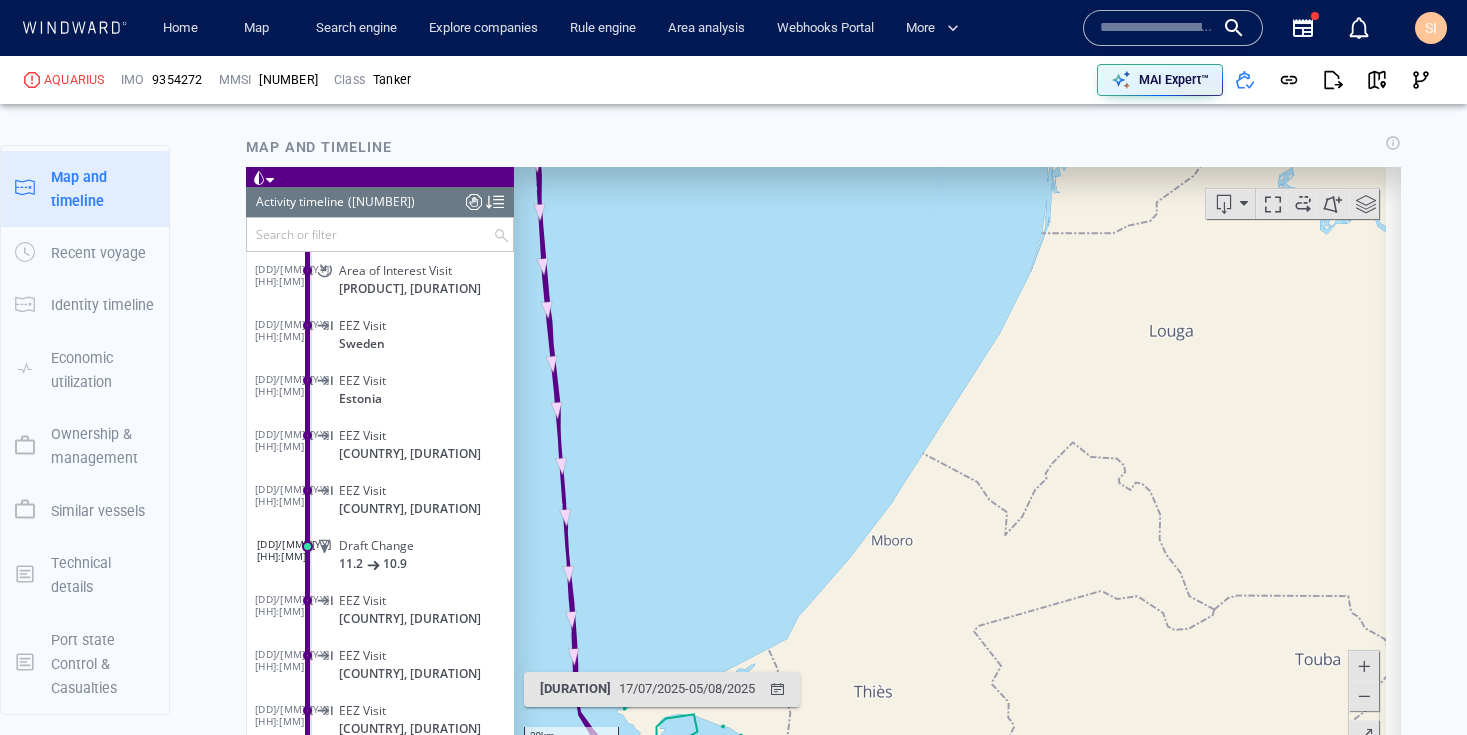 drag, startPoint x: 883, startPoint y: 581, endPoint x: 1012, endPoint y: 296, distance: 312.83542 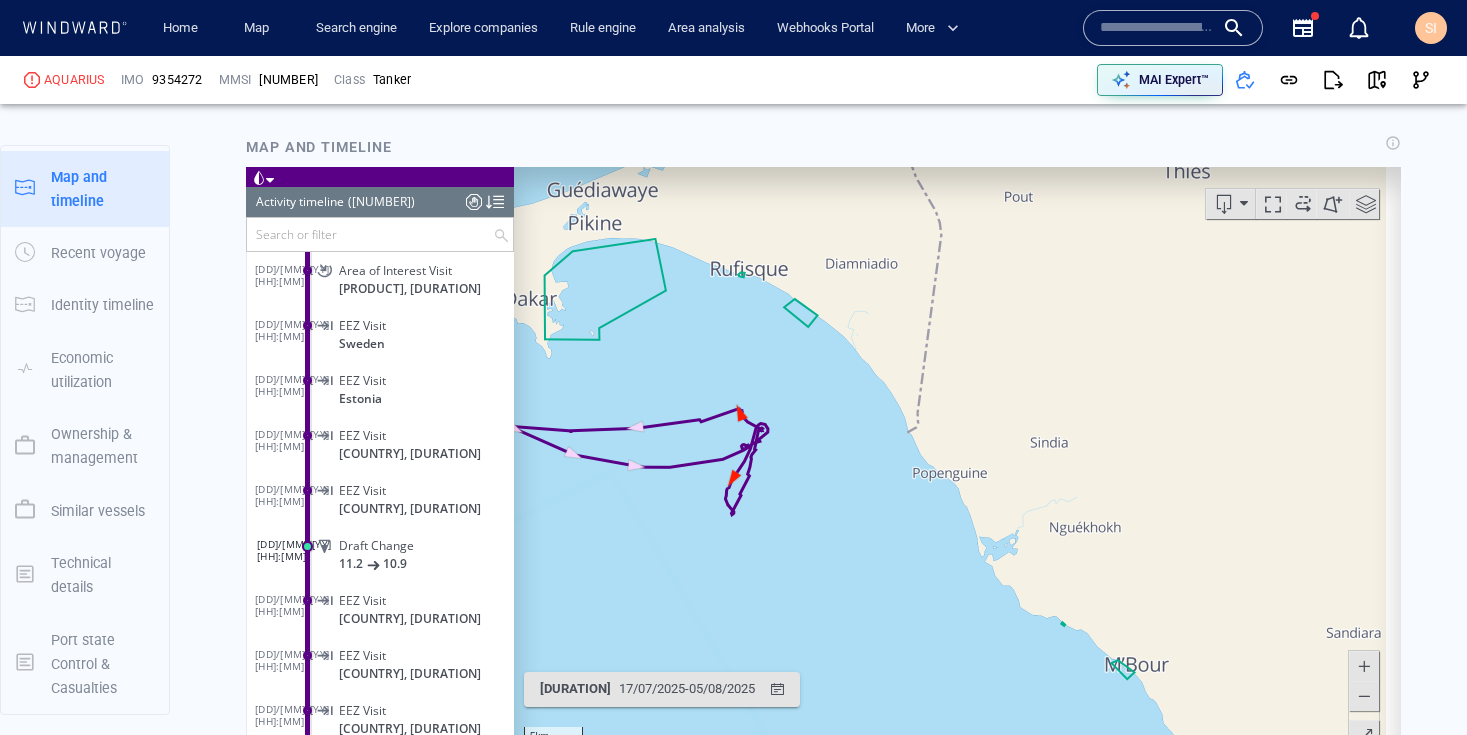 drag, startPoint x: 823, startPoint y: 410, endPoint x: 921, endPoint y: 451, distance: 106.23088 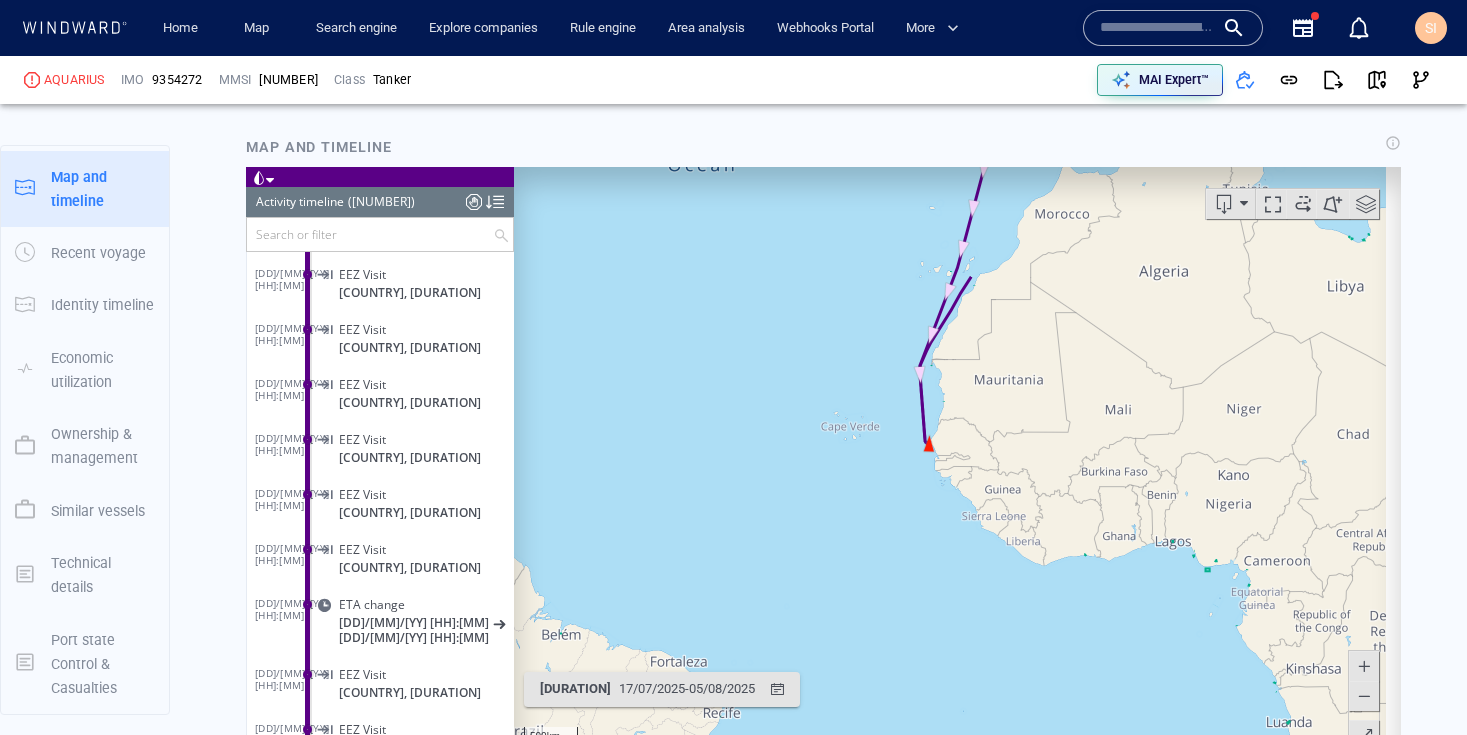 scroll, scrollTop: 384645, scrollLeft: 0, axis: vertical 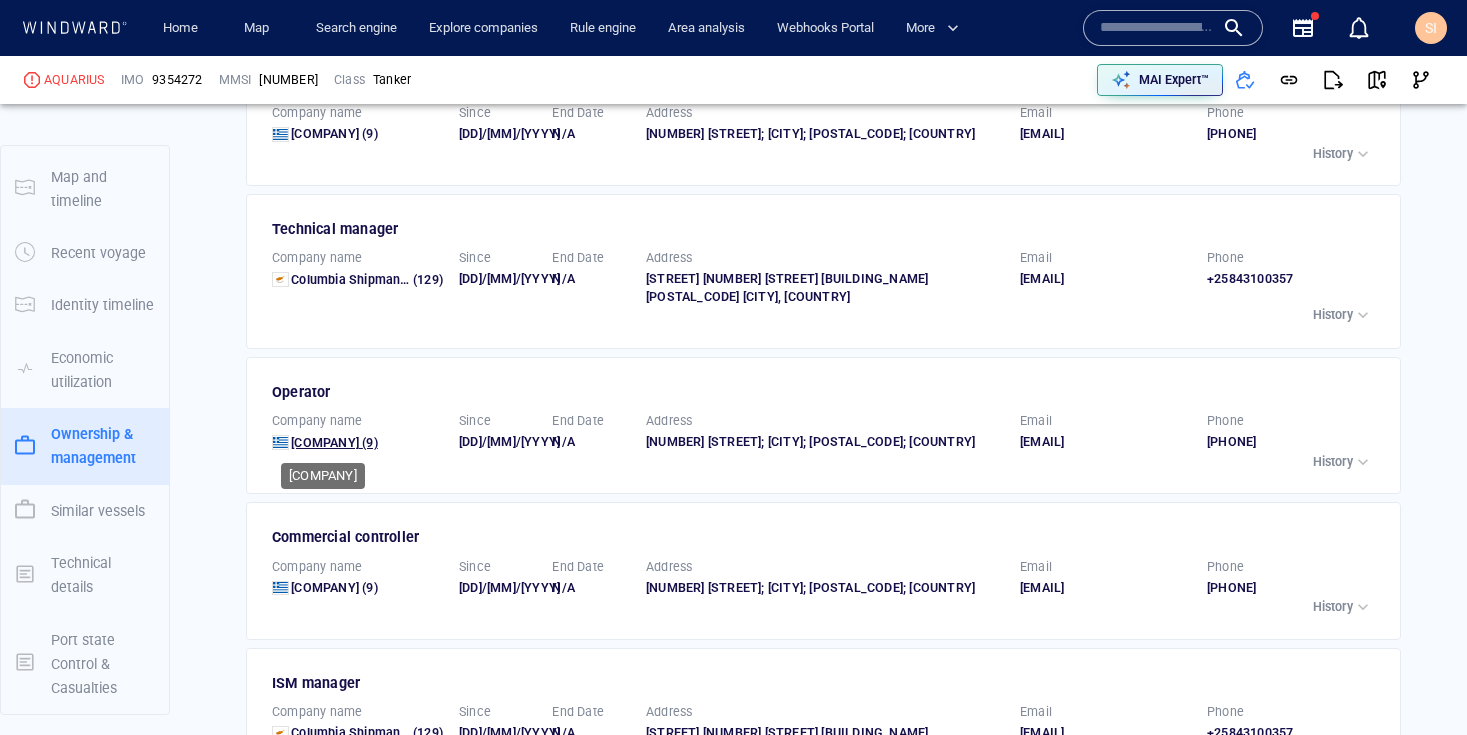 click on "Kondinave Sa" at bounding box center [325, 442] 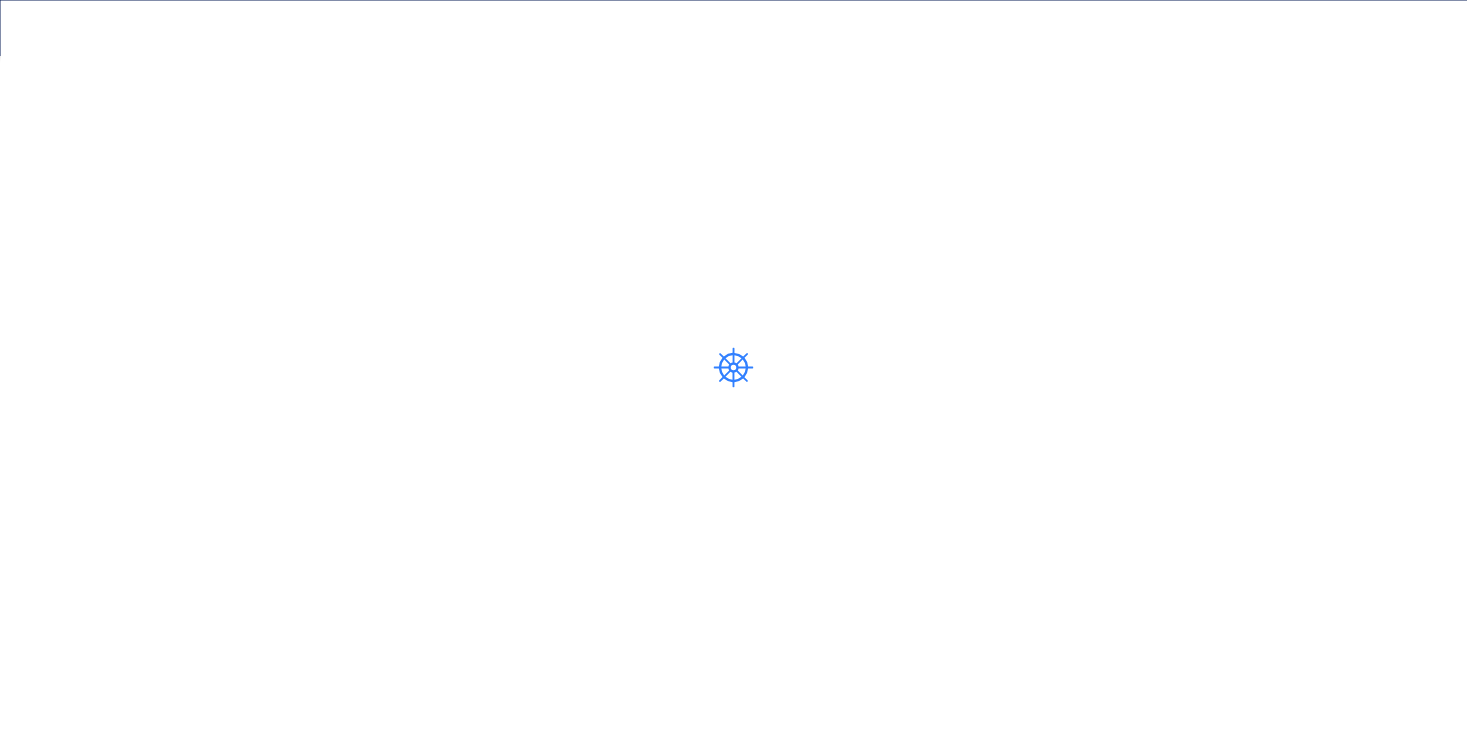 scroll, scrollTop: 0, scrollLeft: 0, axis: both 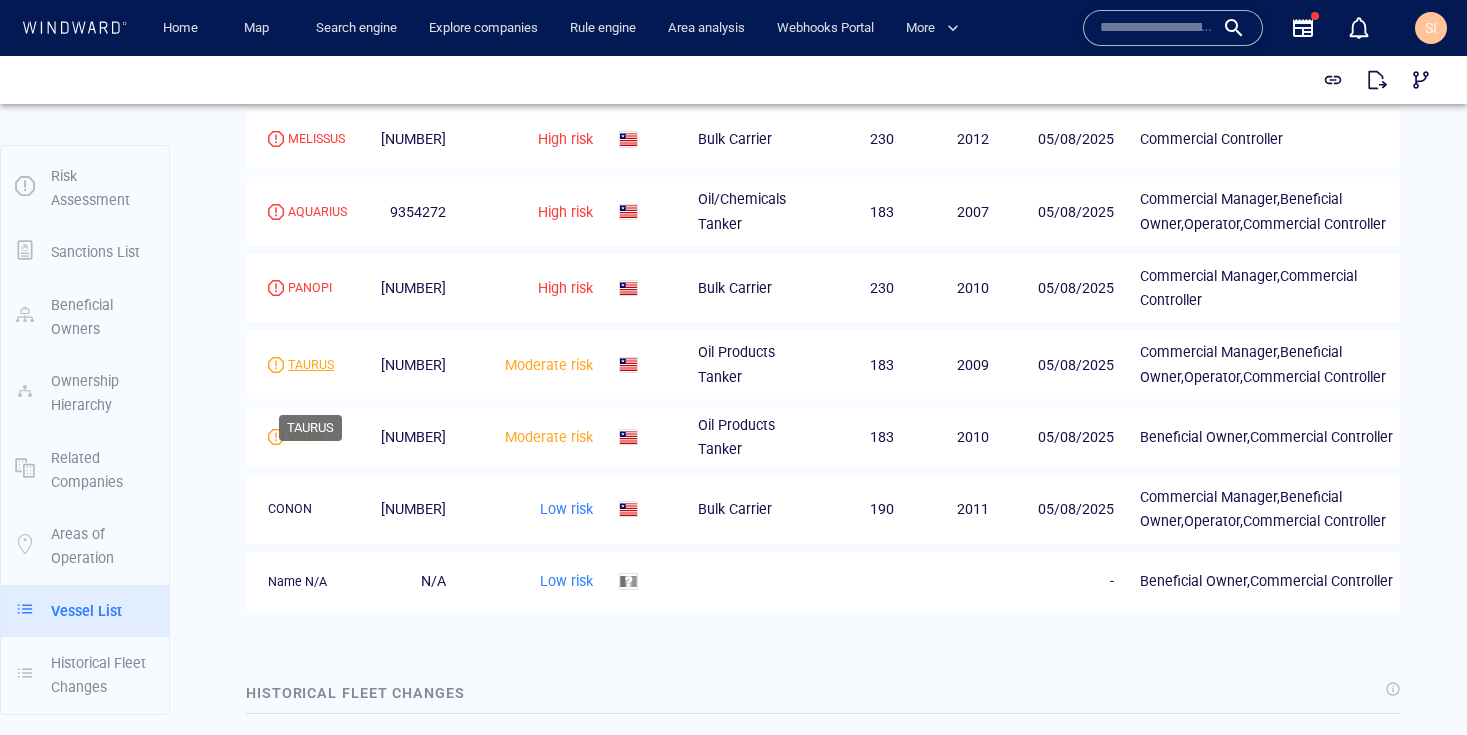 click on "TAURUS" at bounding box center [311, 365] 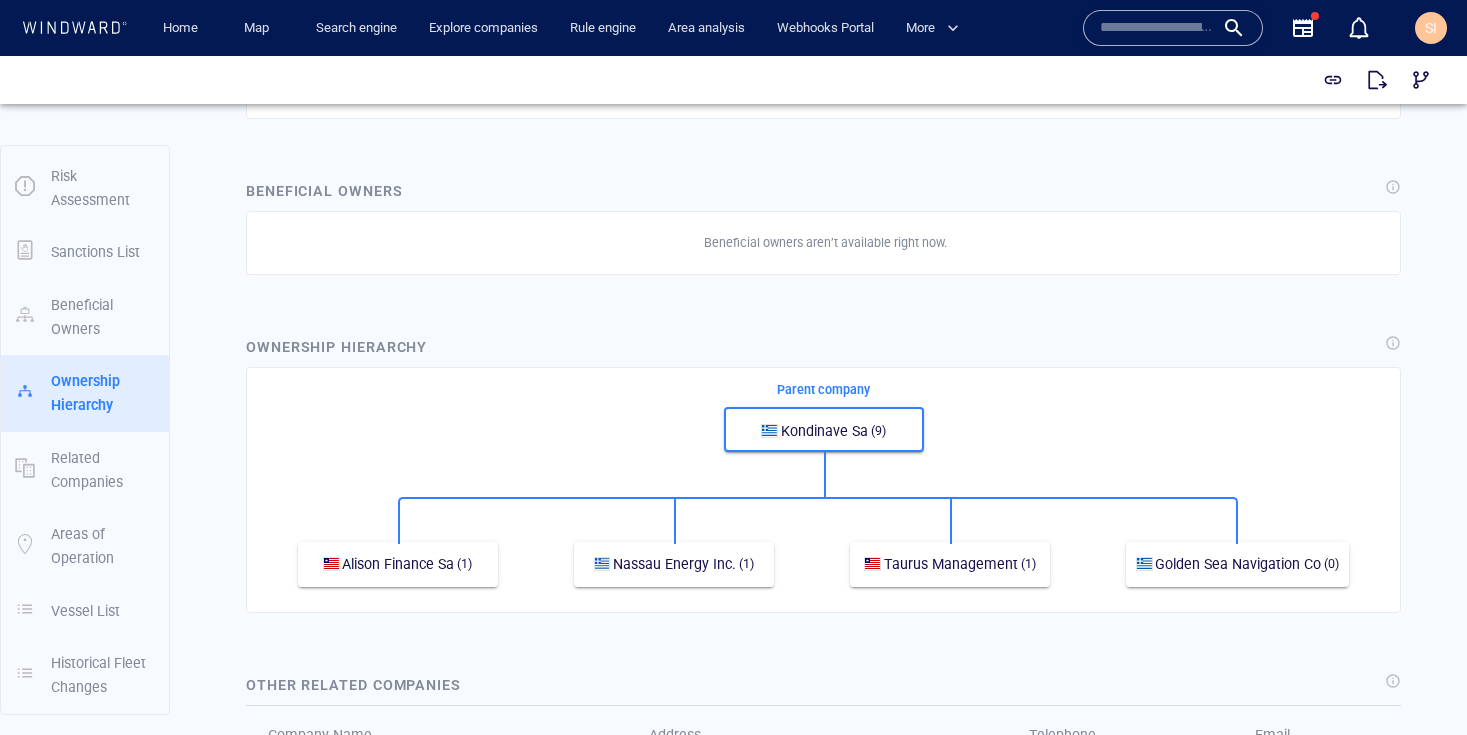 scroll, scrollTop: 11, scrollLeft: 0, axis: vertical 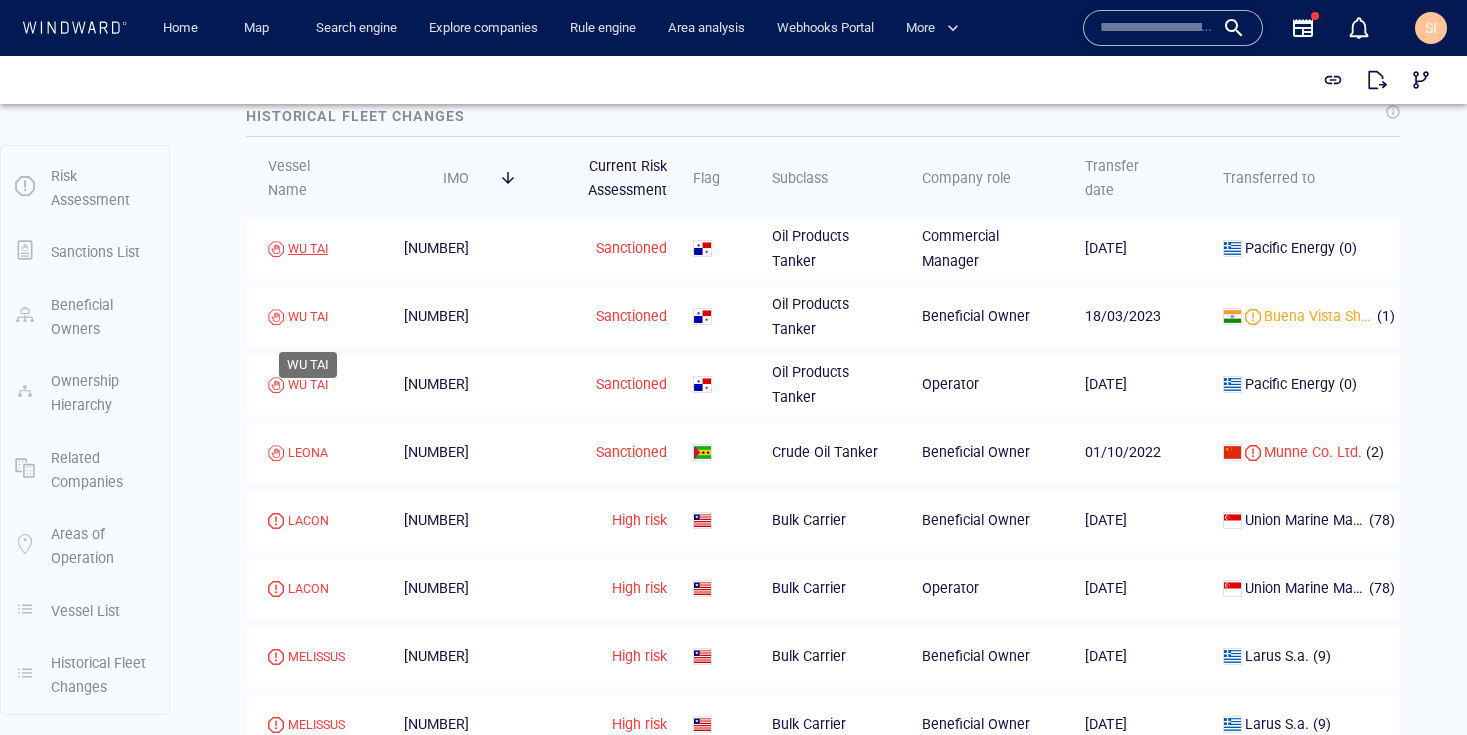 click on "WU TAI" at bounding box center (308, 249) 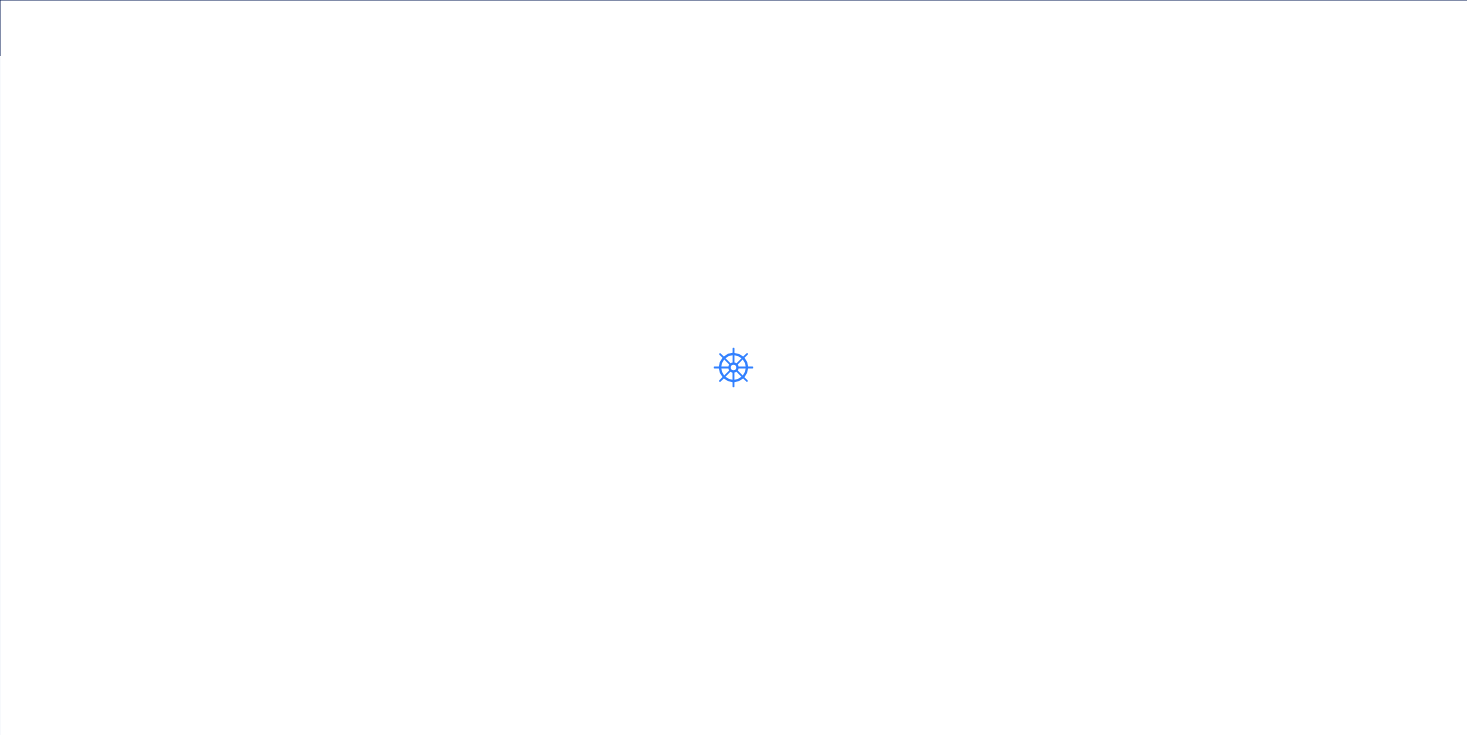 scroll, scrollTop: 0, scrollLeft: 0, axis: both 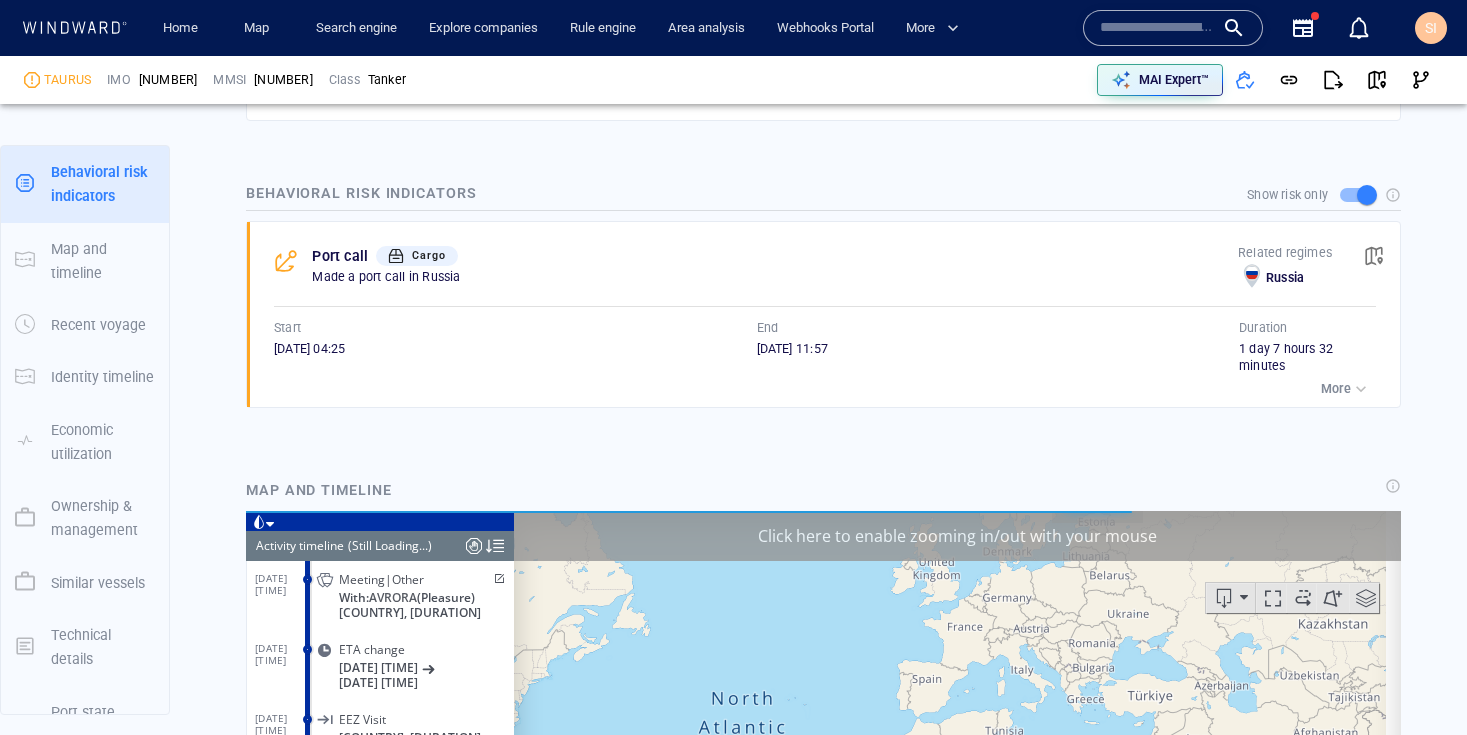 click on "More" at bounding box center [1336, 389] 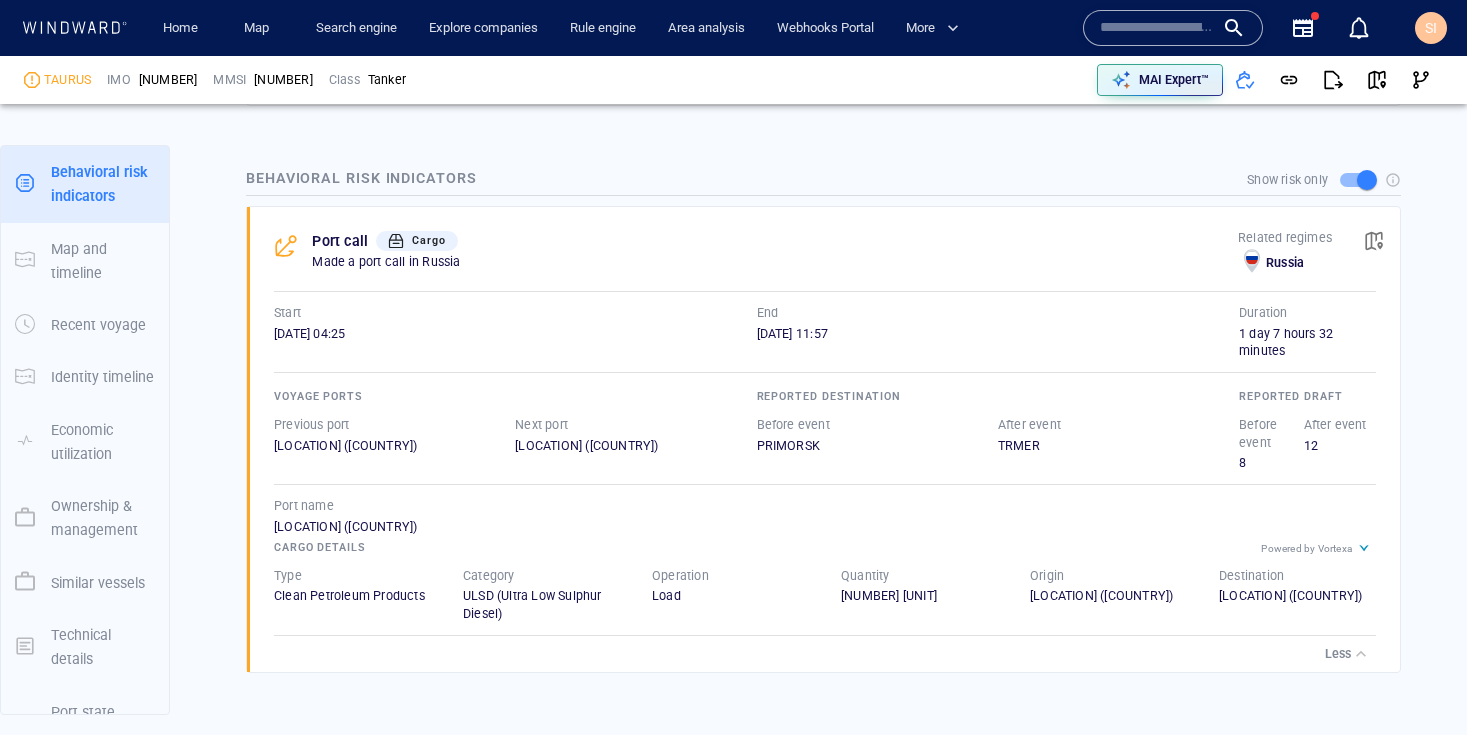scroll, scrollTop: 1114, scrollLeft: 0, axis: vertical 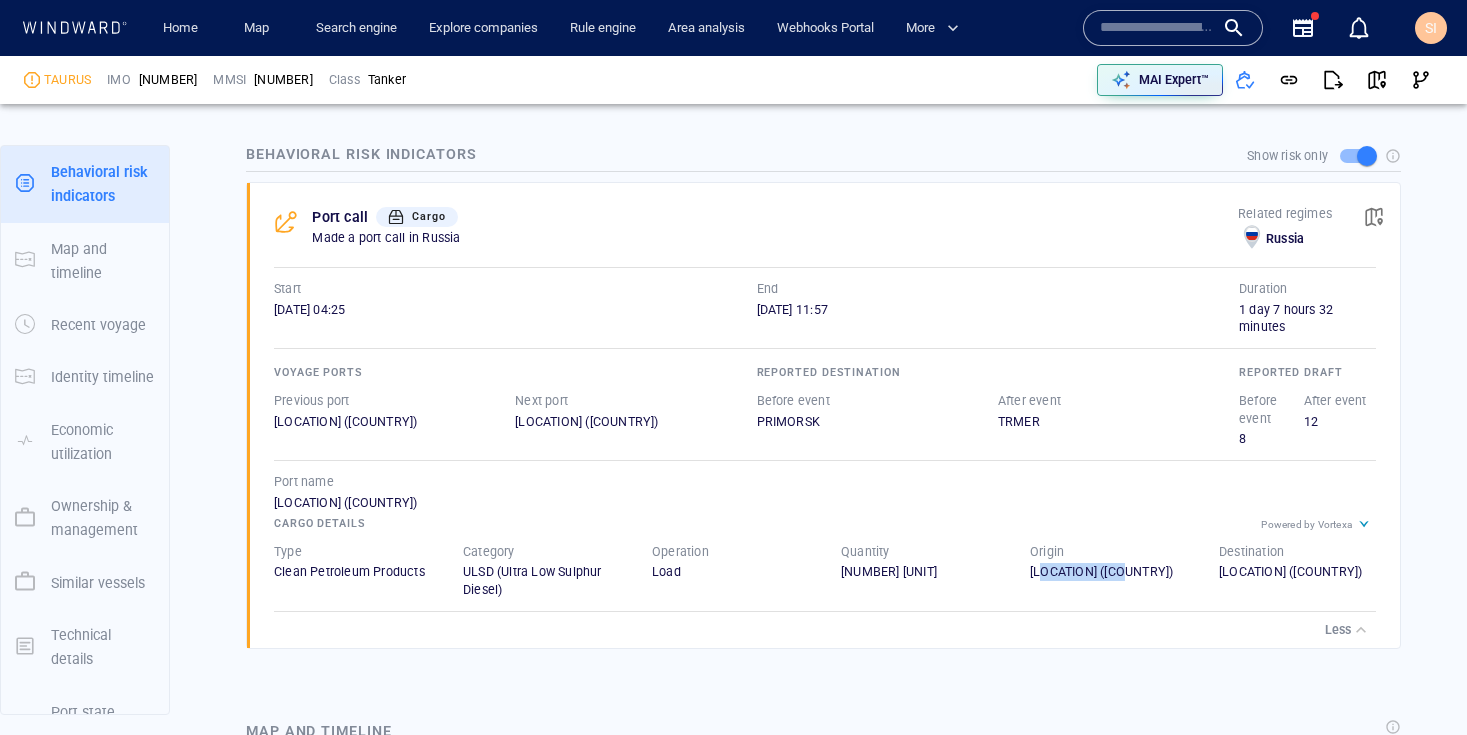 drag, startPoint x: 1031, startPoint y: 568, endPoint x: 1113, endPoint y: 568, distance: 82 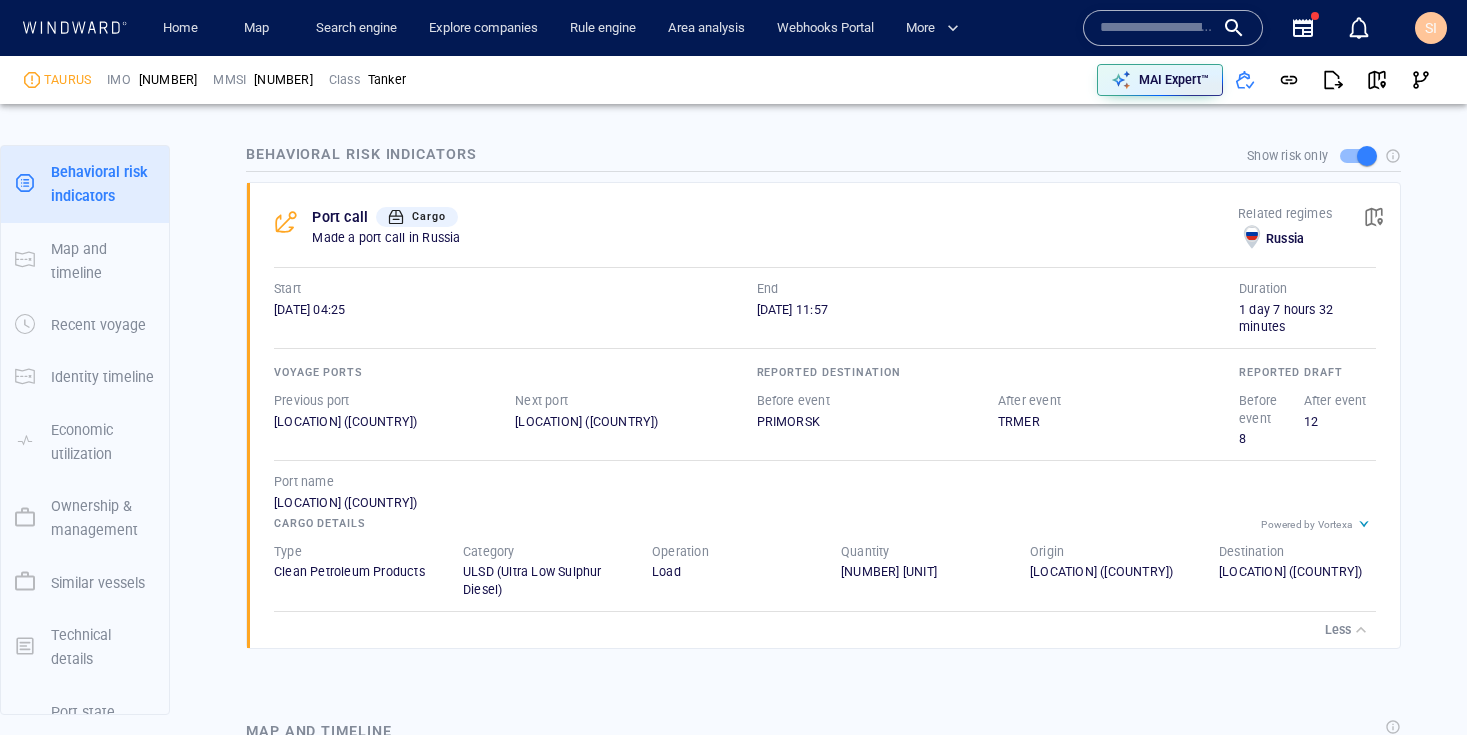 click on "Origin" at bounding box center (1108, 552) 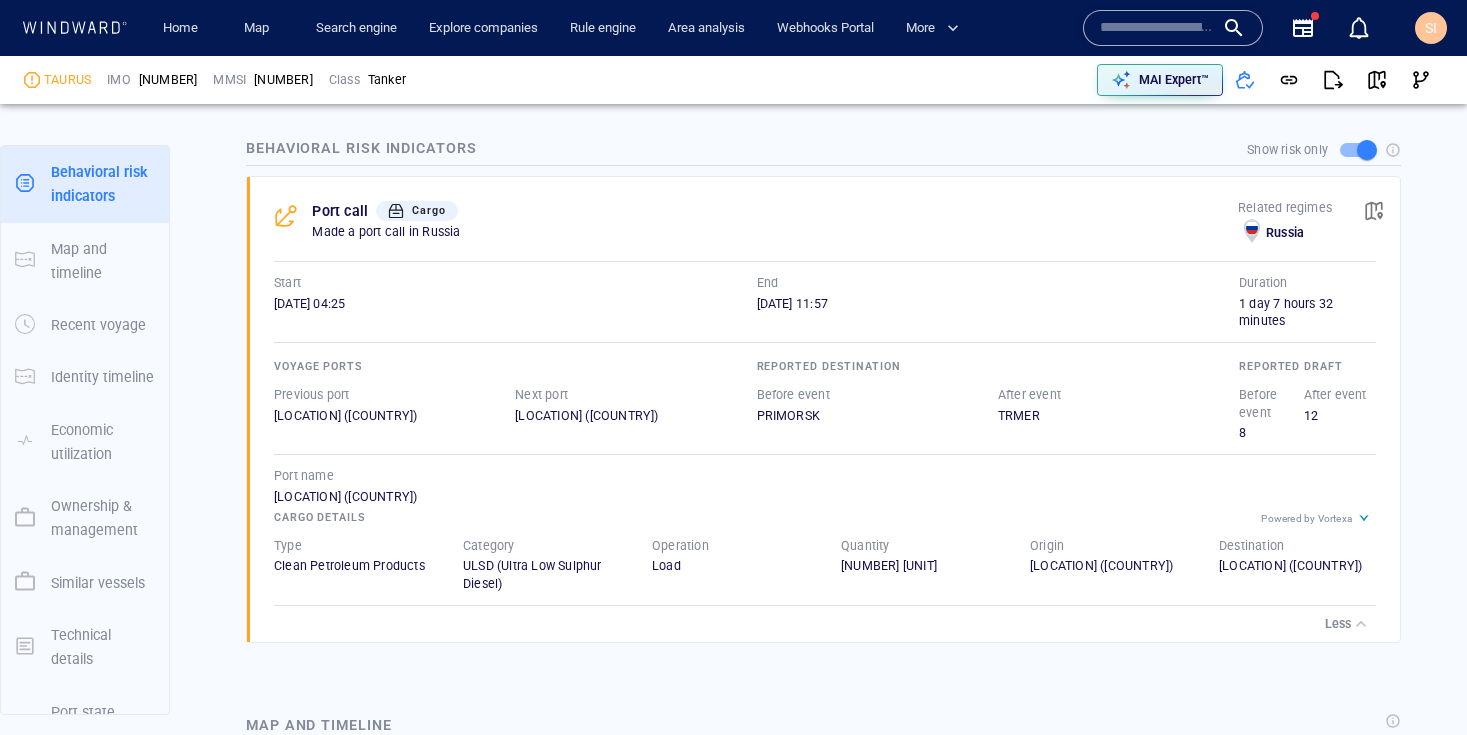 scroll, scrollTop: 333483, scrollLeft: 0, axis: vertical 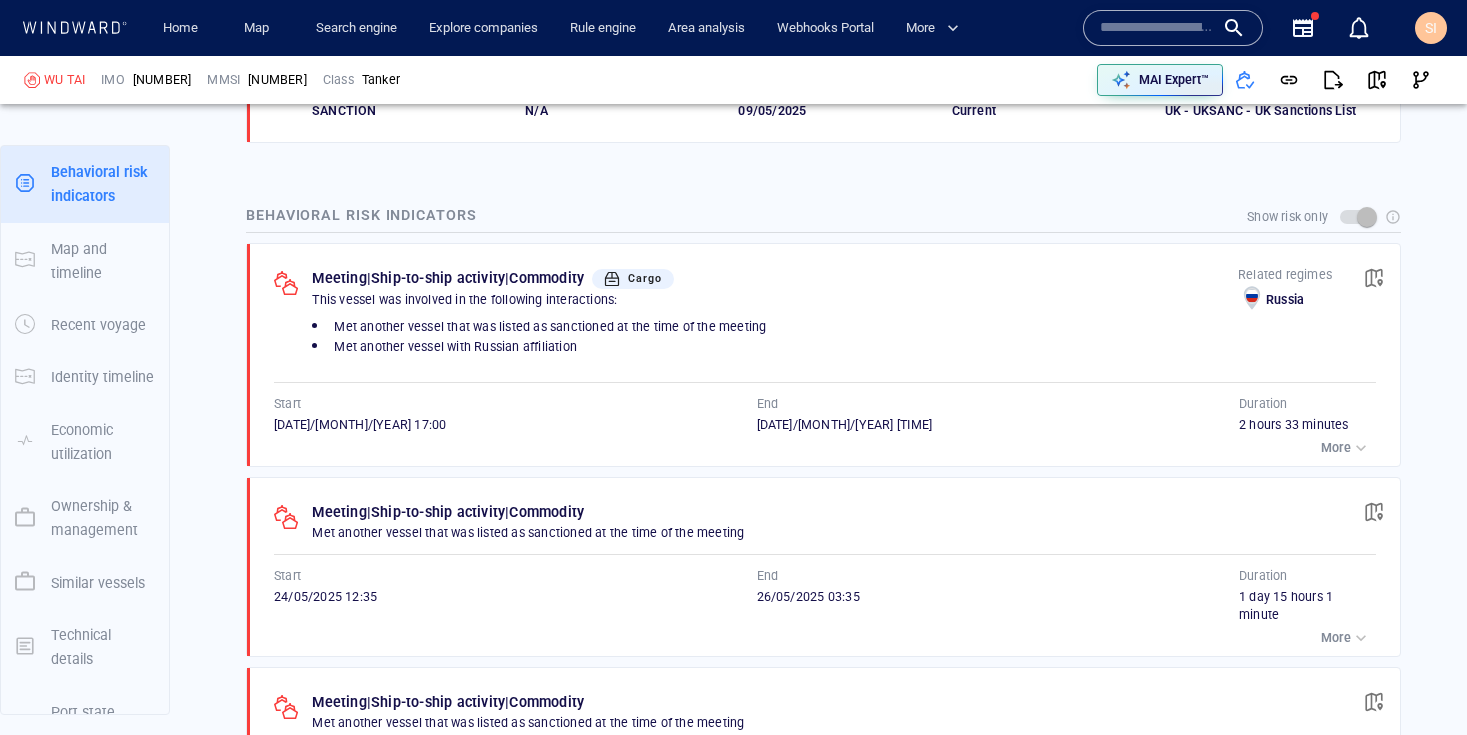 click on "More" at bounding box center (1336, 638) 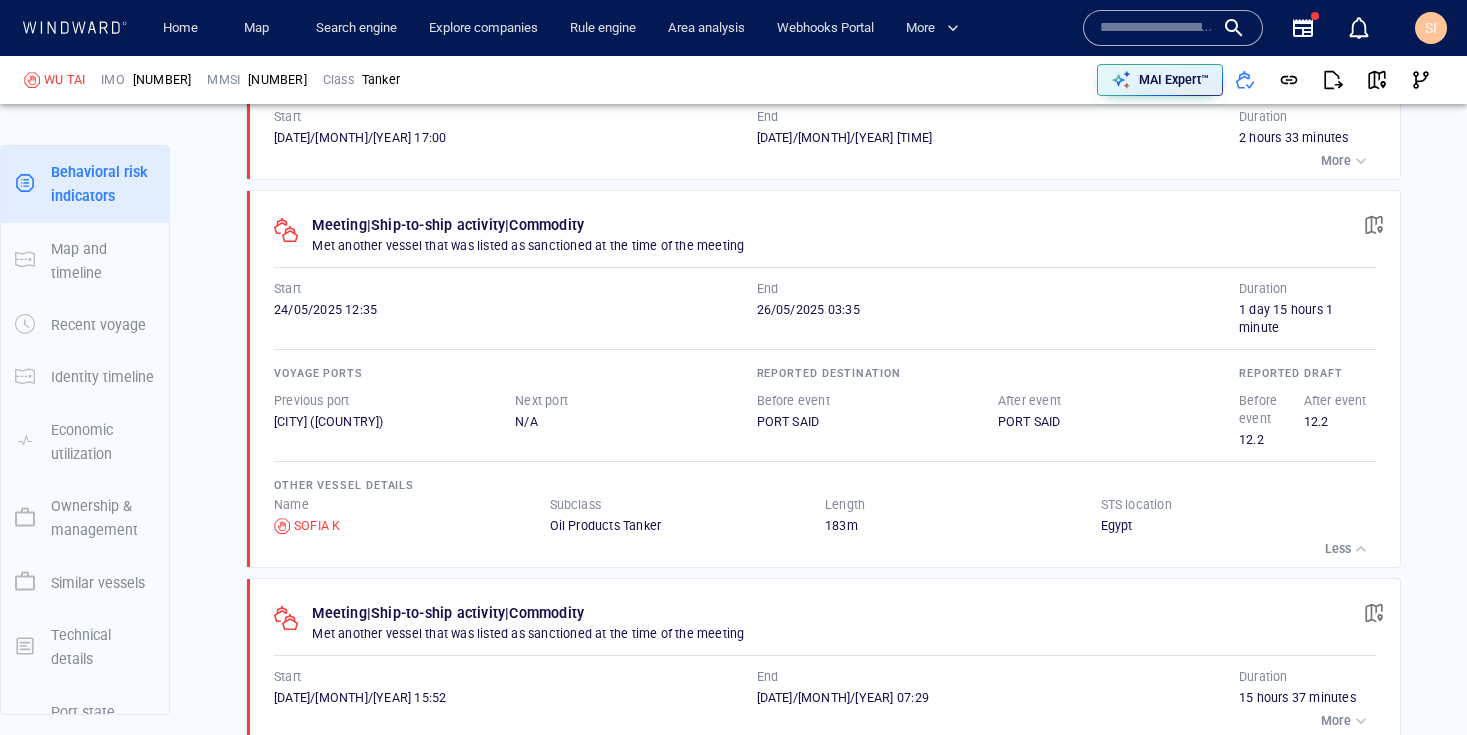 scroll, scrollTop: 1773, scrollLeft: 0, axis: vertical 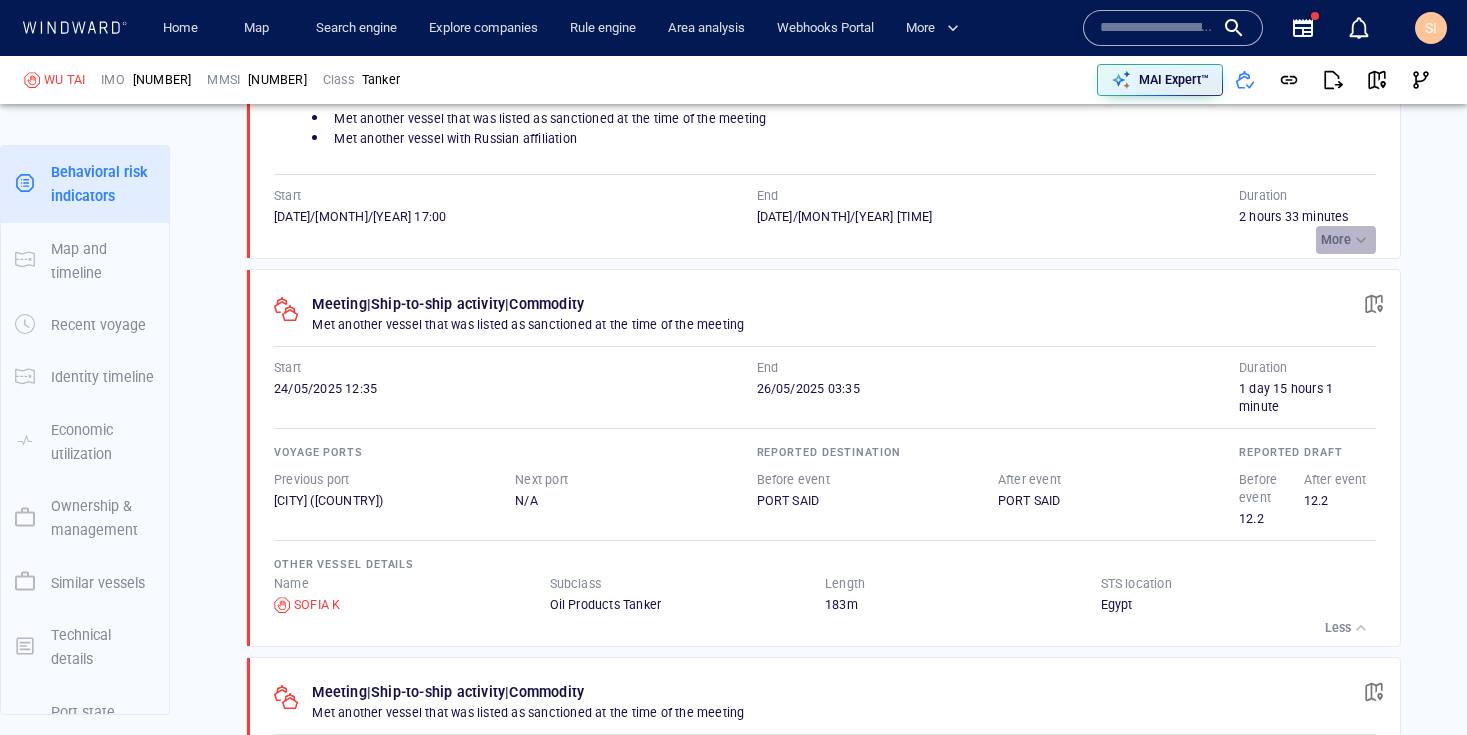 click on "More" at bounding box center (1336, 240) 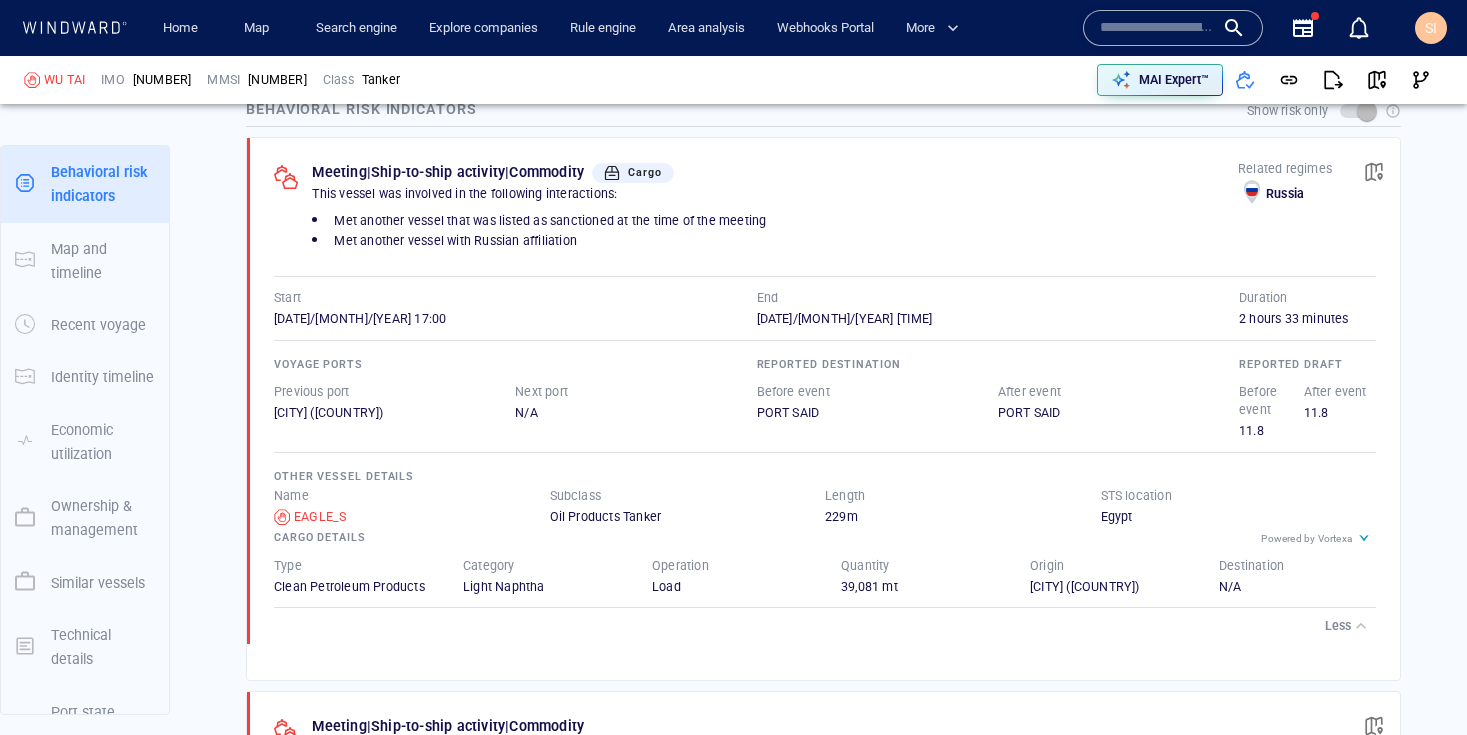 scroll, scrollTop: 1496, scrollLeft: 0, axis: vertical 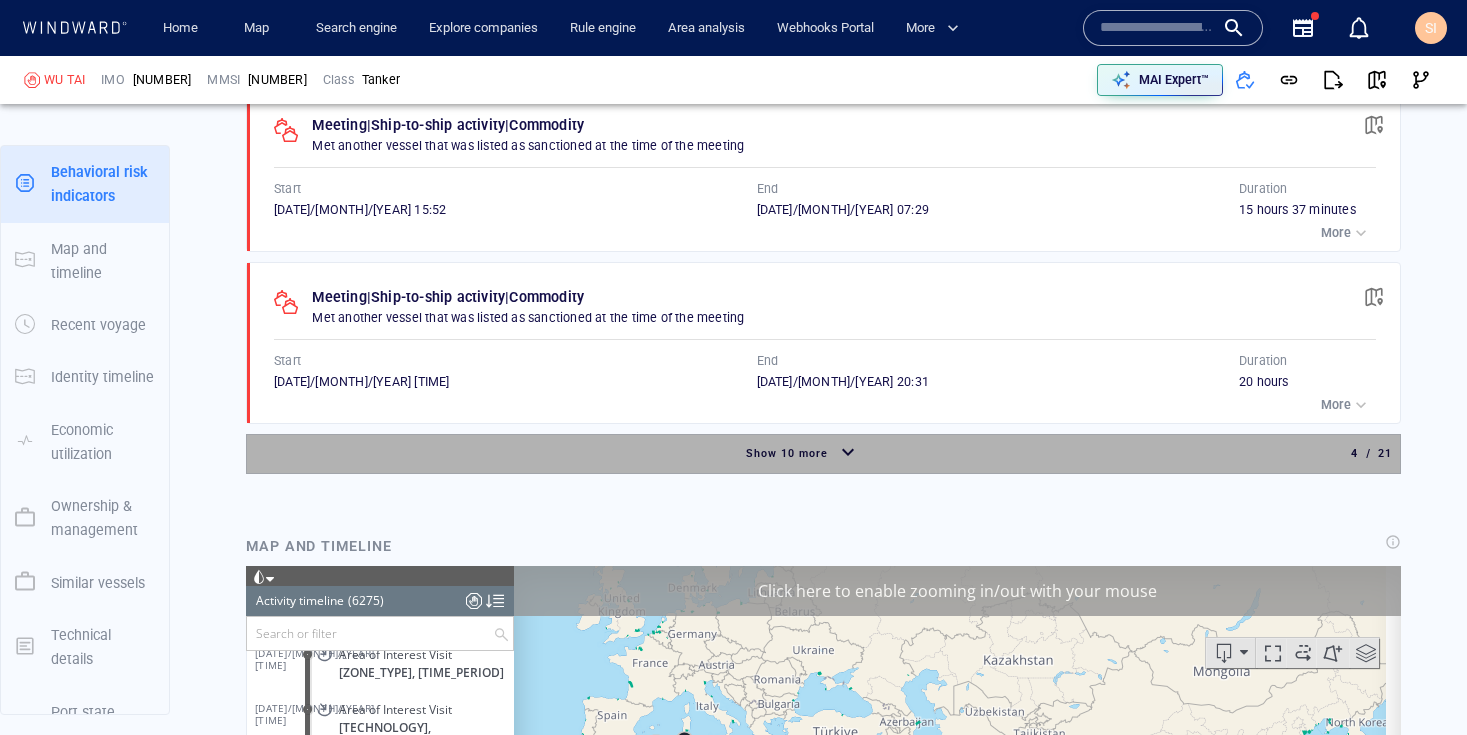 click on "Show 10 more" at bounding box center (803, 453) 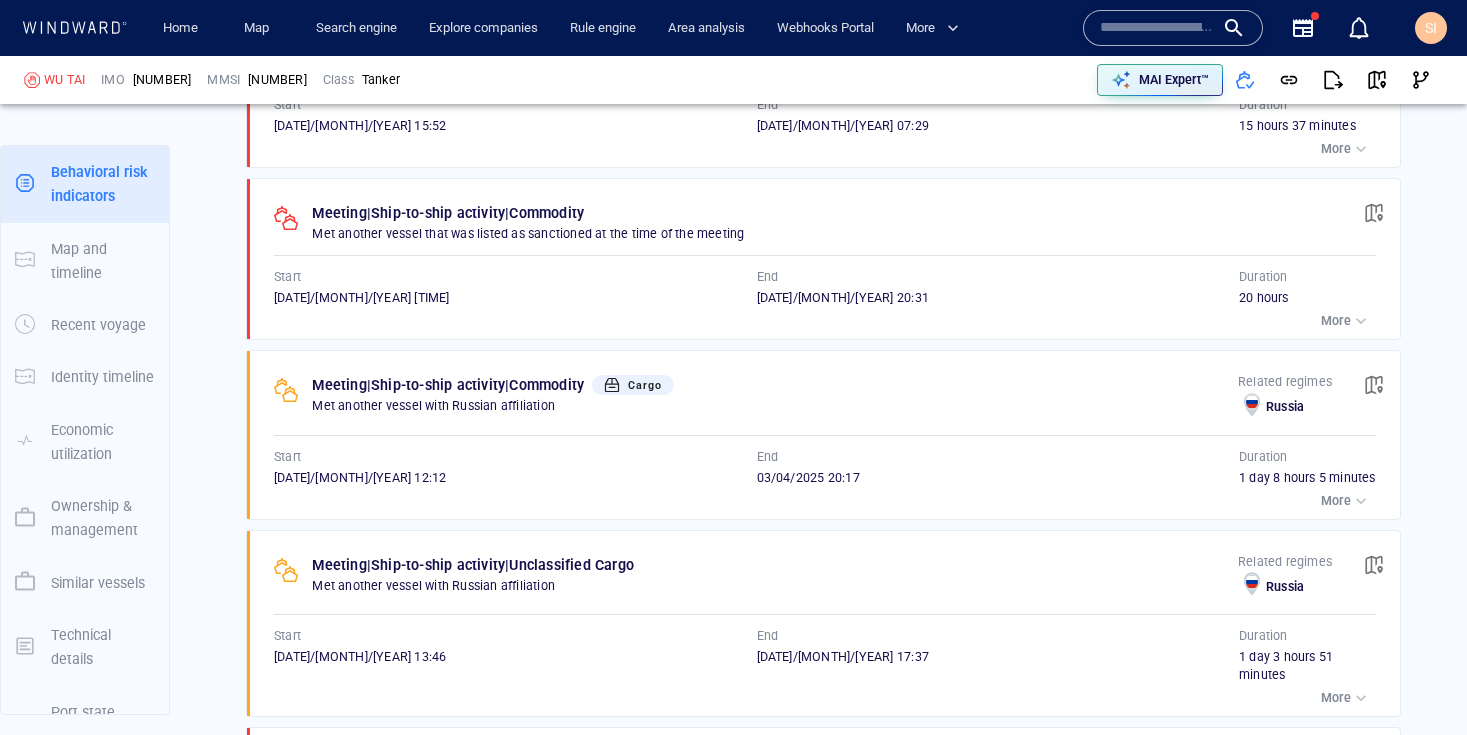 scroll 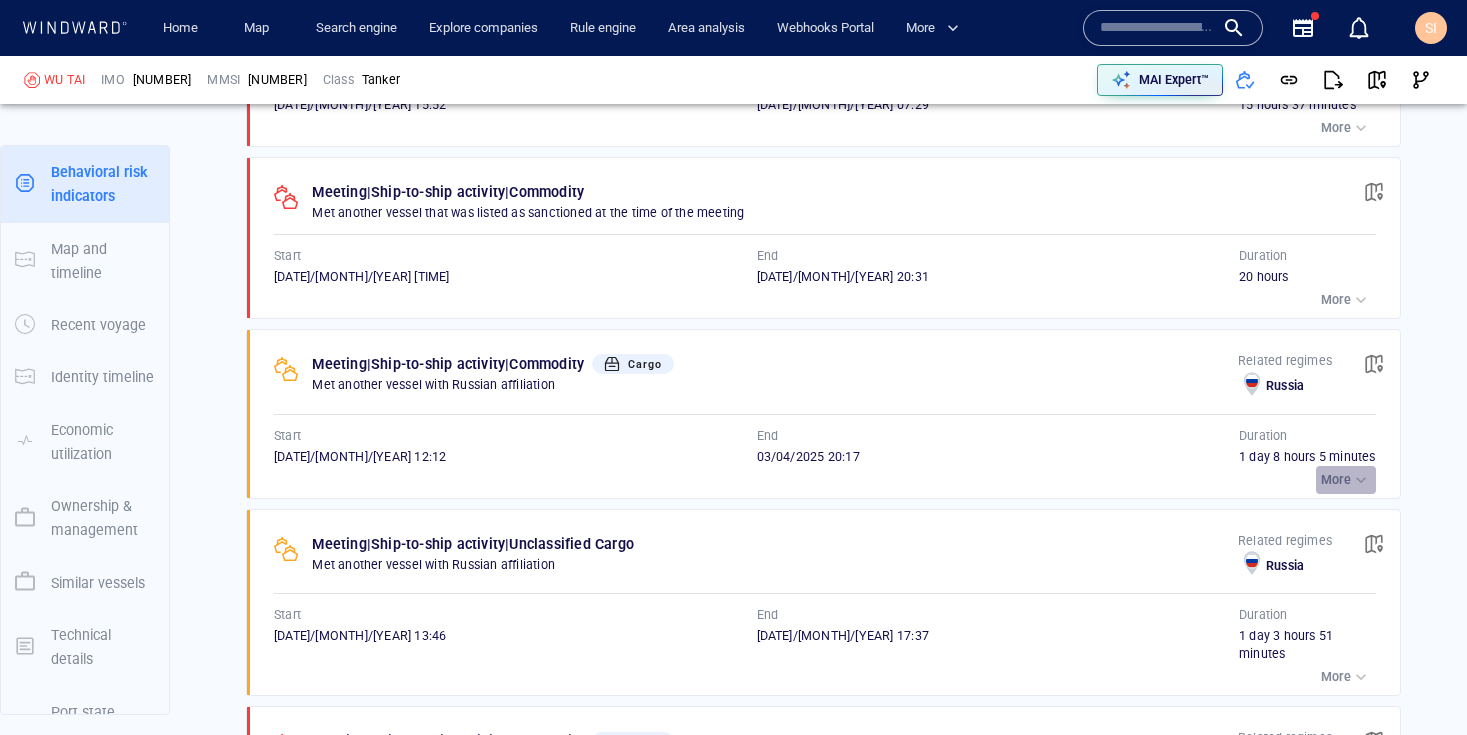 click at bounding box center [1361, 480] 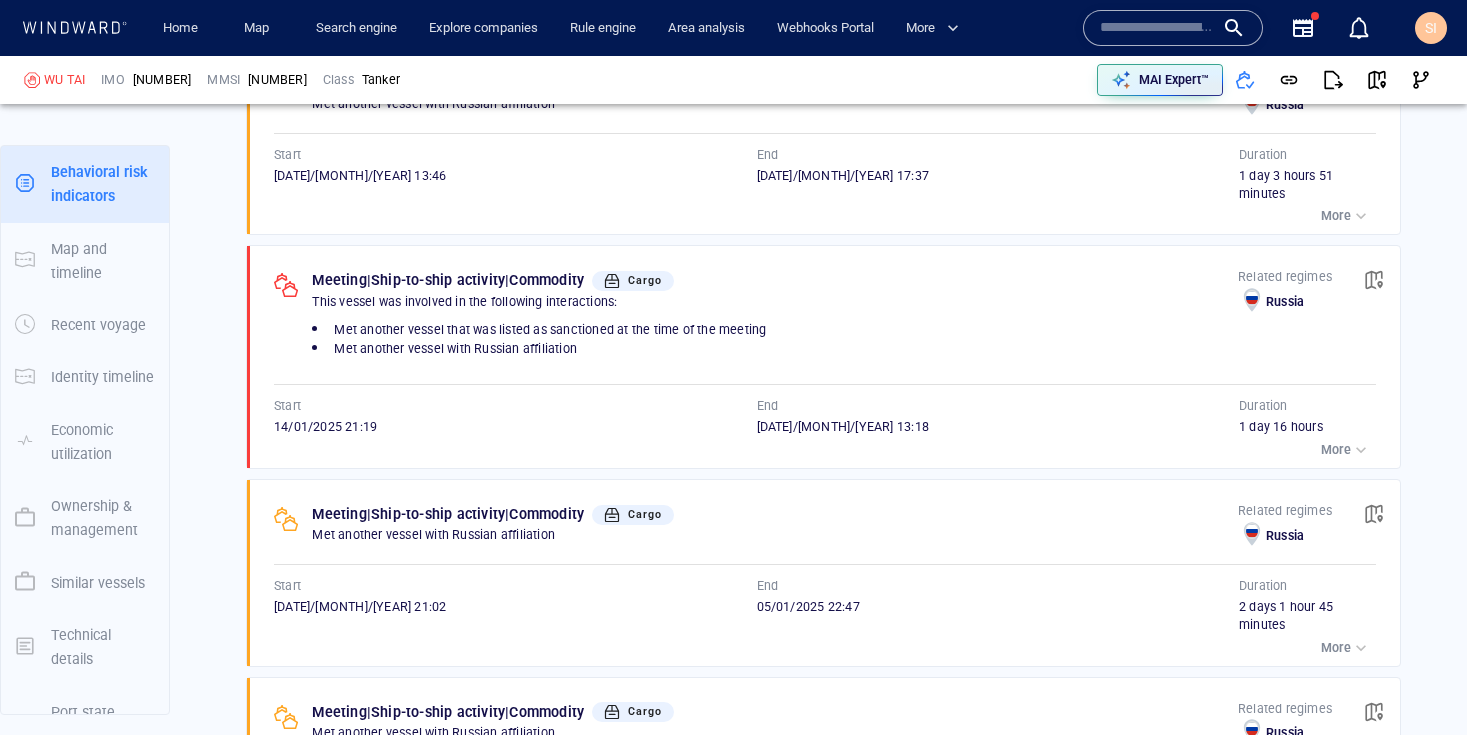click on "More" at bounding box center [1336, 450] 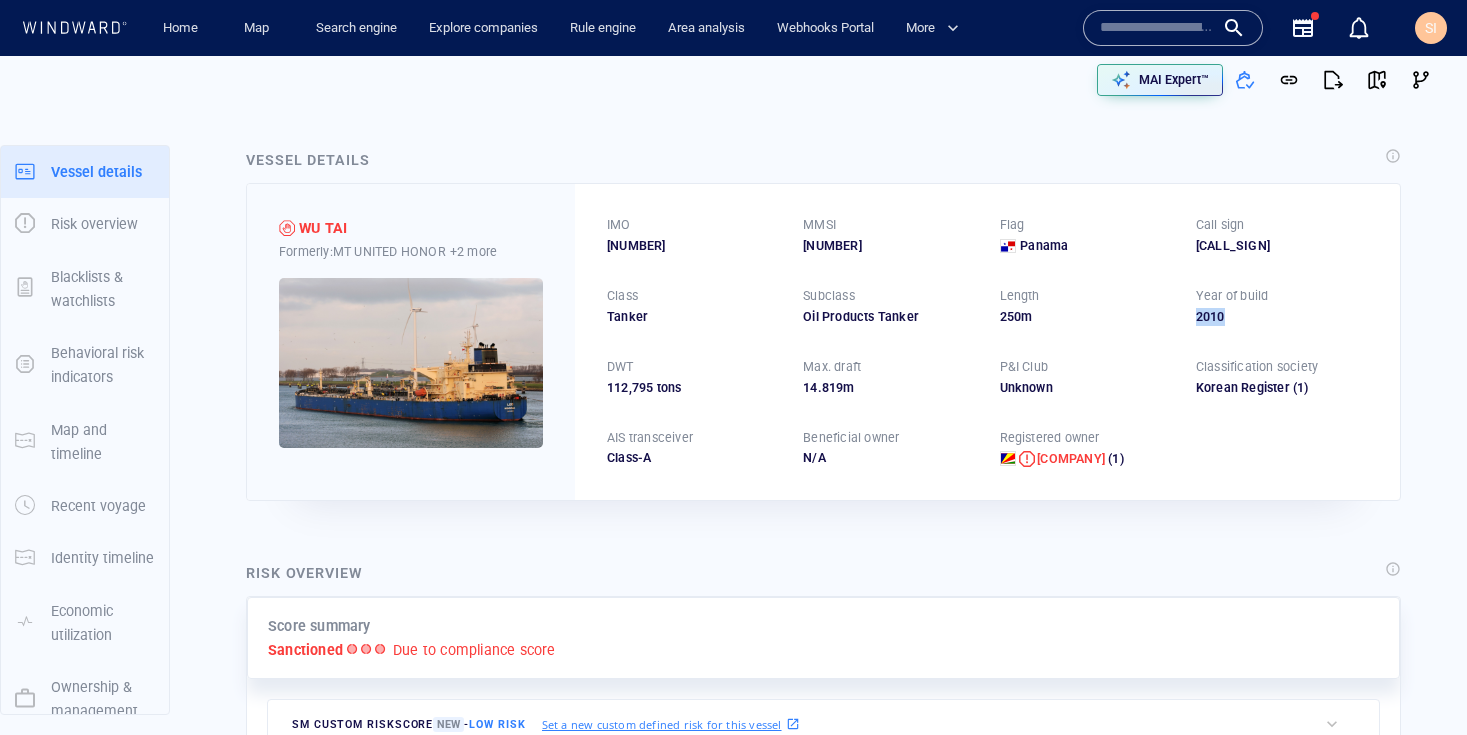 drag, startPoint x: 1174, startPoint y: 310, endPoint x: 1298, endPoint y: 336, distance: 126.69649 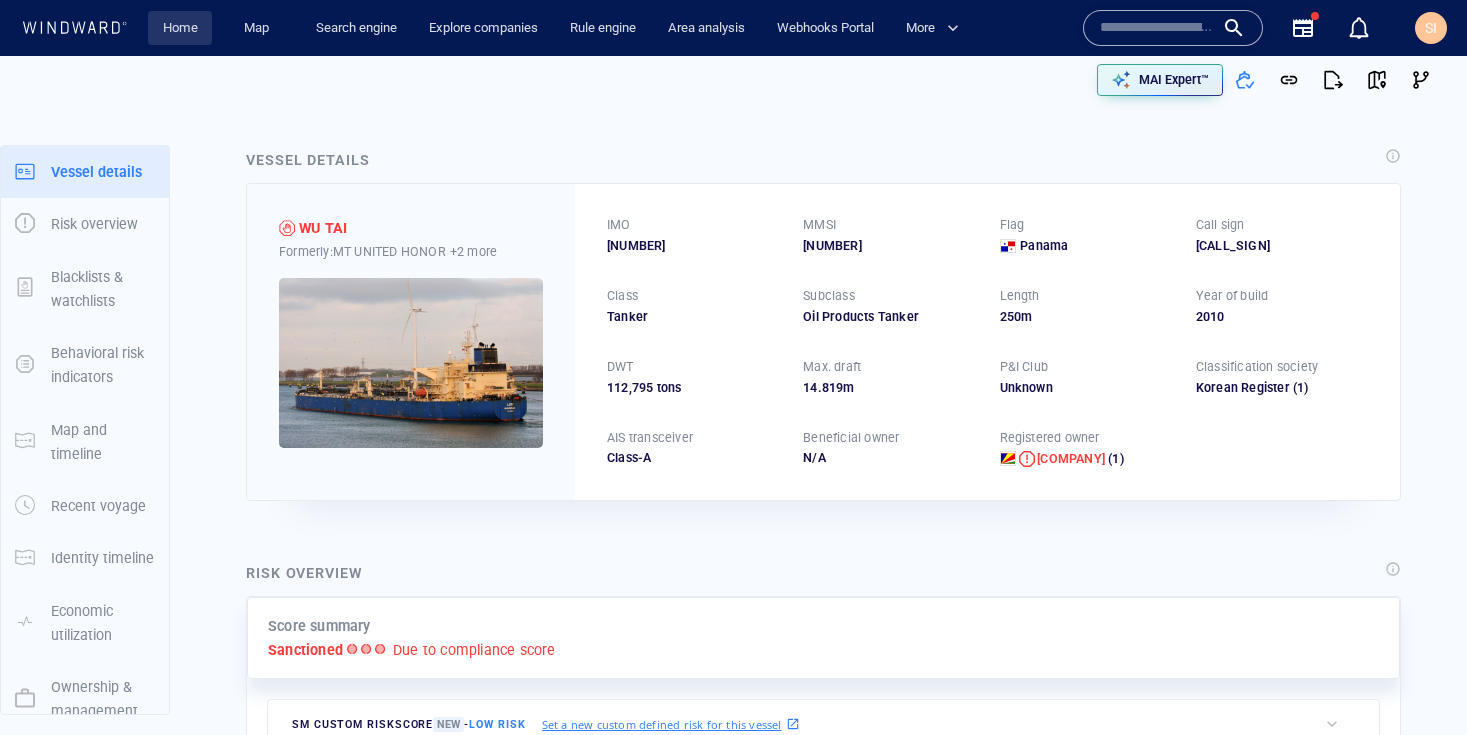 click on "Home" at bounding box center [180, 28] 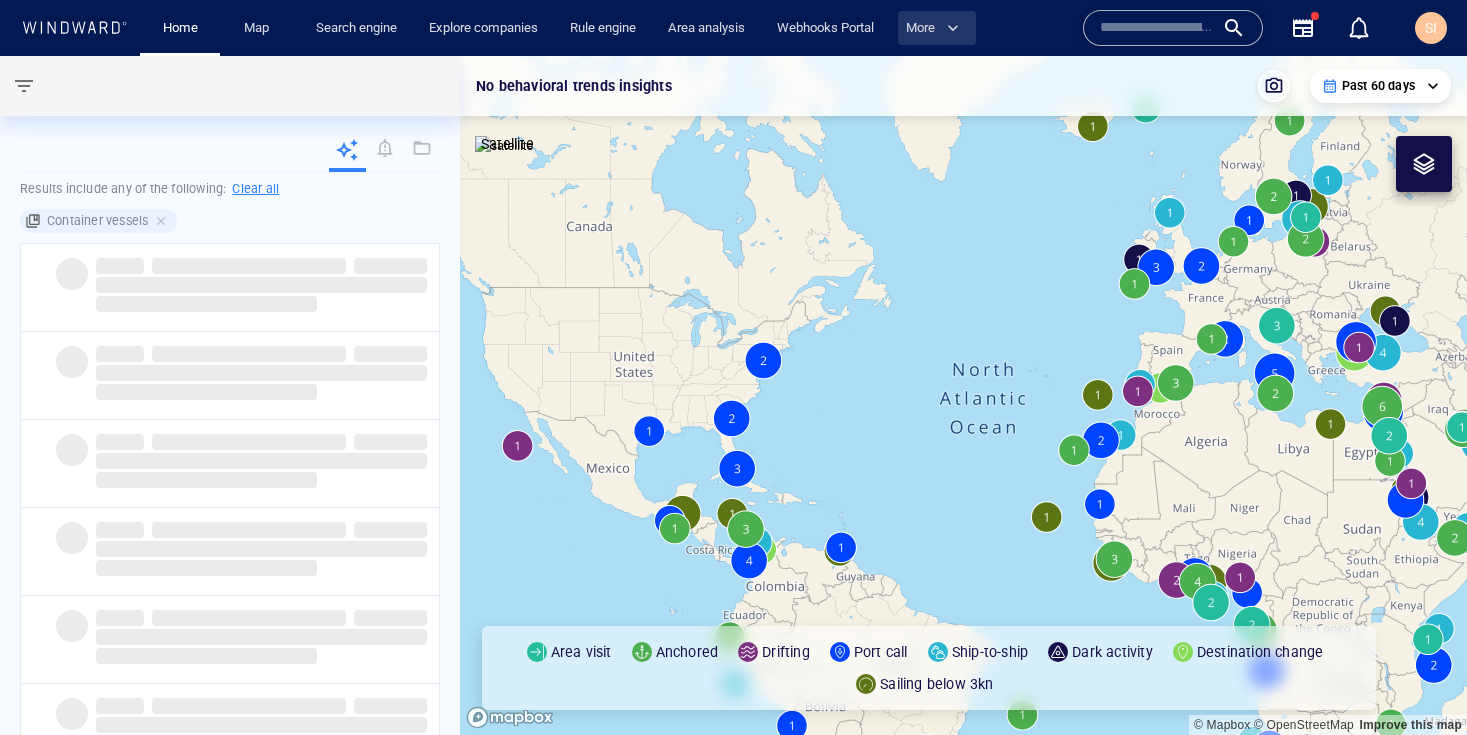 click on "More" at bounding box center [937, 28] 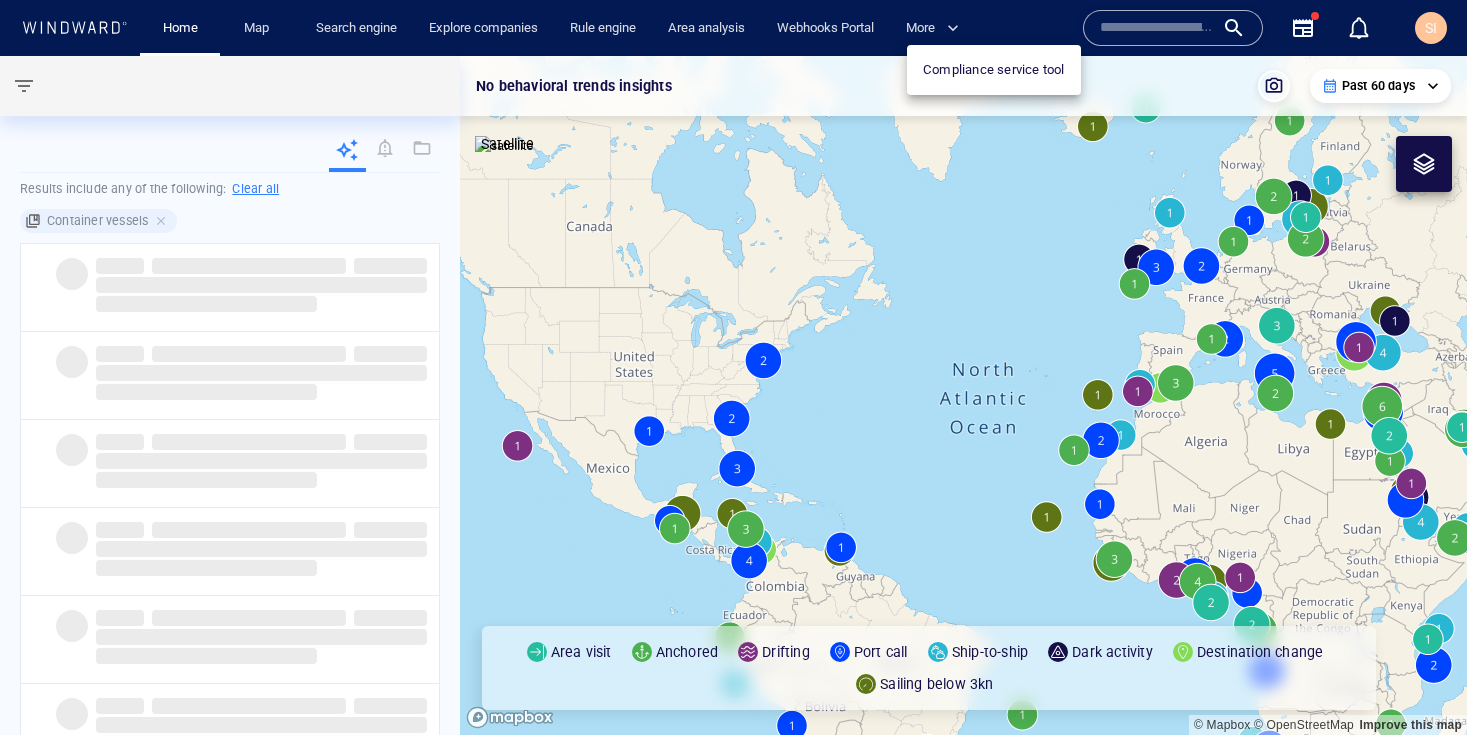 click at bounding box center (733, 367) 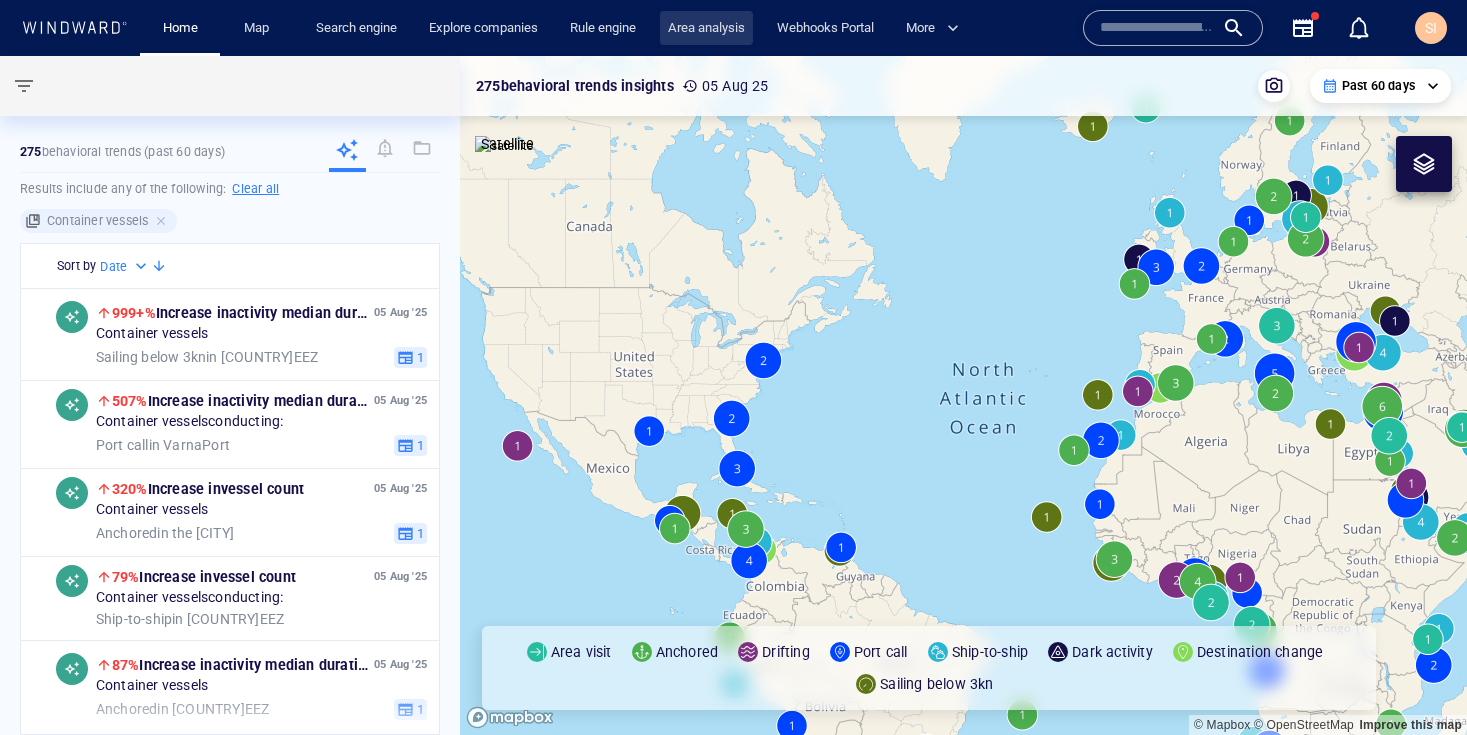 click on "Area analysis" at bounding box center (706, 28) 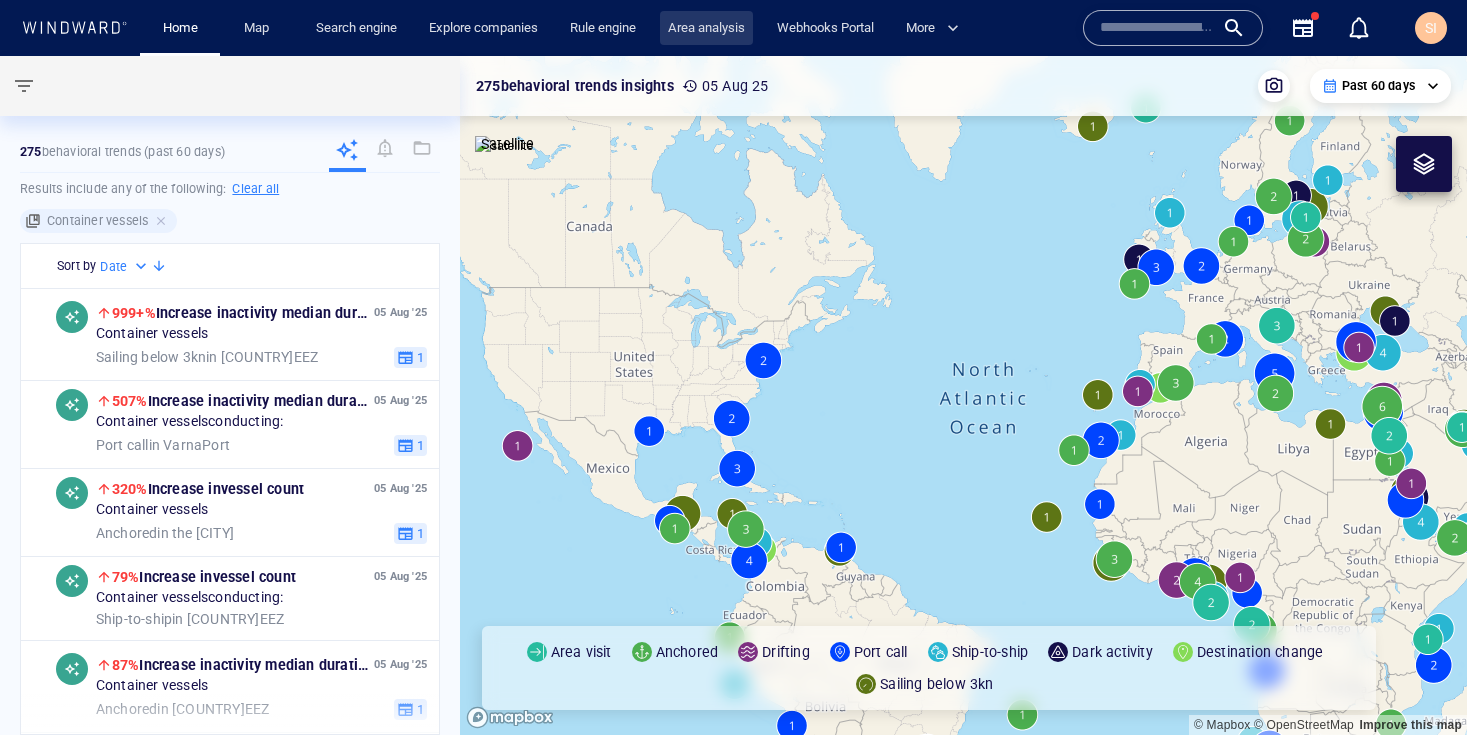 scroll, scrollTop: 0, scrollLeft: 0, axis: both 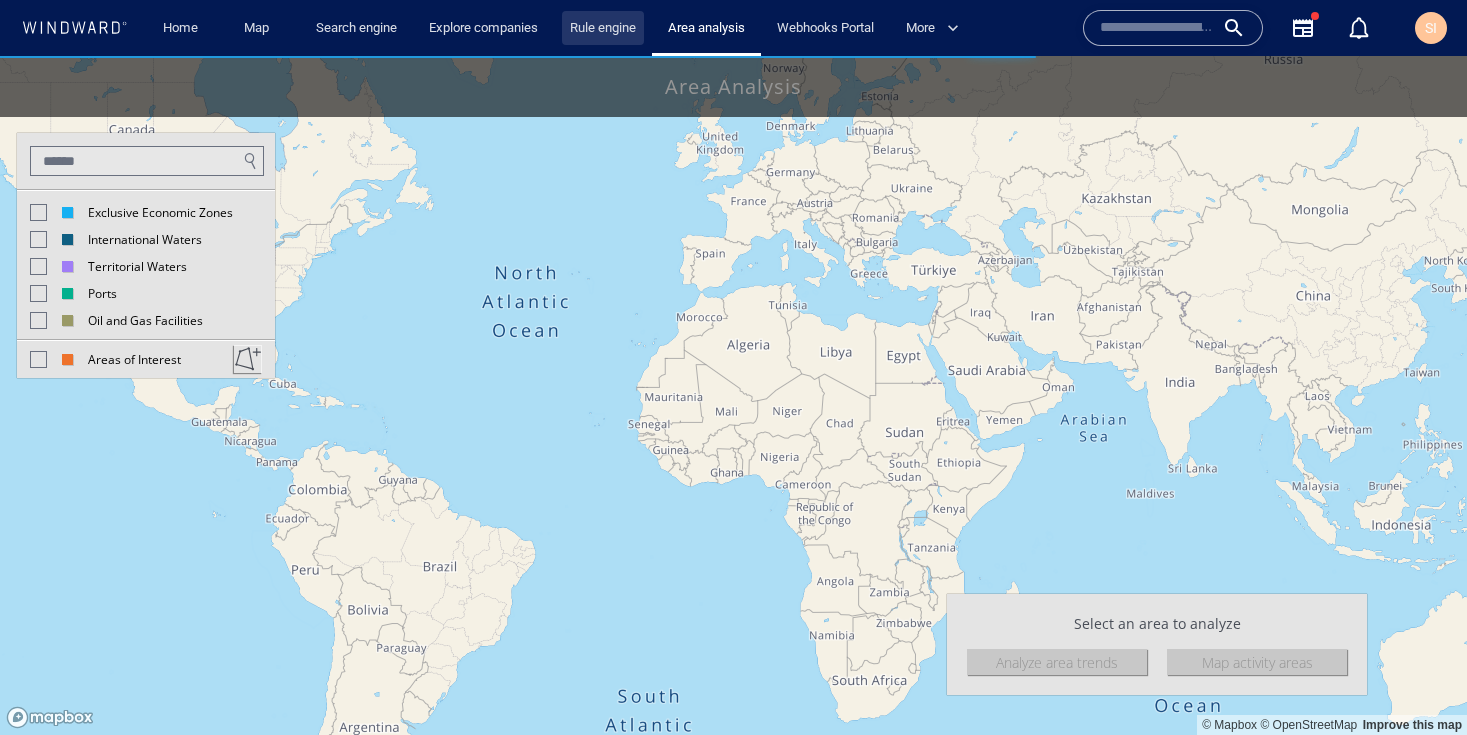 click on "Rule engine" at bounding box center (603, 28) 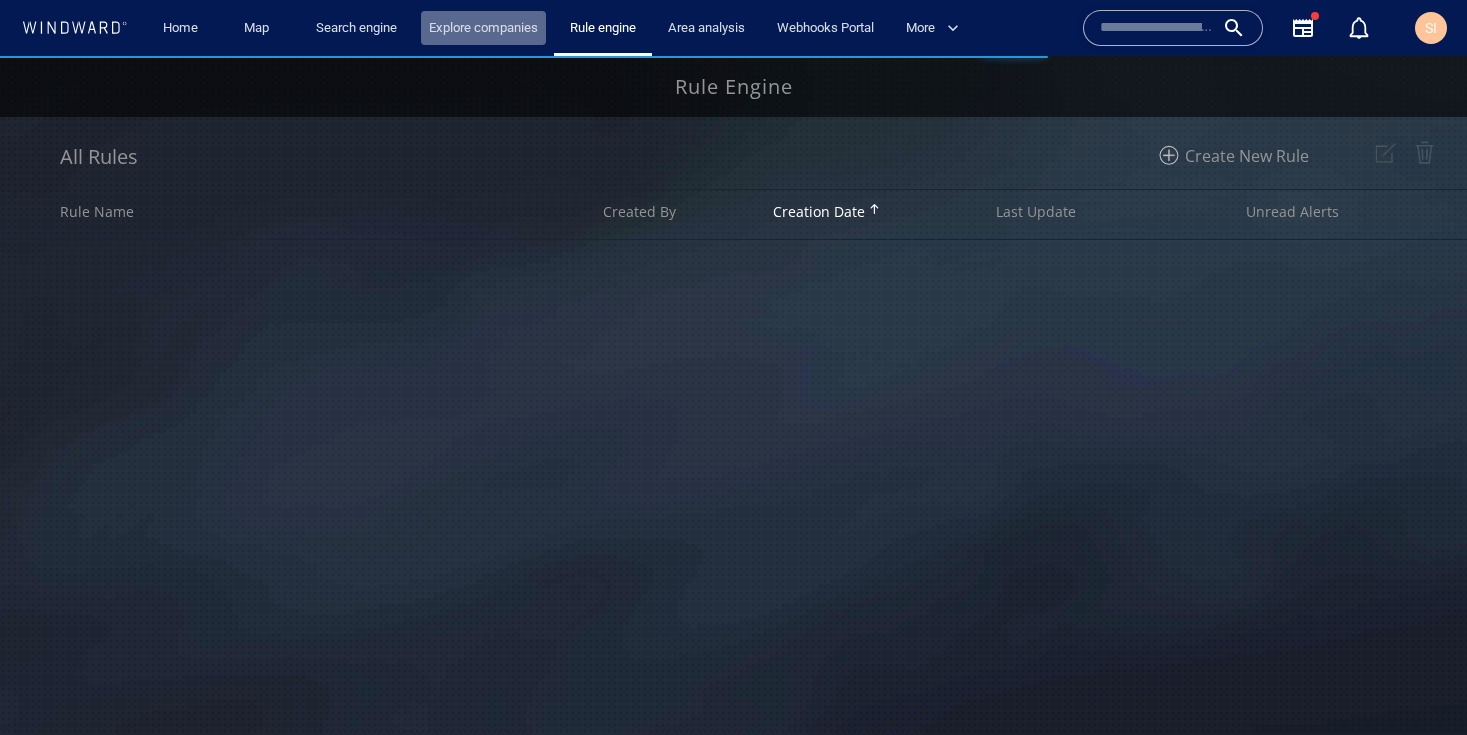 click on "Explore companies" at bounding box center [483, 28] 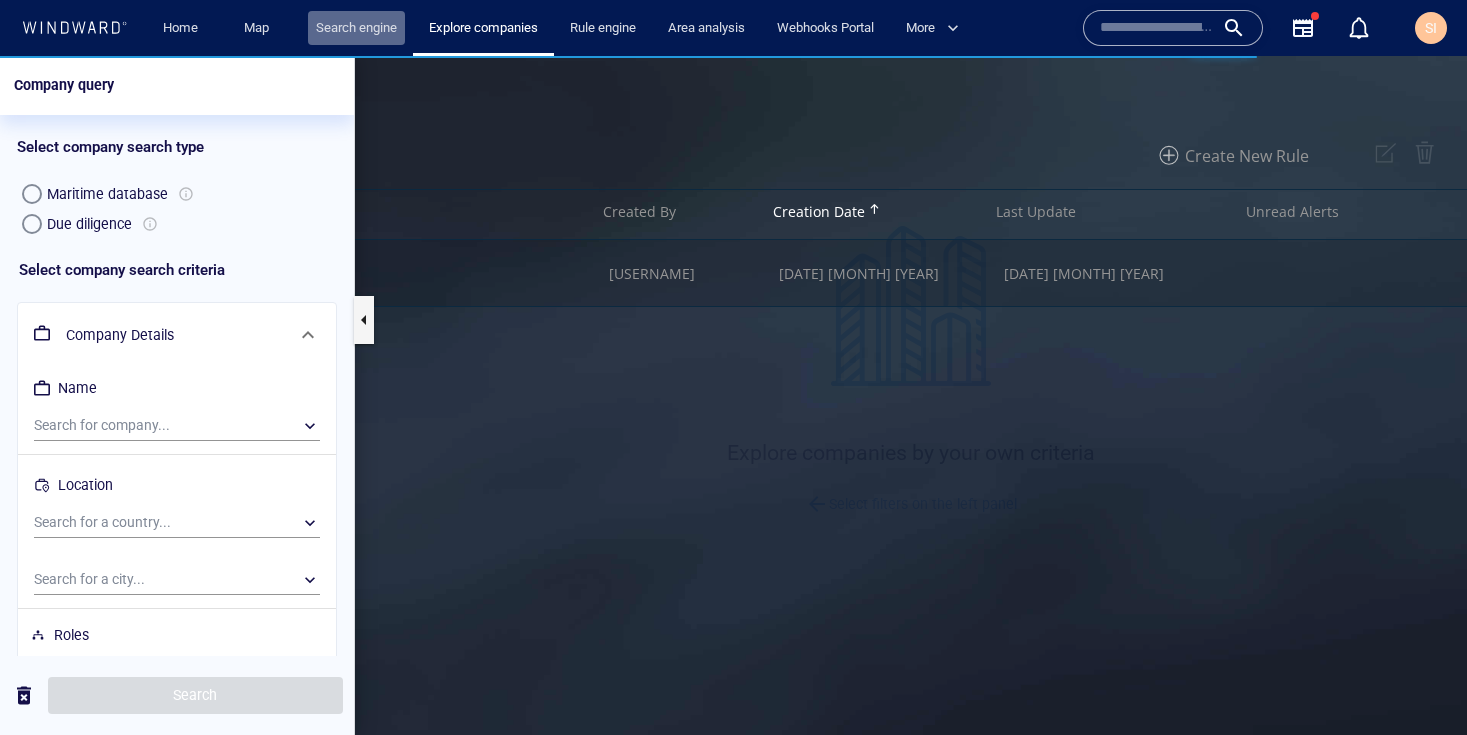 click on "Search engine" at bounding box center (356, 28) 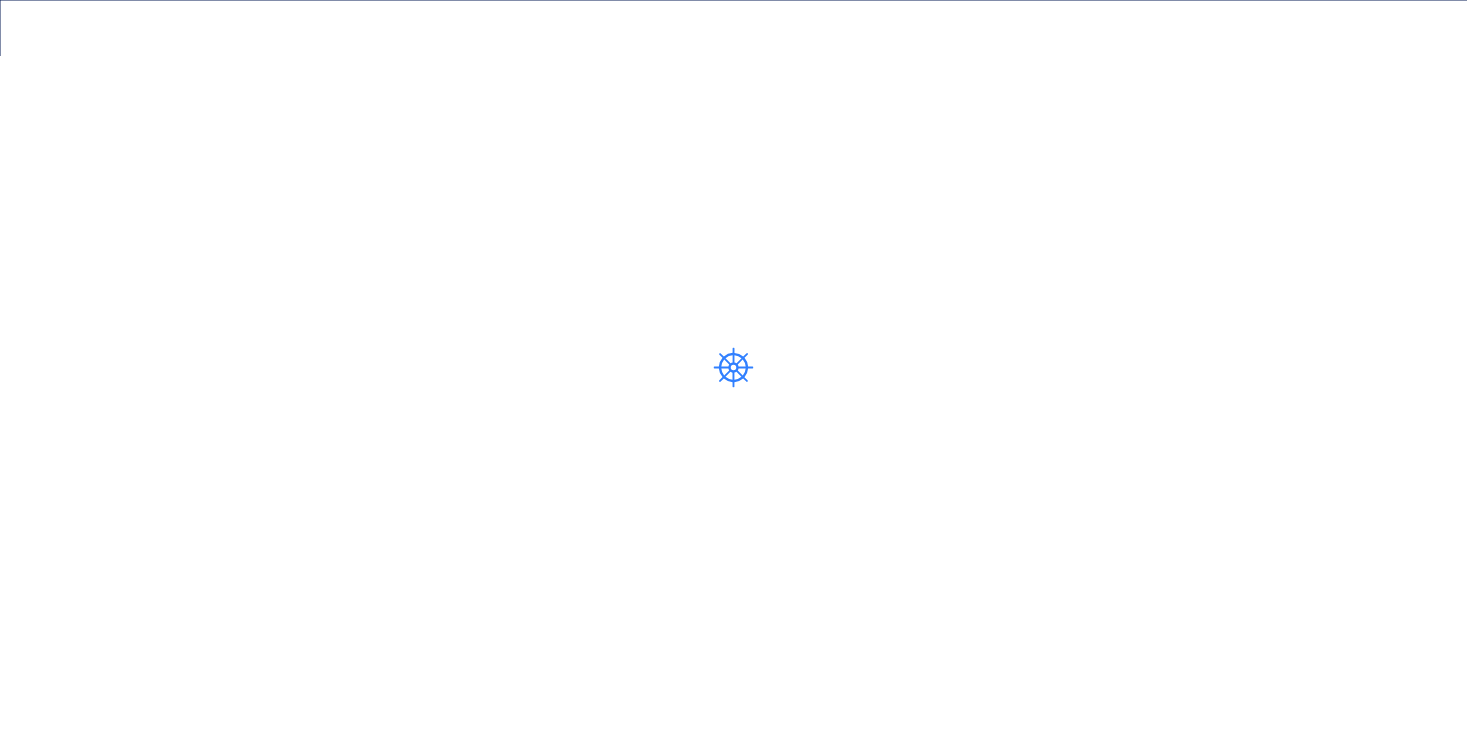 scroll, scrollTop: 0, scrollLeft: 0, axis: both 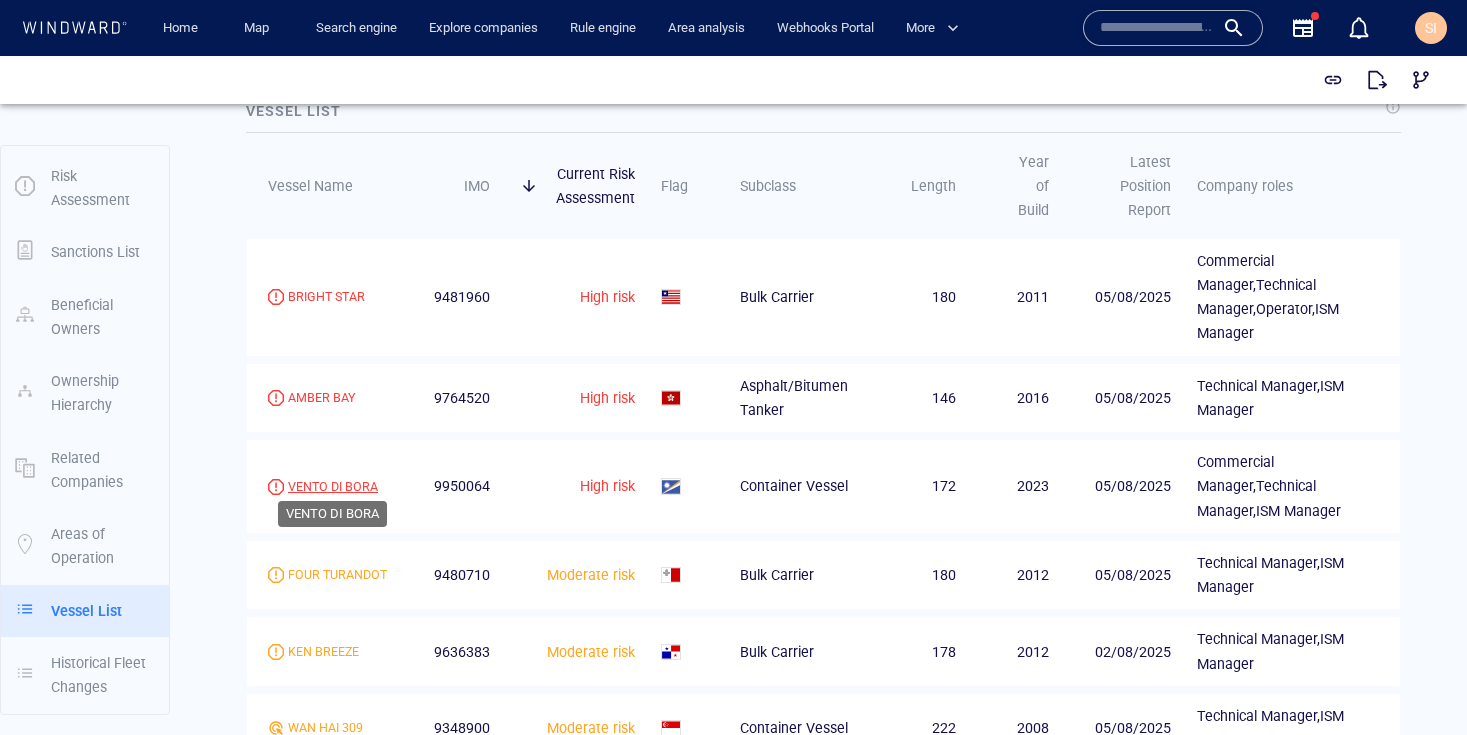 click on "VENTO DI BORA" at bounding box center (333, 487) 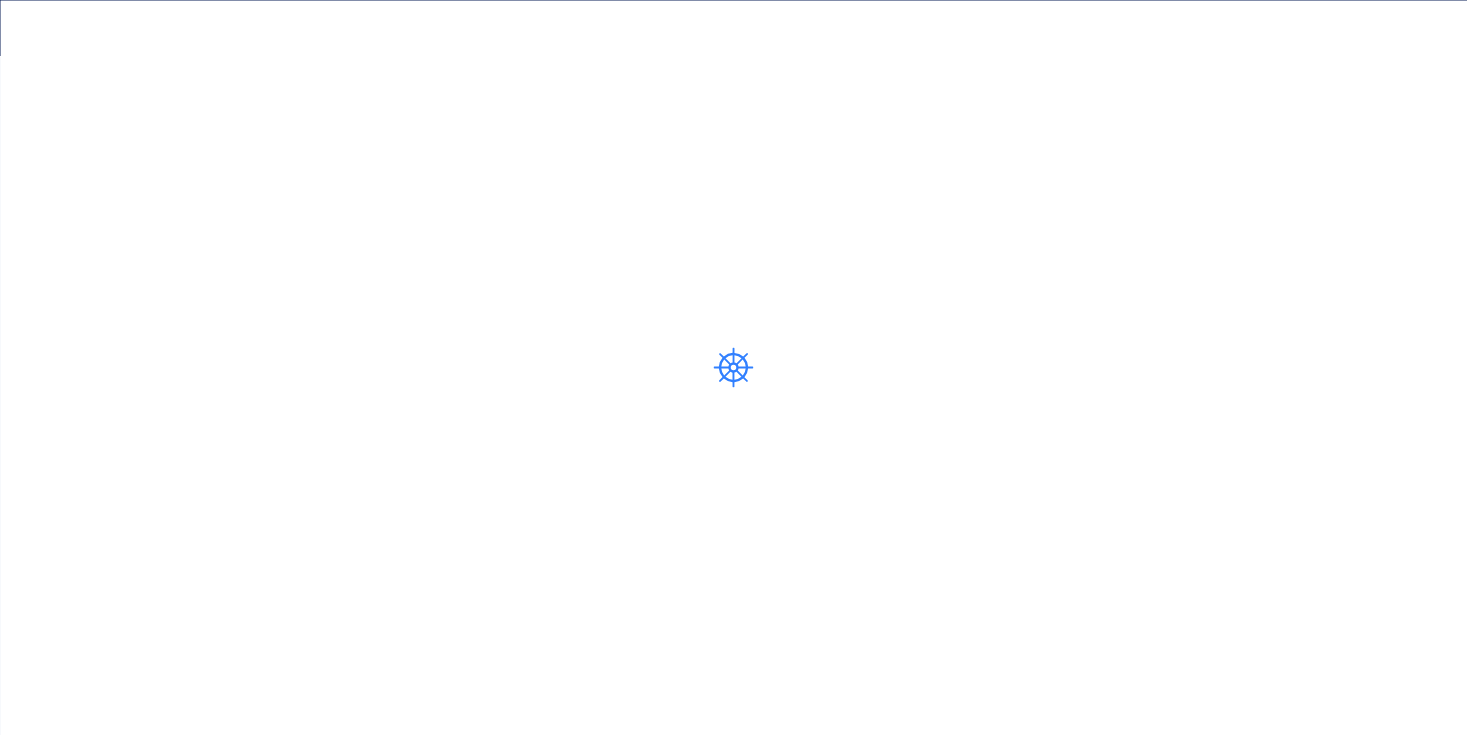 scroll, scrollTop: 0, scrollLeft: 0, axis: both 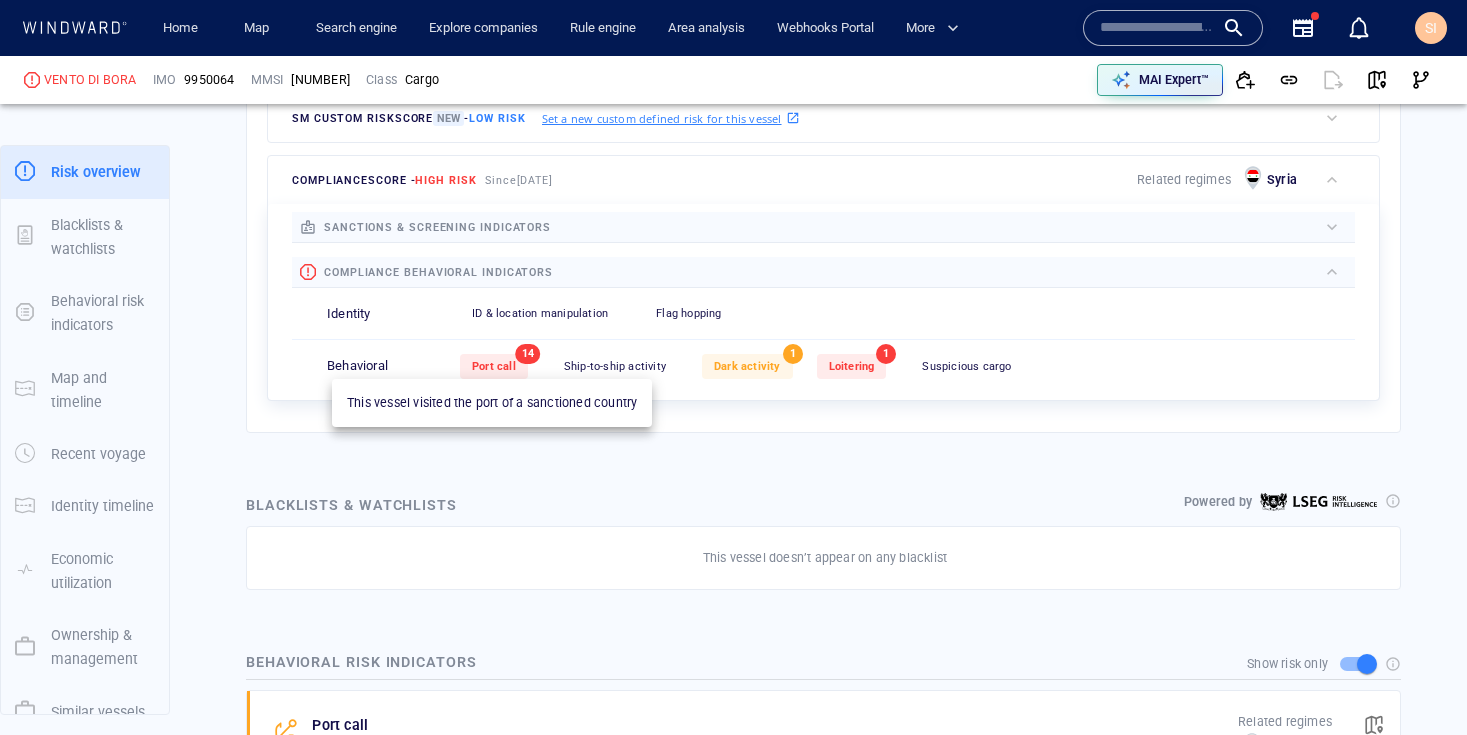 click on "Port call" at bounding box center (494, 366) 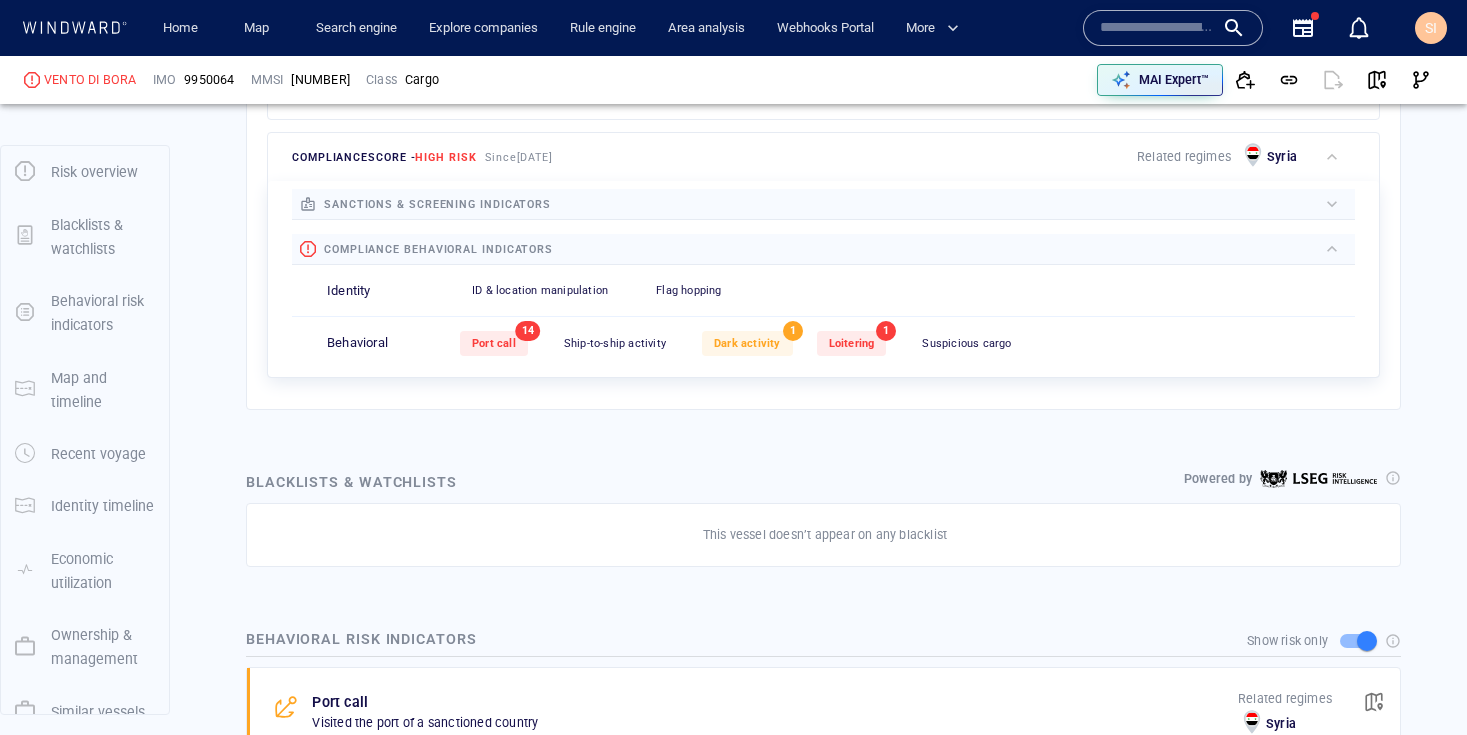 scroll, scrollTop: 690, scrollLeft: 0, axis: vertical 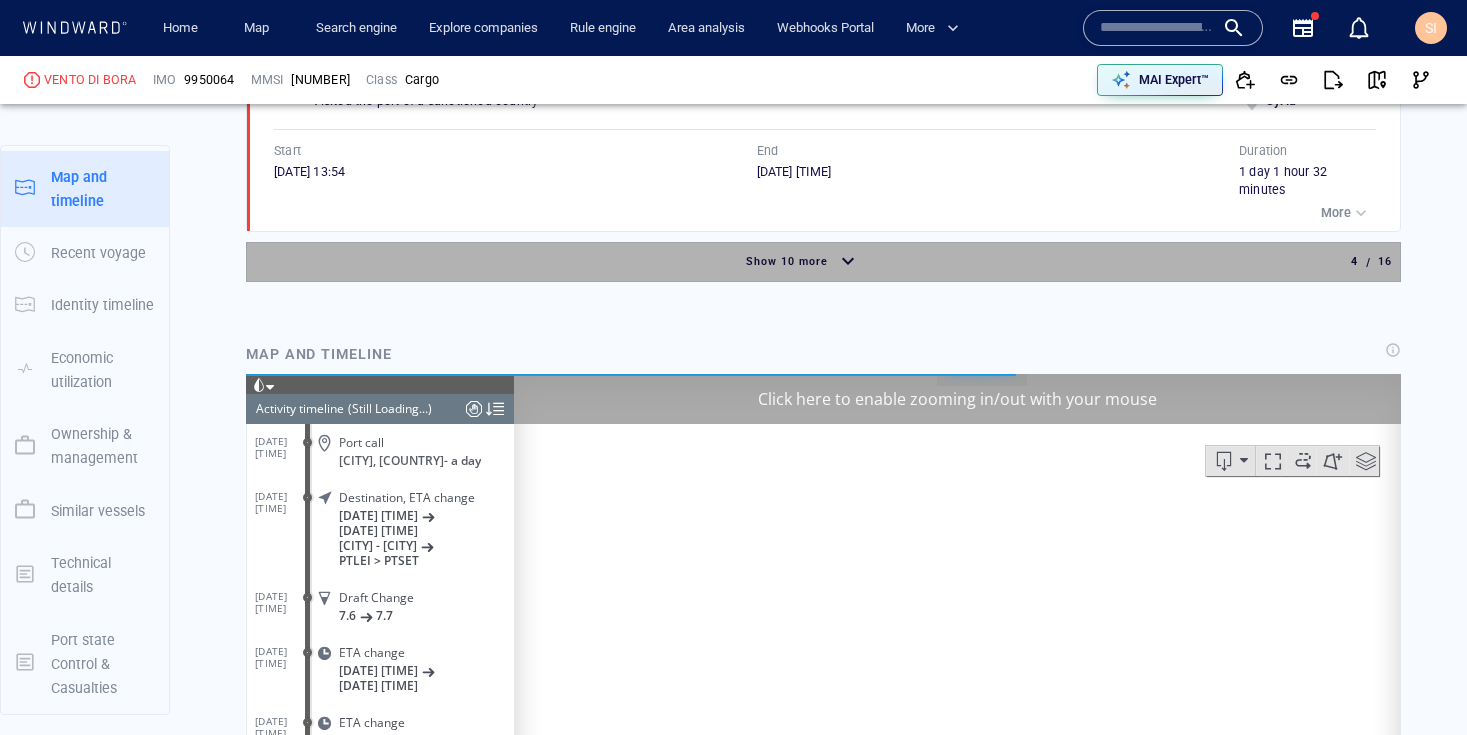 click on "Show 10 more" at bounding box center (803, 262) 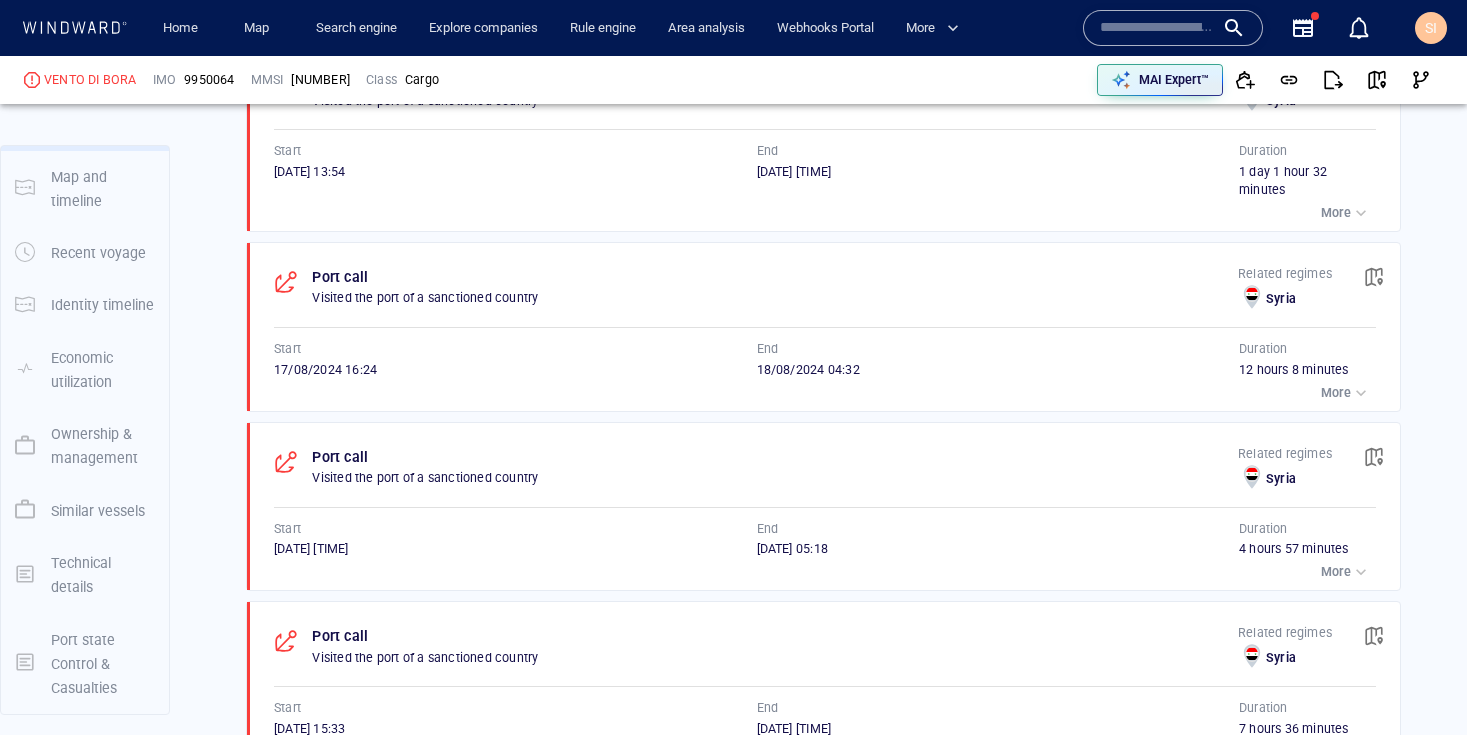 scroll, scrollTop: 1965, scrollLeft: 0, axis: vertical 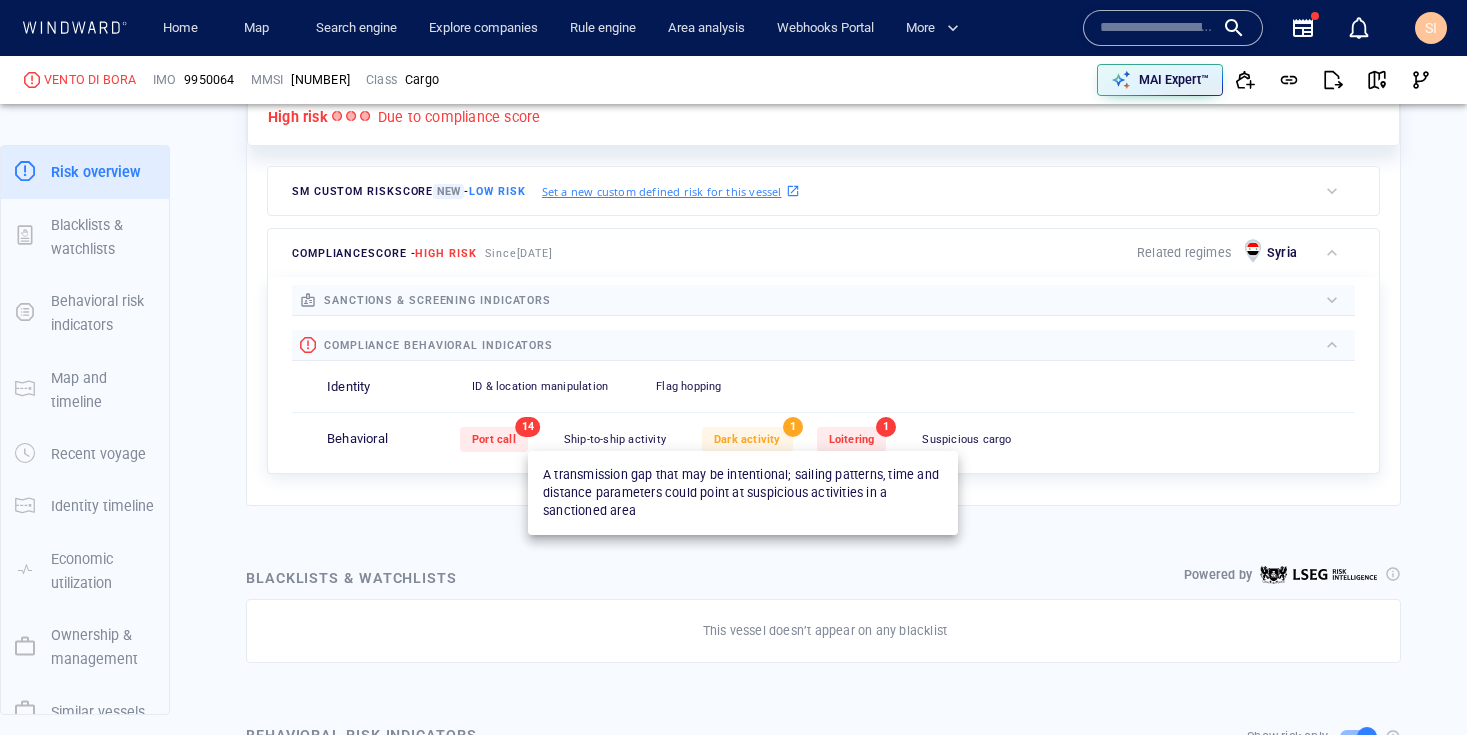 click on "Dark activity" at bounding box center [747, 439] 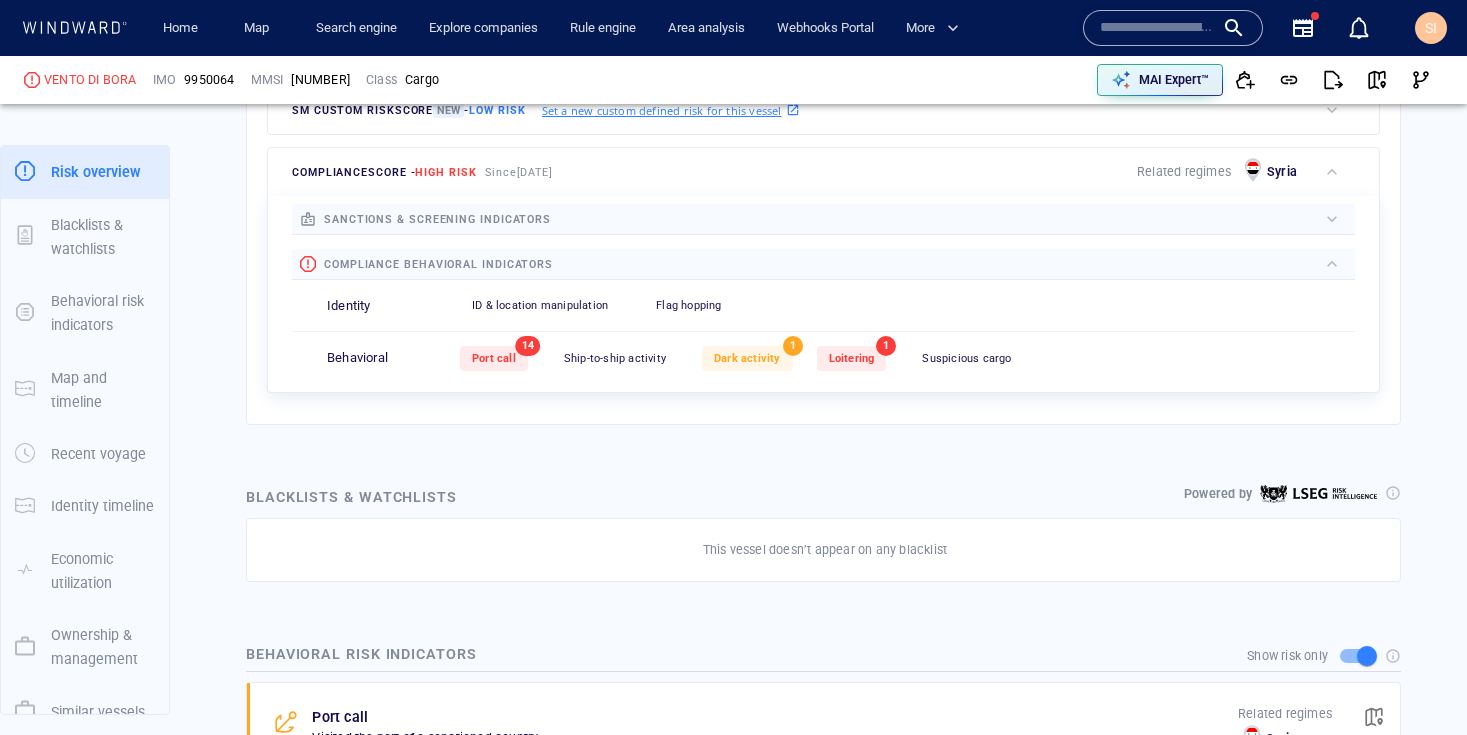 scroll, scrollTop: 725, scrollLeft: 0, axis: vertical 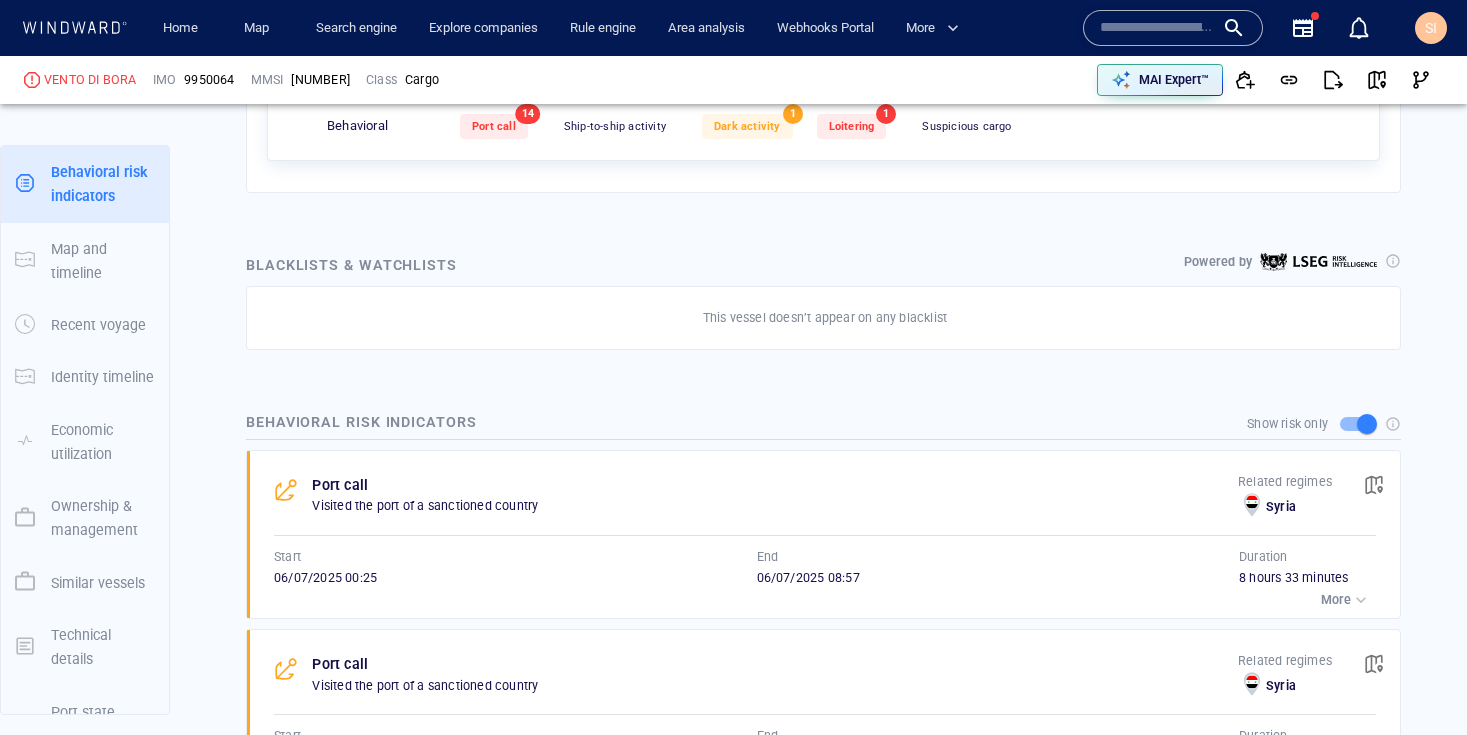 click on "Loitering" at bounding box center [852, 126] 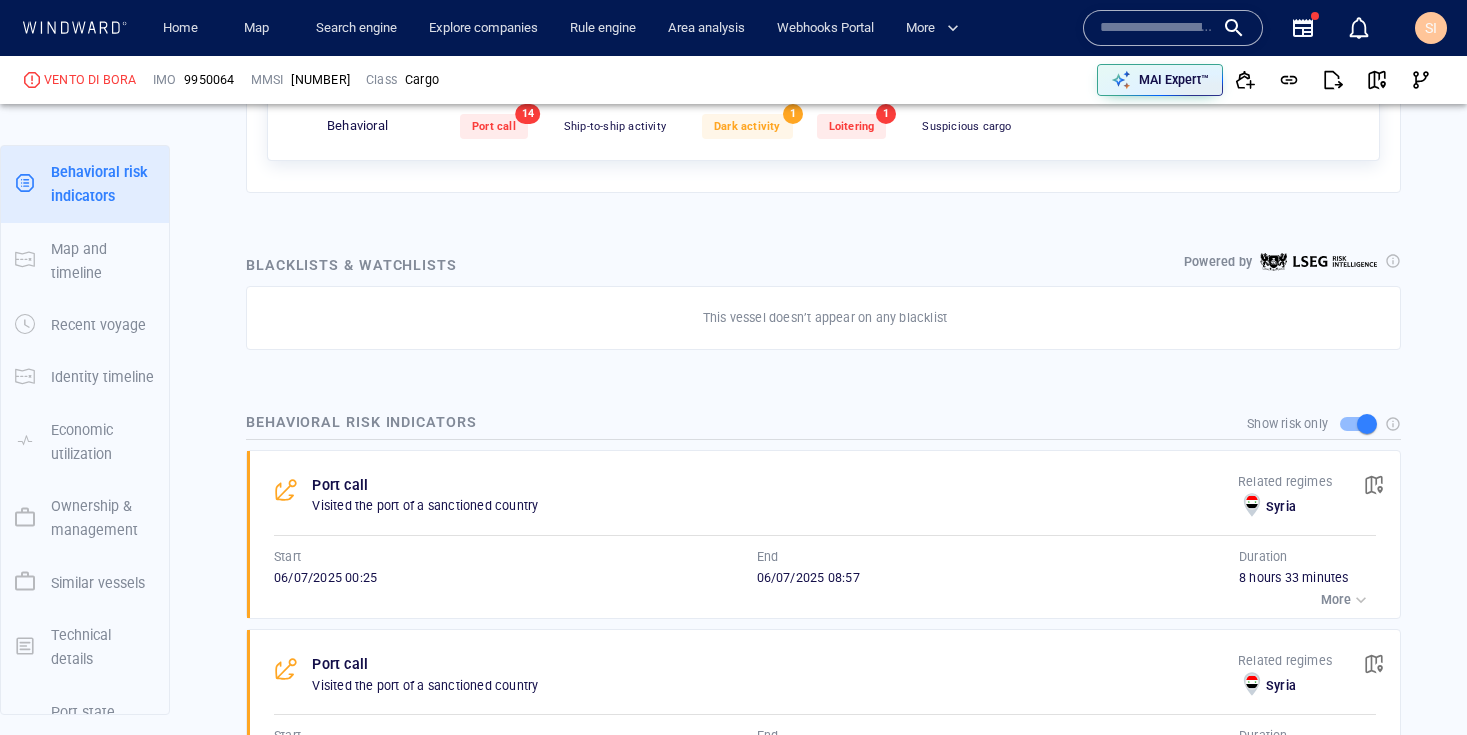 scroll 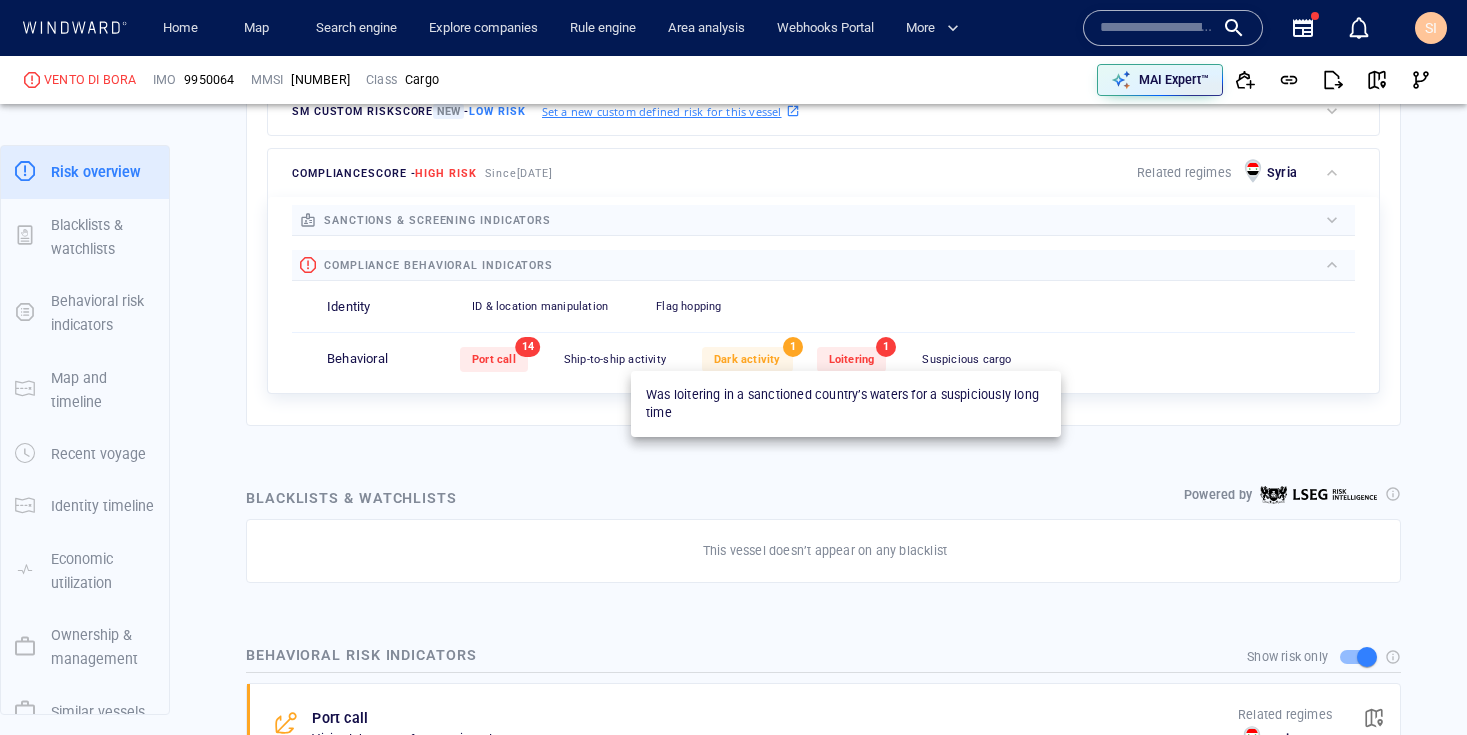 click on "Loitering" at bounding box center [852, 359] 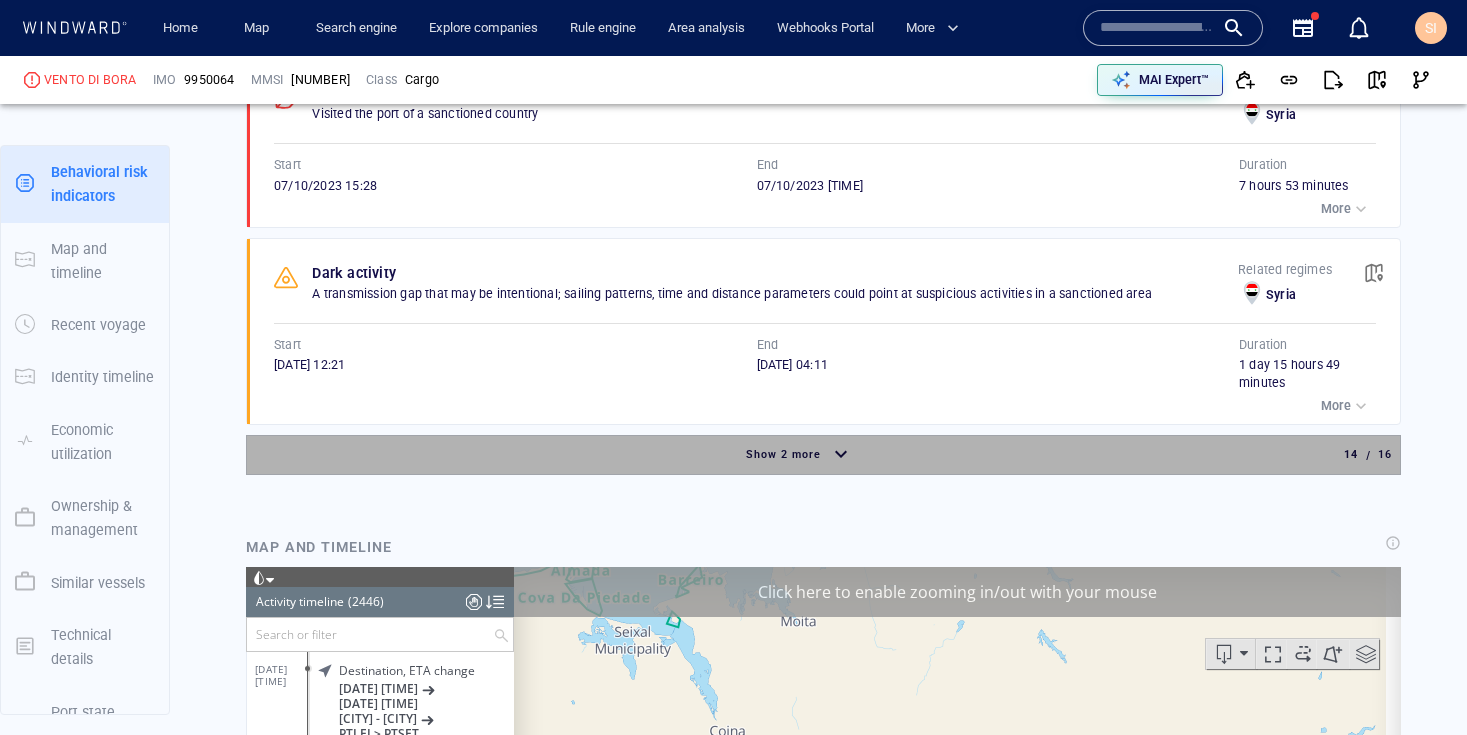 click on "Show 2 more" at bounding box center [799, 455] 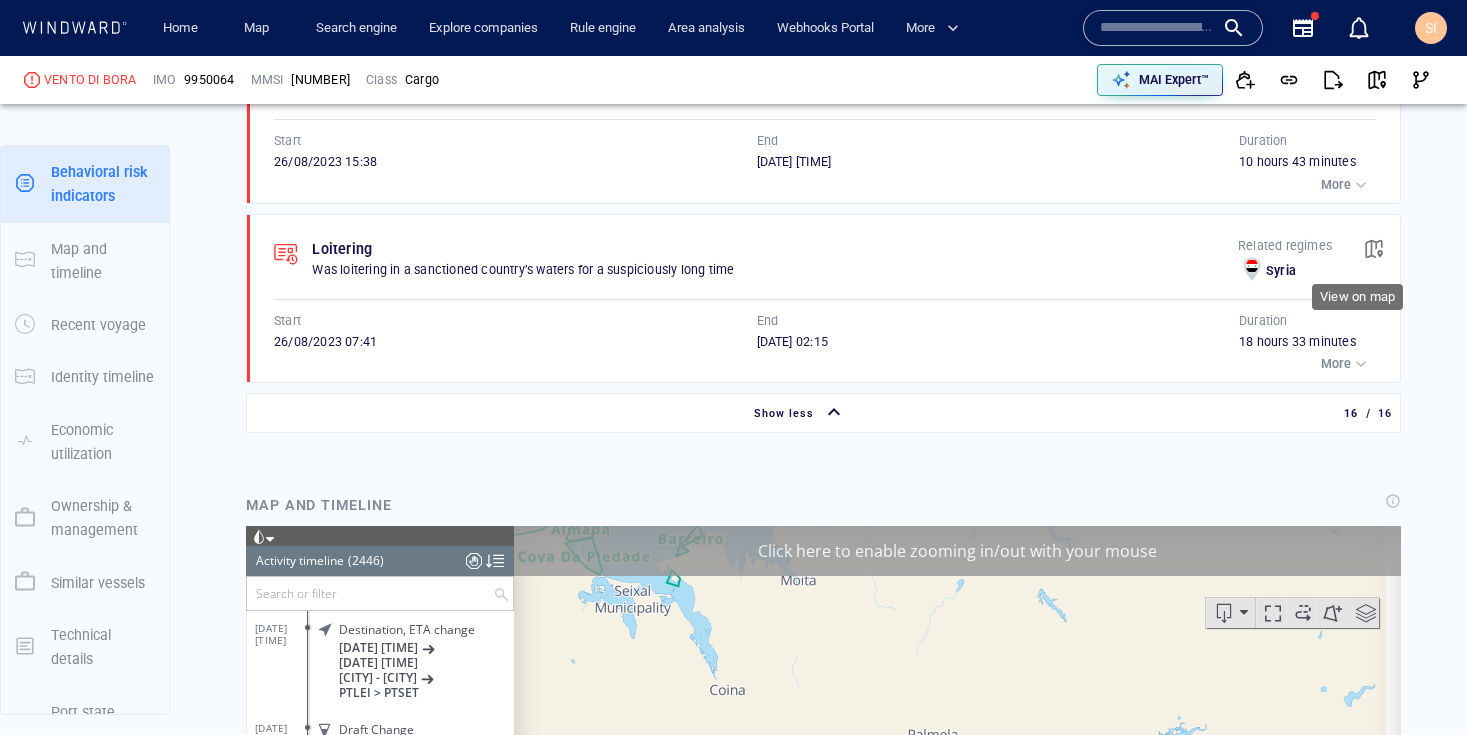 click at bounding box center (1374, 249) 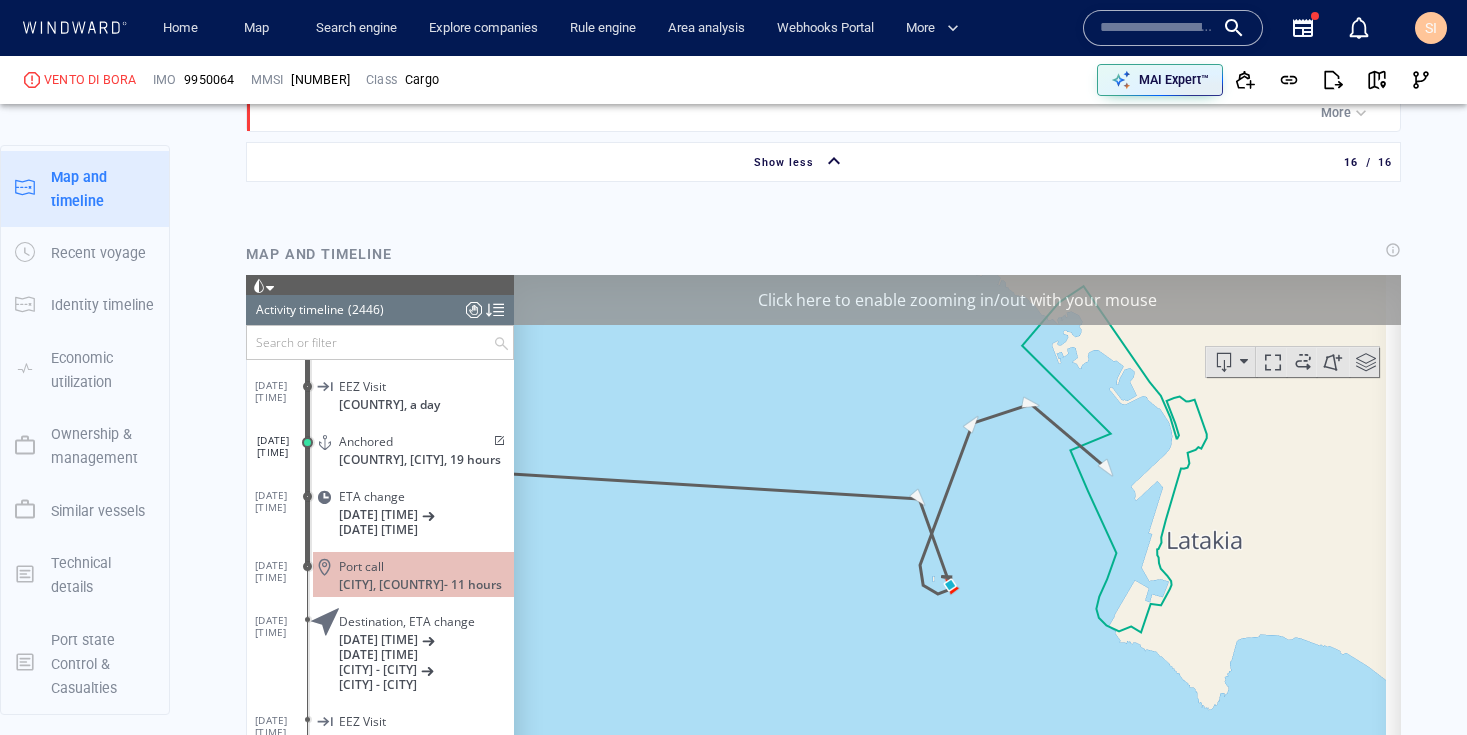 click at bounding box center (950, 584) 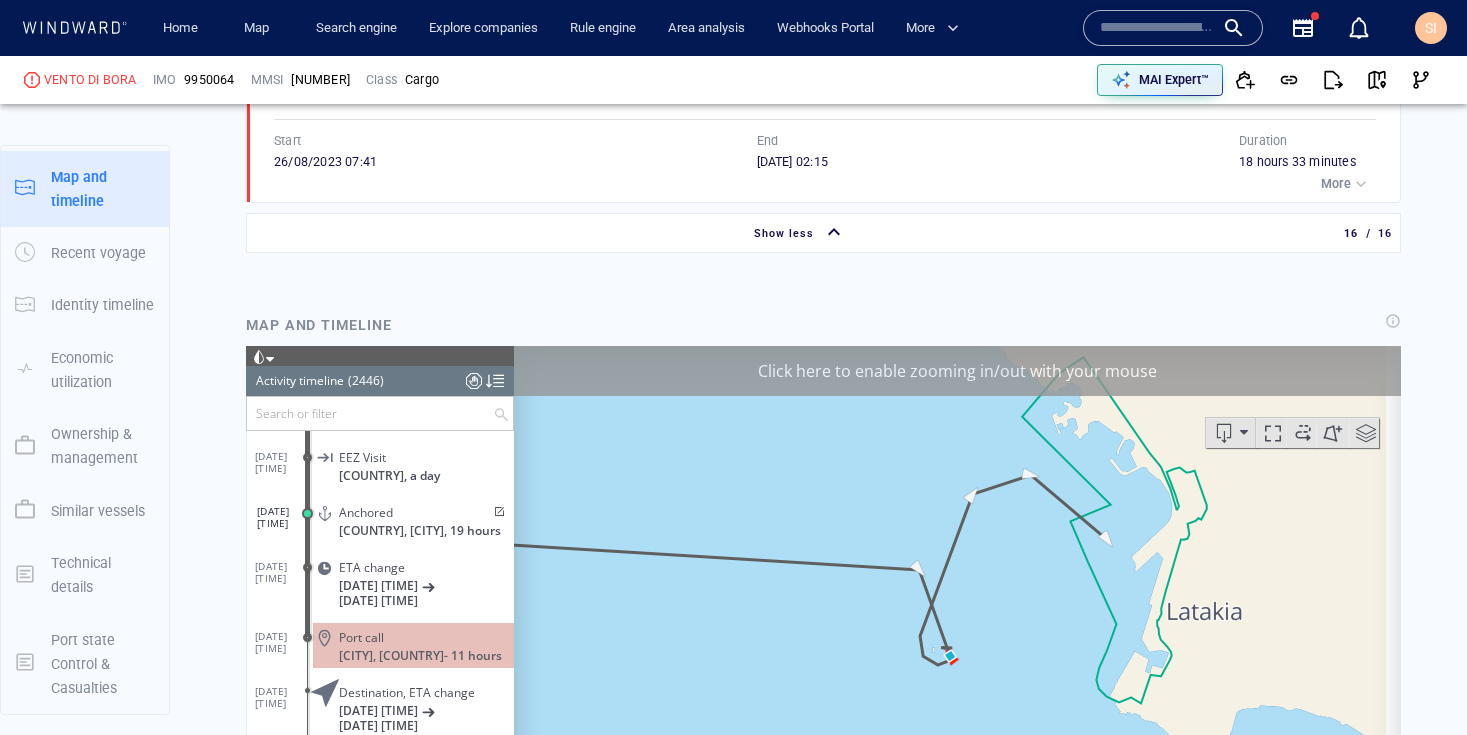 click on "Click here to enable zooming in/out with your mouse" at bounding box center (957, 370) 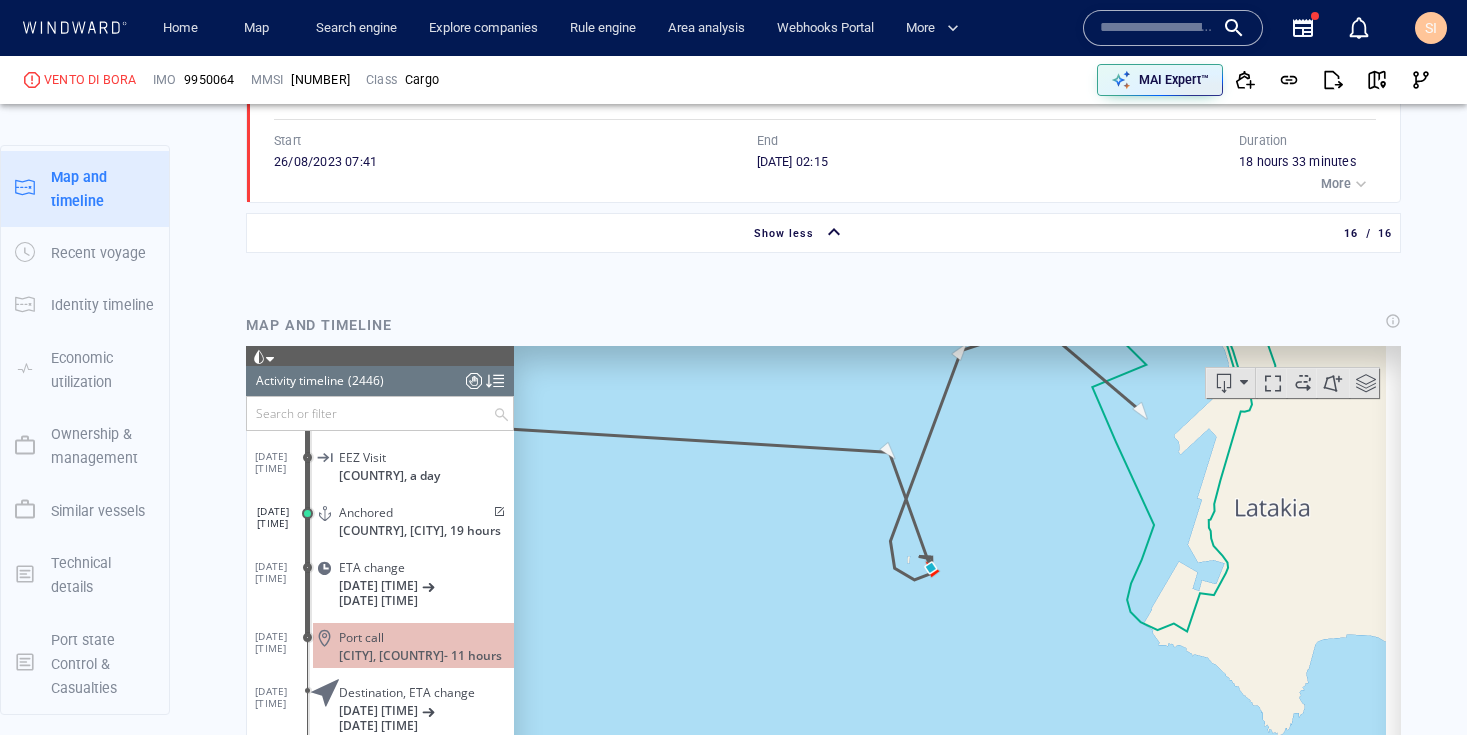 drag, startPoint x: 1023, startPoint y: 625, endPoint x: 1017, endPoint y: 472, distance: 153.1176 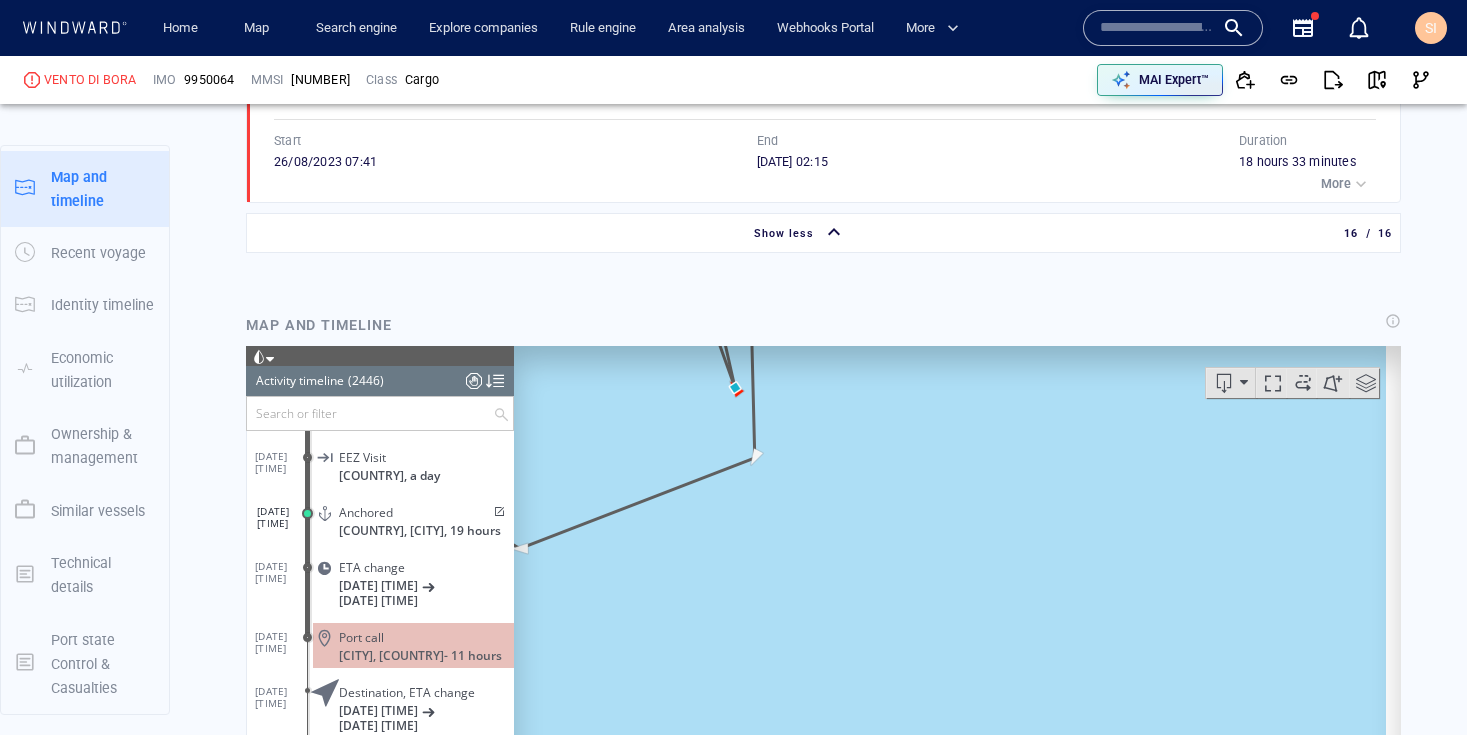 drag, startPoint x: 810, startPoint y: 460, endPoint x: 997, endPoint y: 716, distance: 317.02524 